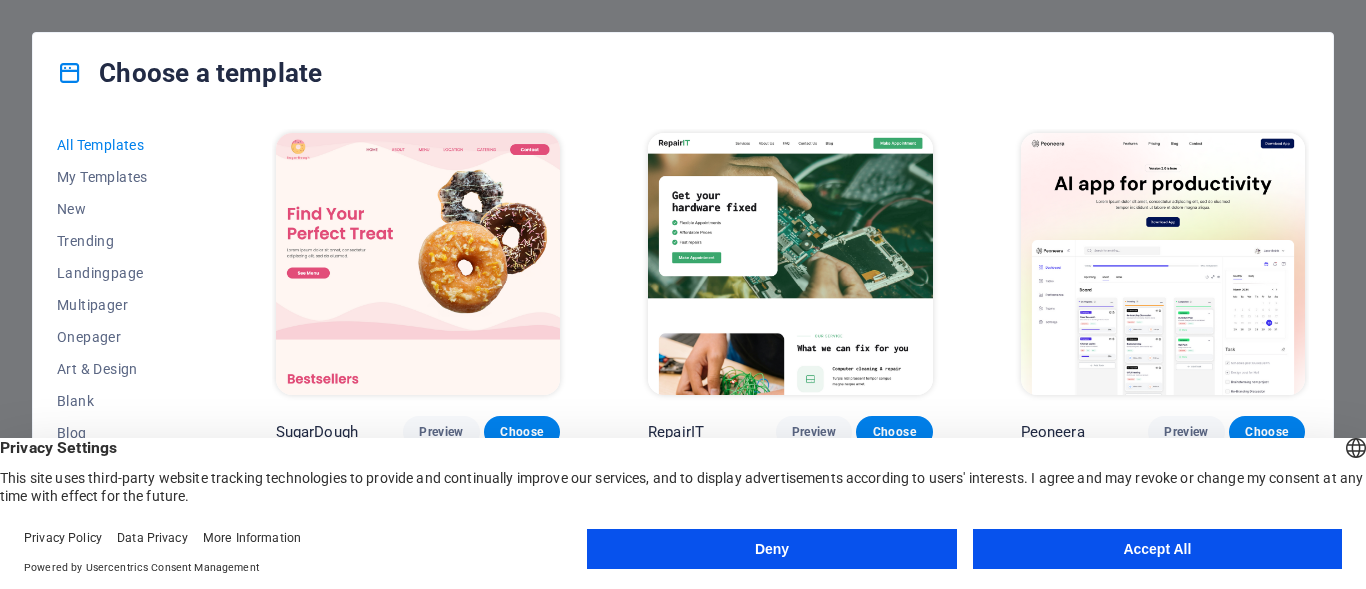 scroll, scrollTop: 0, scrollLeft: 0, axis: both 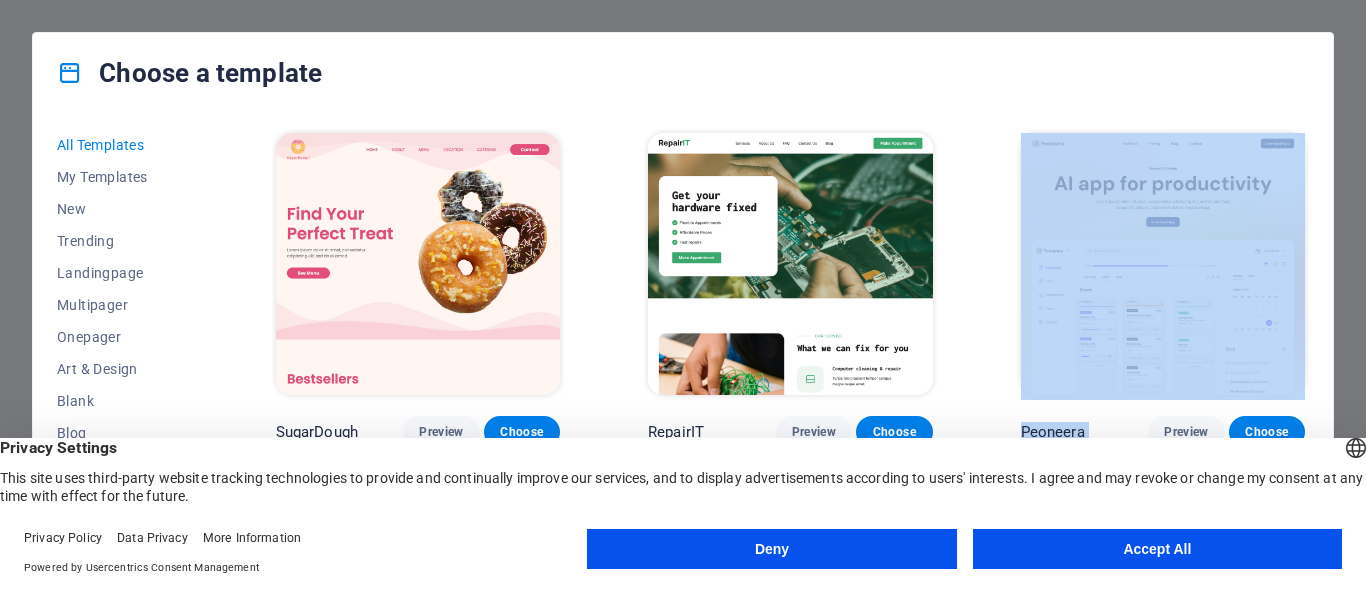drag, startPoint x: 1356, startPoint y: 378, endPoint x: 1356, endPoint y: 413, distance: 35 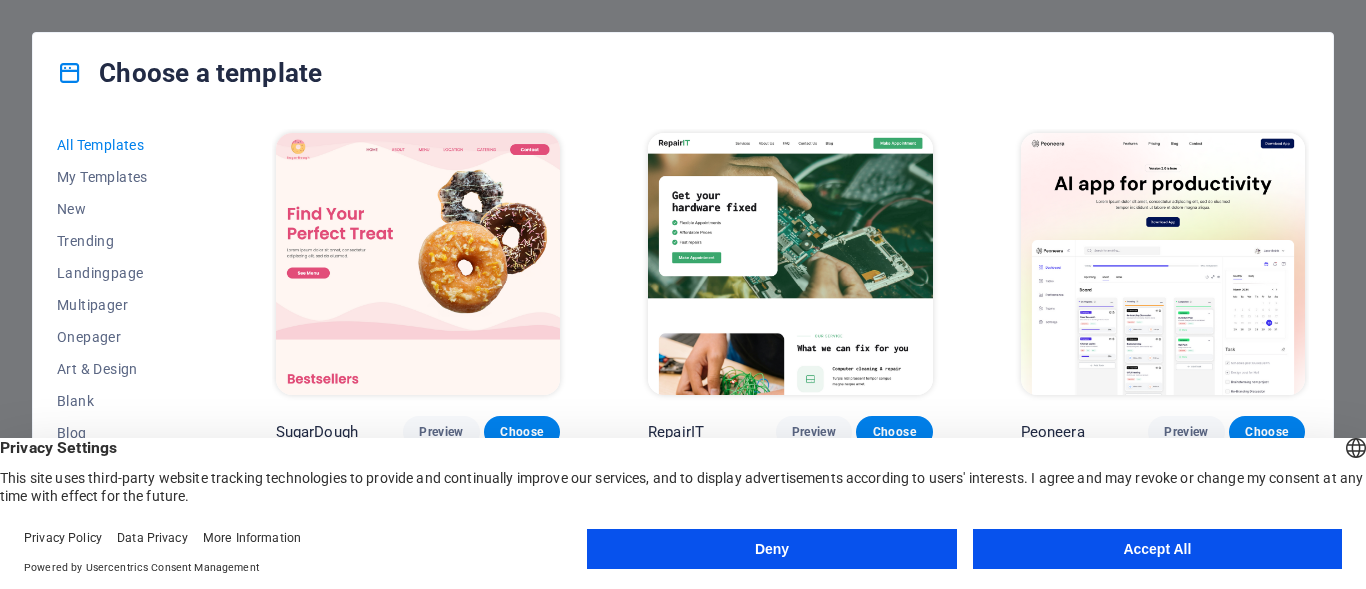 drag, startPoint x: 215, startPoint y: 329, endPoint x: 210, endPoint y: 363, distance: 34.36568 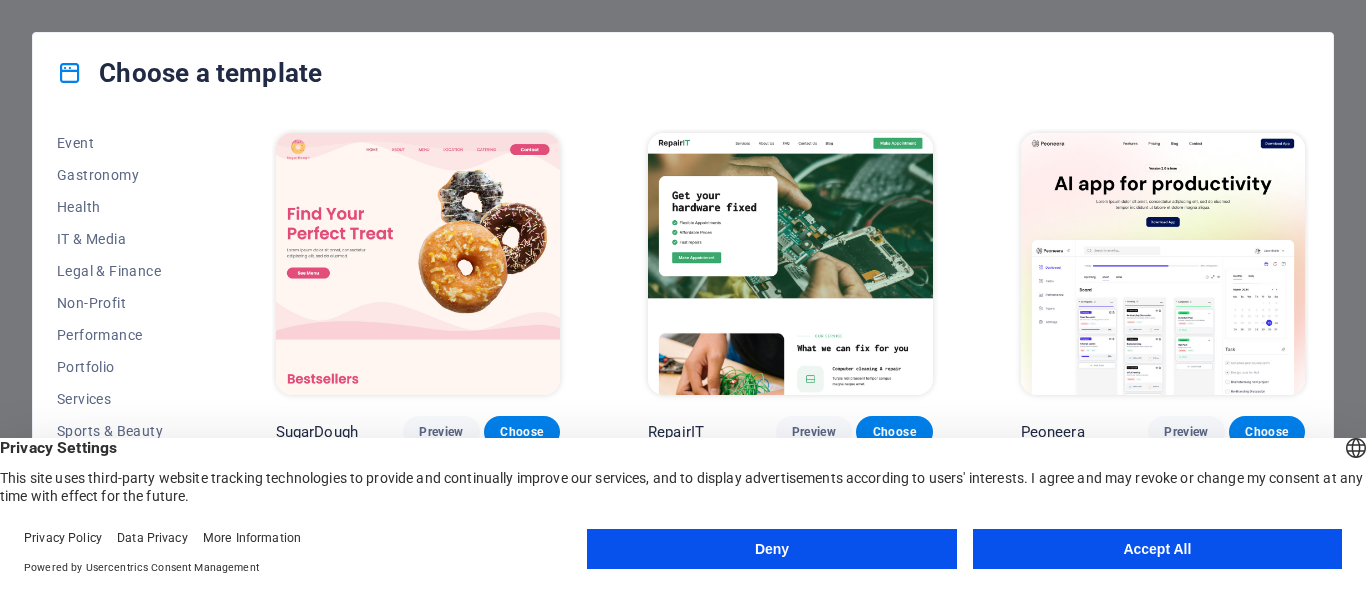 scroll, scrollTop: 397, scrollLeft: 0, axis: vertical 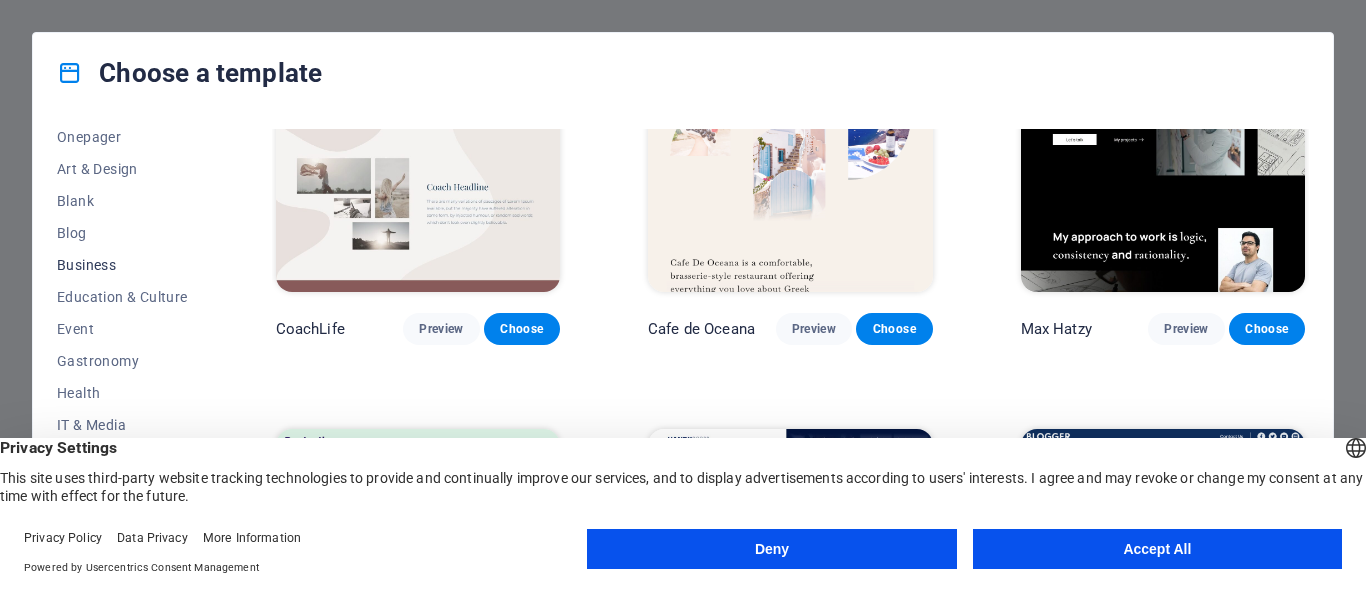 click on "Business" at bounding box center [122, 265] 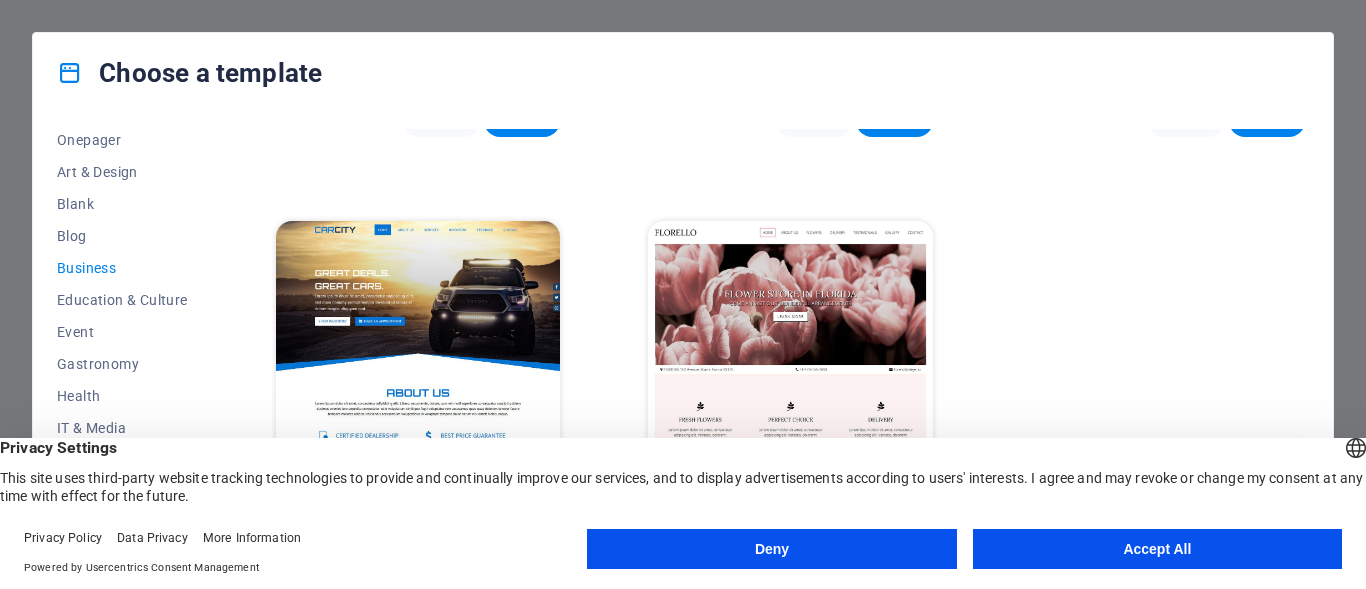 scroll, scrollTop: 97, scrollLeft: 0, axis: vertical 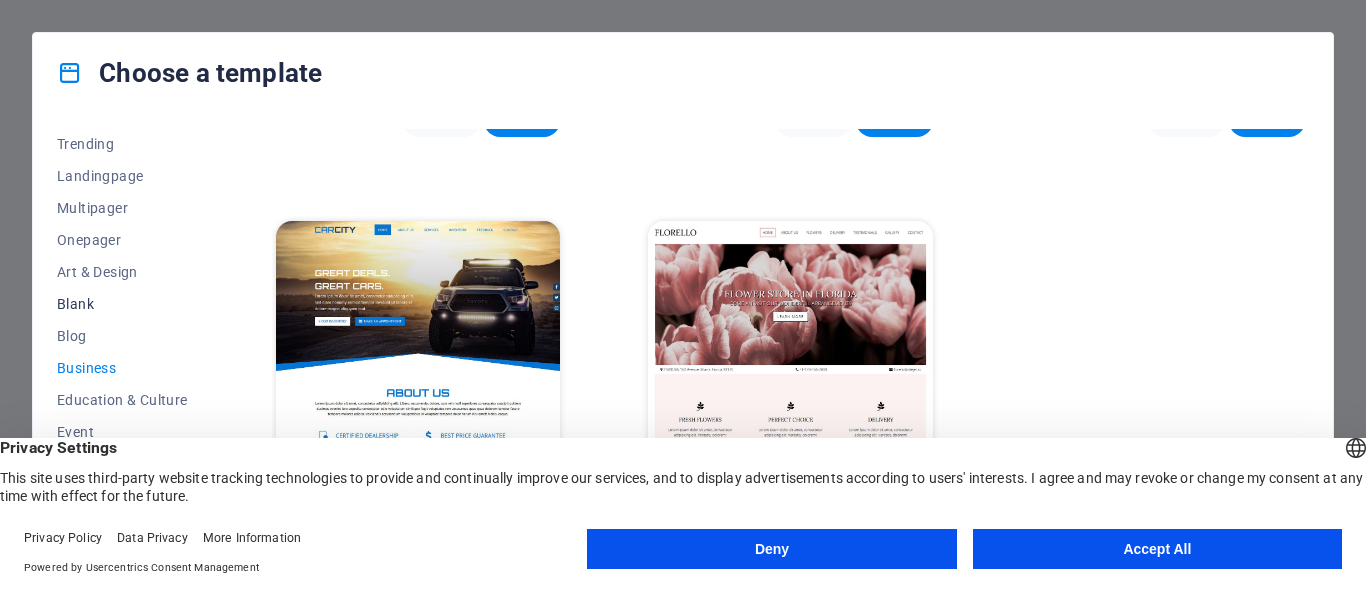 click on "Blank" at bounding box center [122, 304] 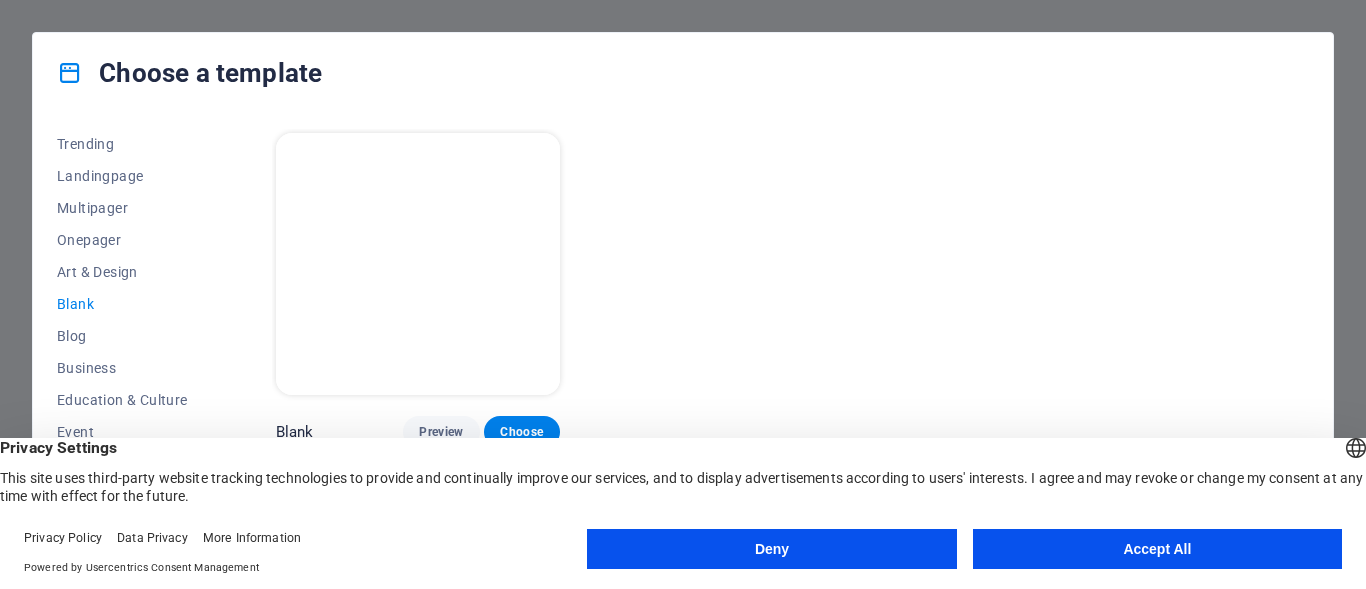 scroll, scrollTop: 0, scrollLeft: 0, axis: both 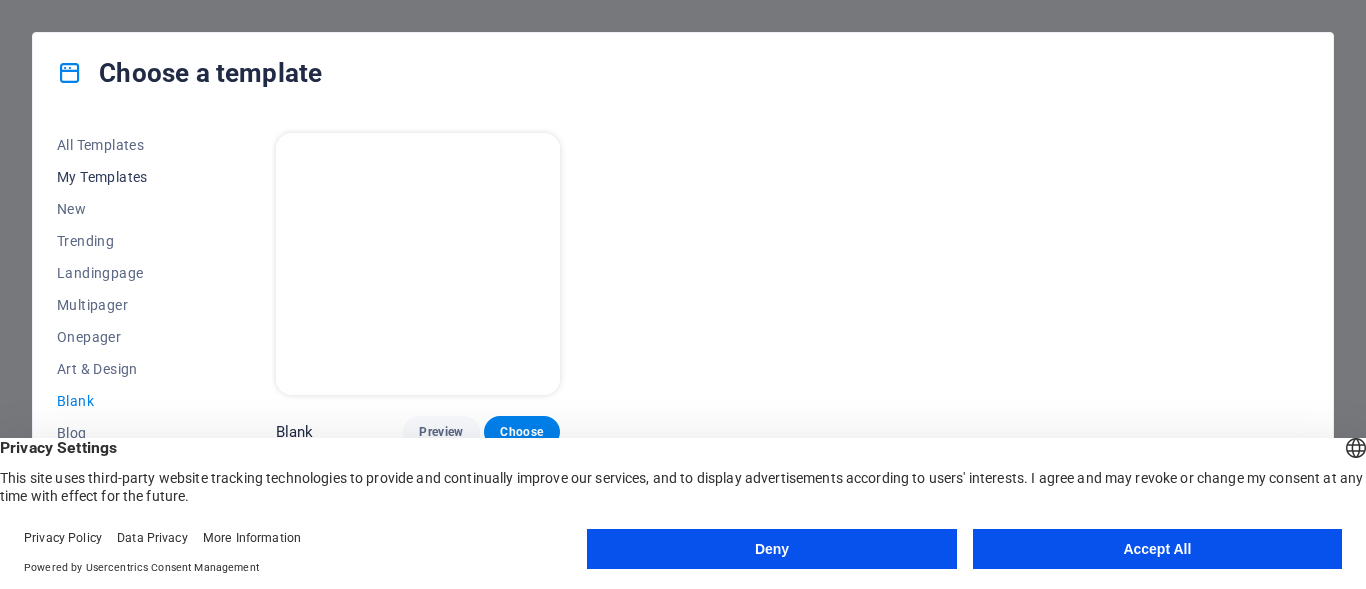 click on "My Templates" at bounding box center [122, 177] 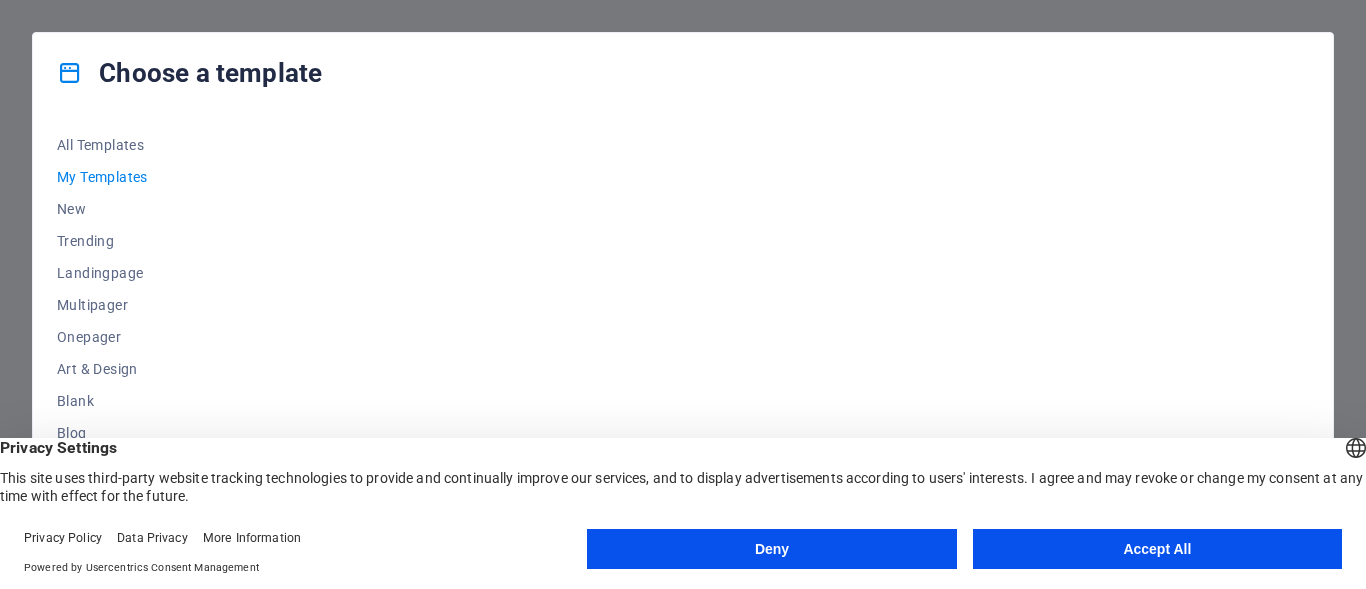 click on "My Templates" at bounding box center (122, 177) 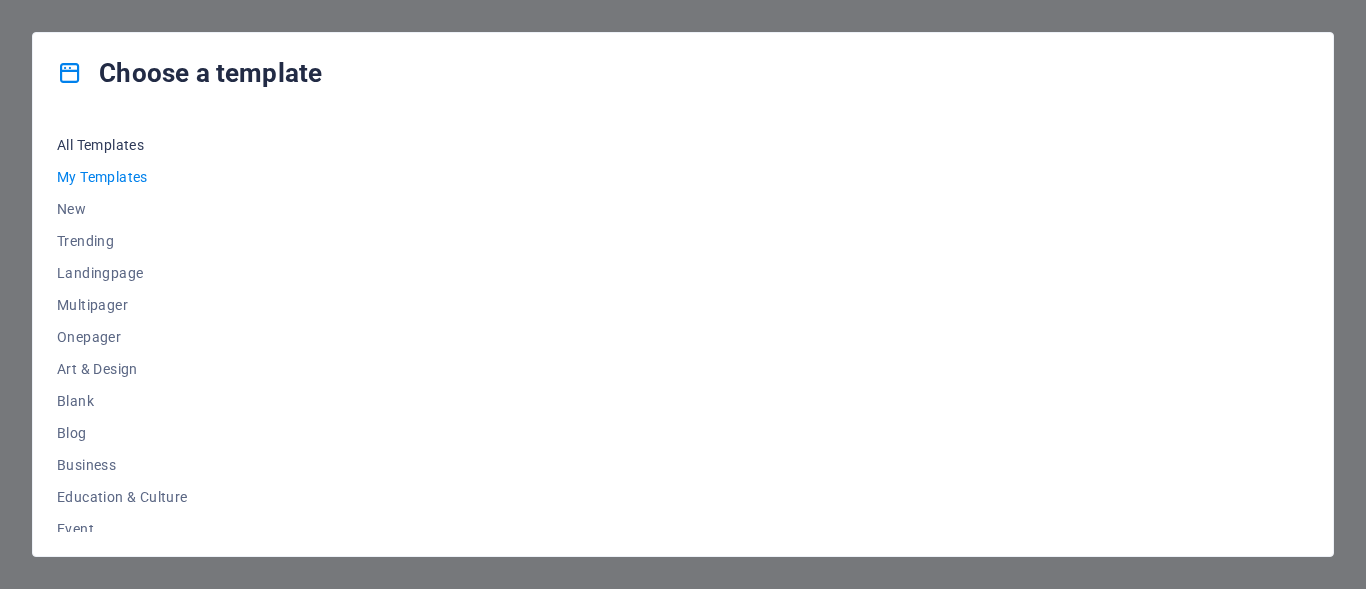 click on "All Templates" at bounding box center (122, 145) 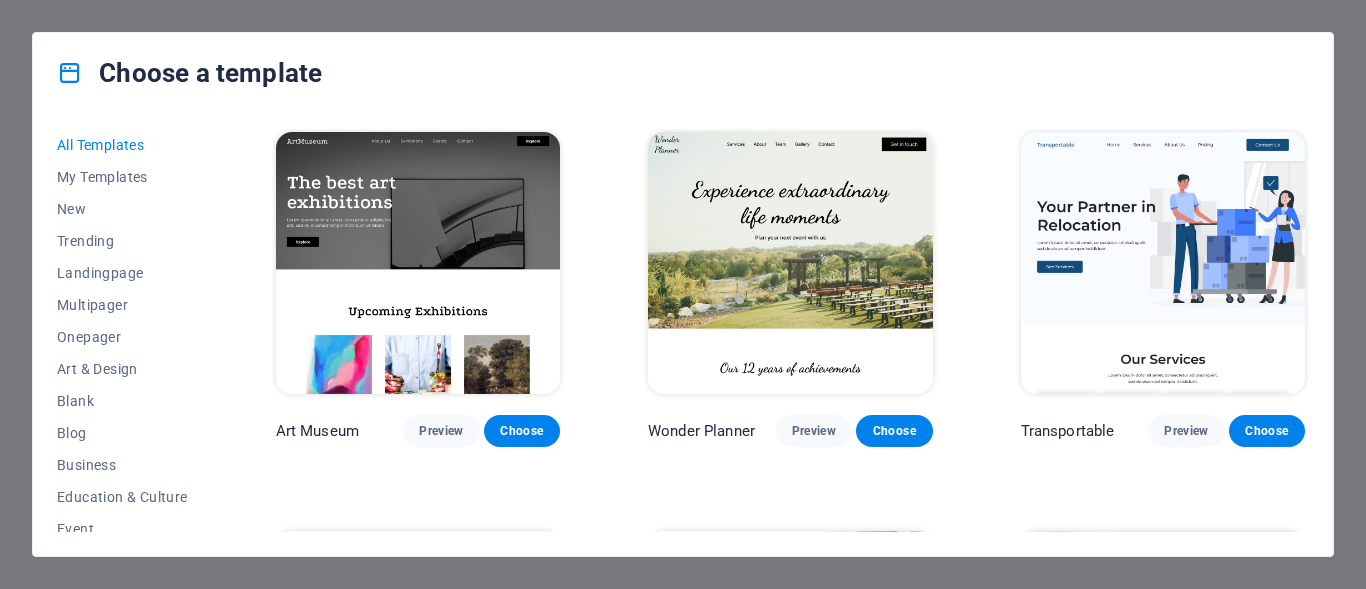 scroll, scrollTop: 500, scrollLeft: 0, axis: vertical 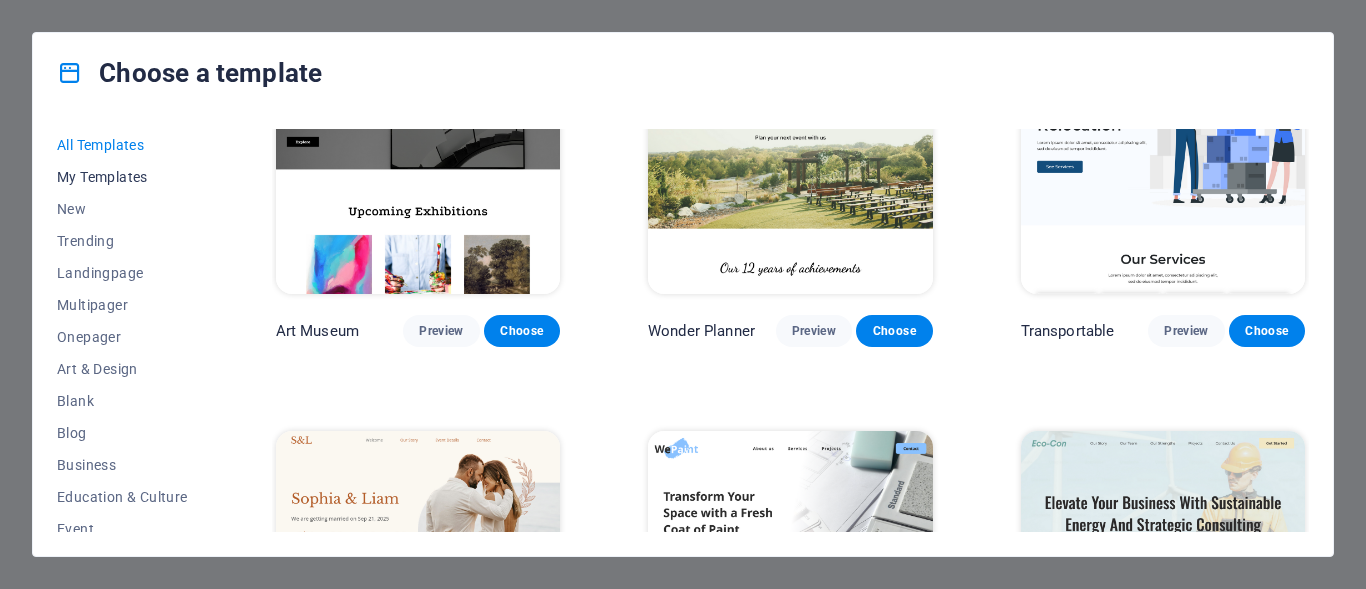 click on "My Templates" at bounding box center [122, 177] 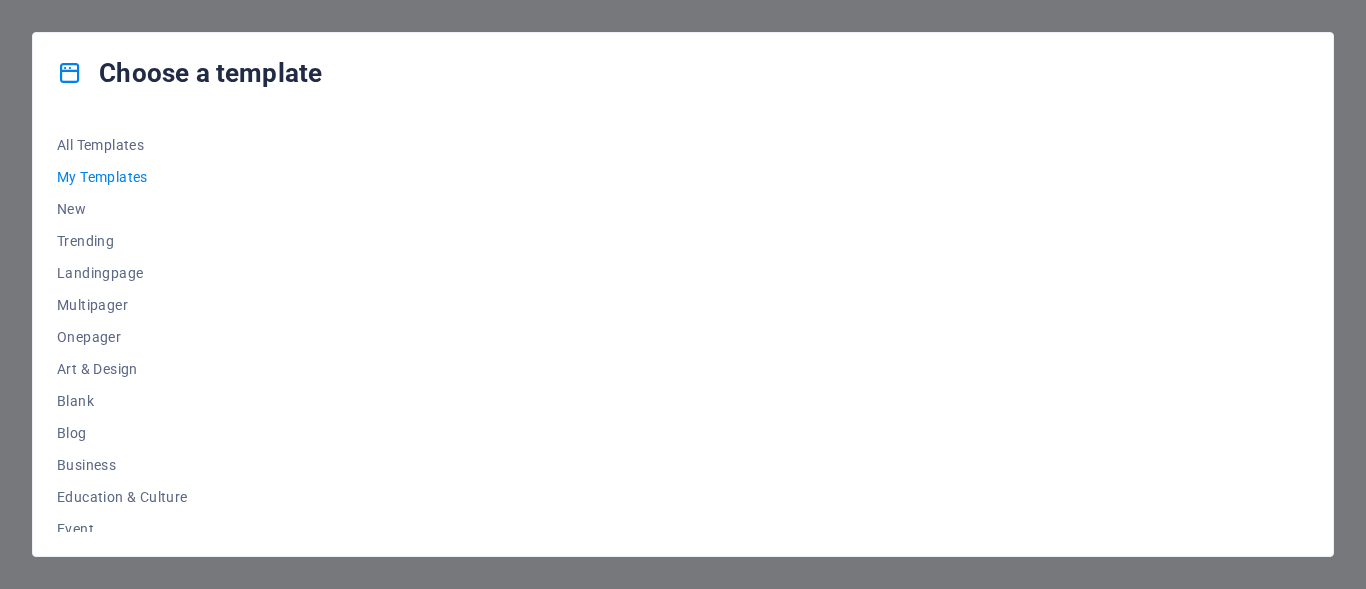 scroll, scrollTop: 0, scrollLeft: 0, axis: both 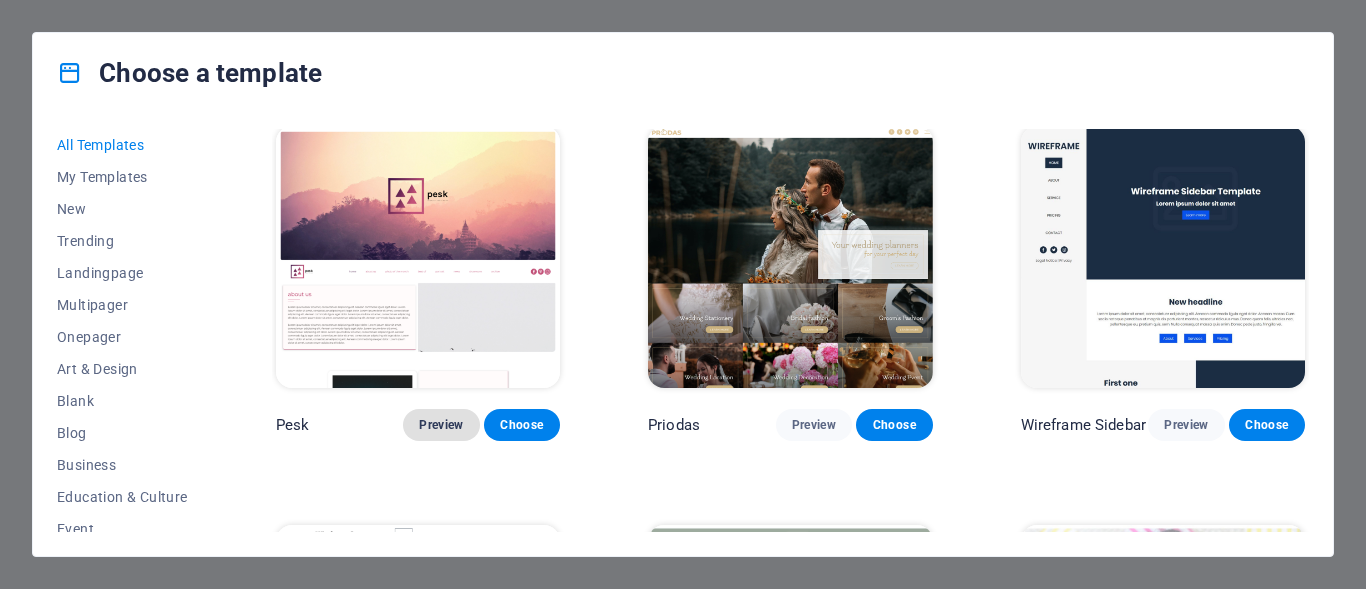 click on "Preview" at bounding box center (441, 425) 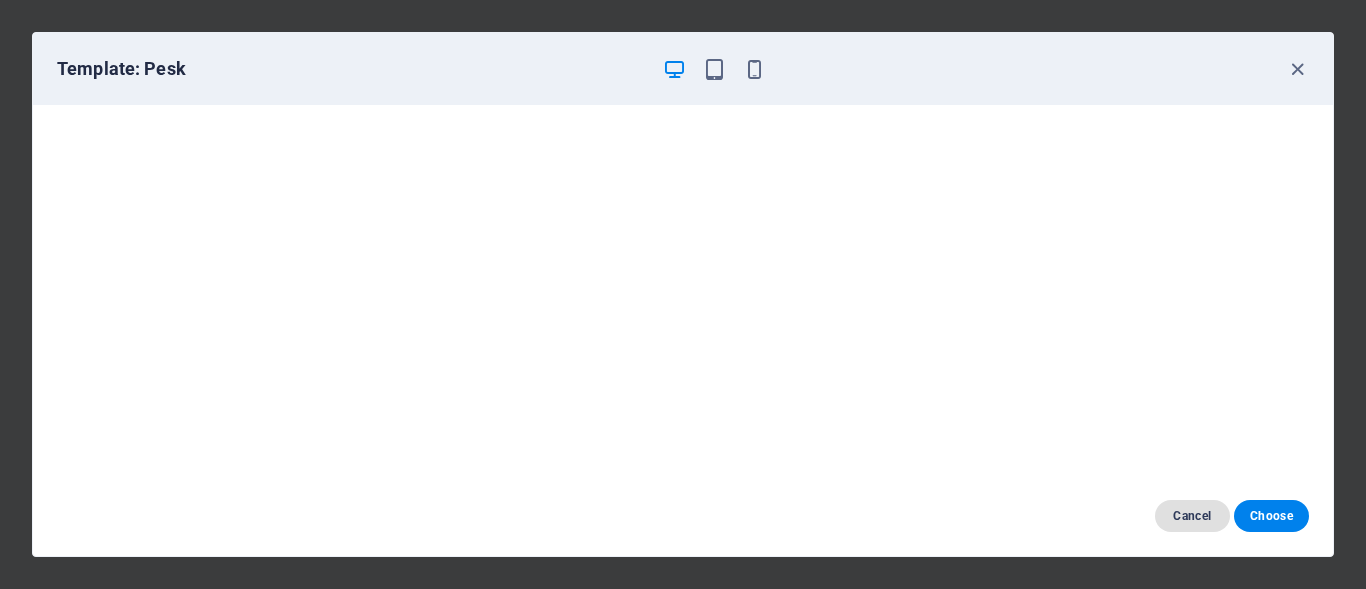 click on "Cancel" at bounding box center (1192, 516) 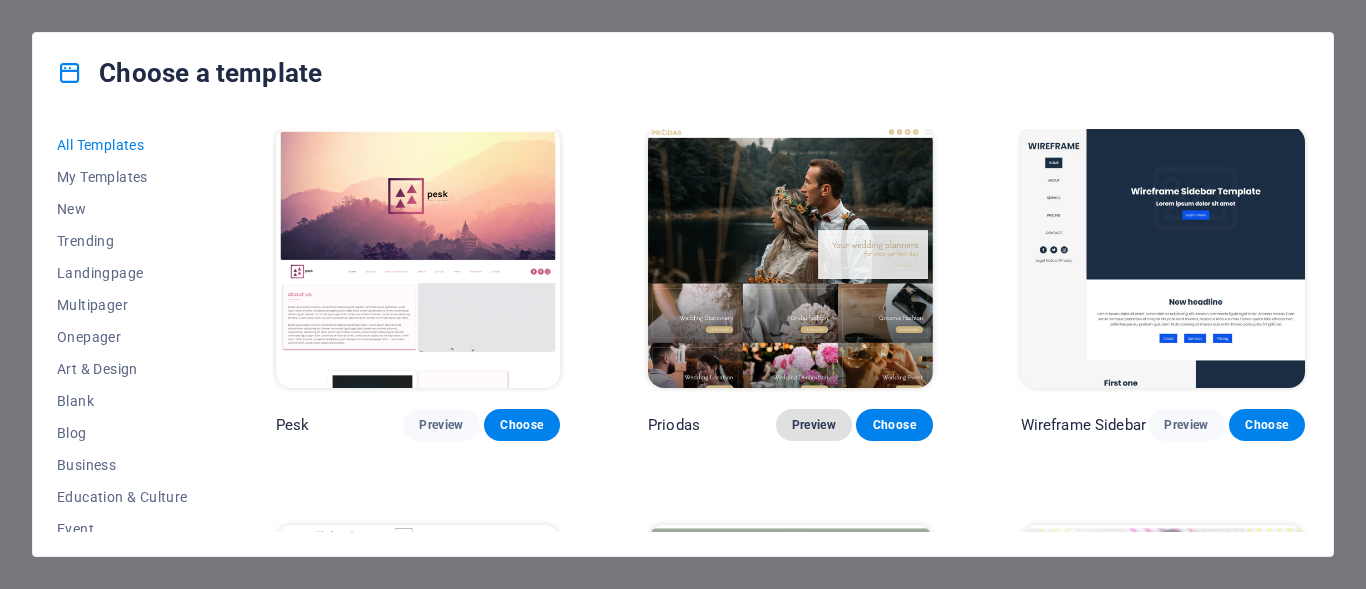 click on "Preview" at bounding box center (814, 425) 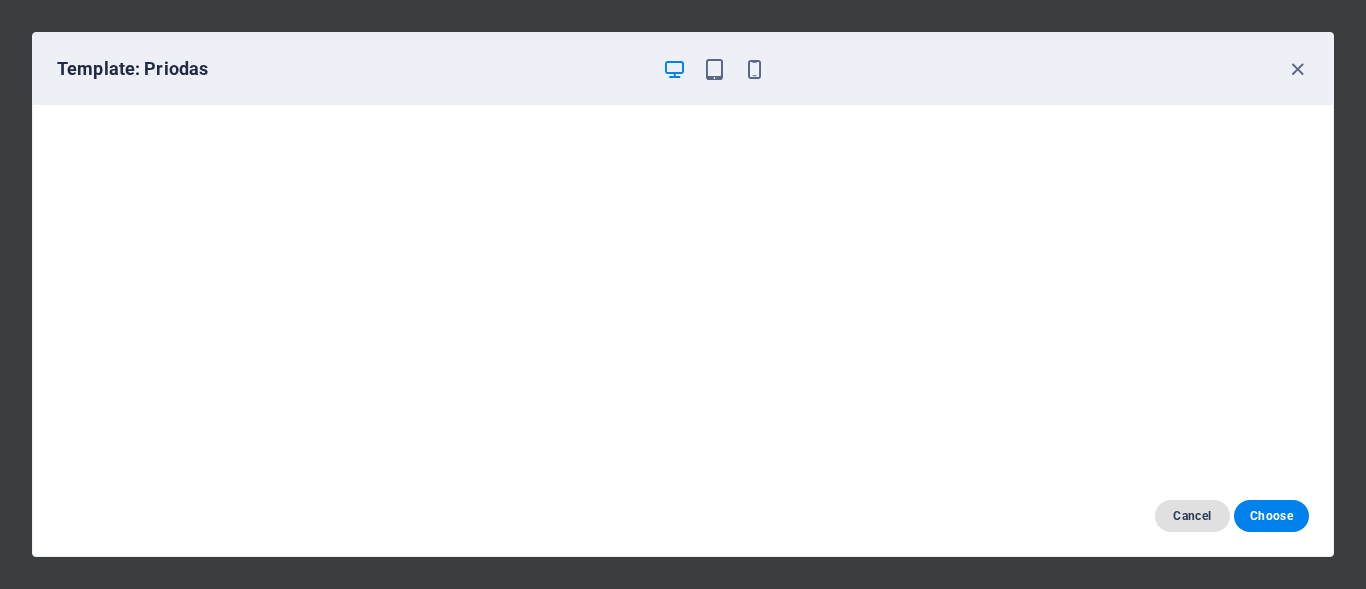 click on "Cancel" at bounding box center [1192, 516] 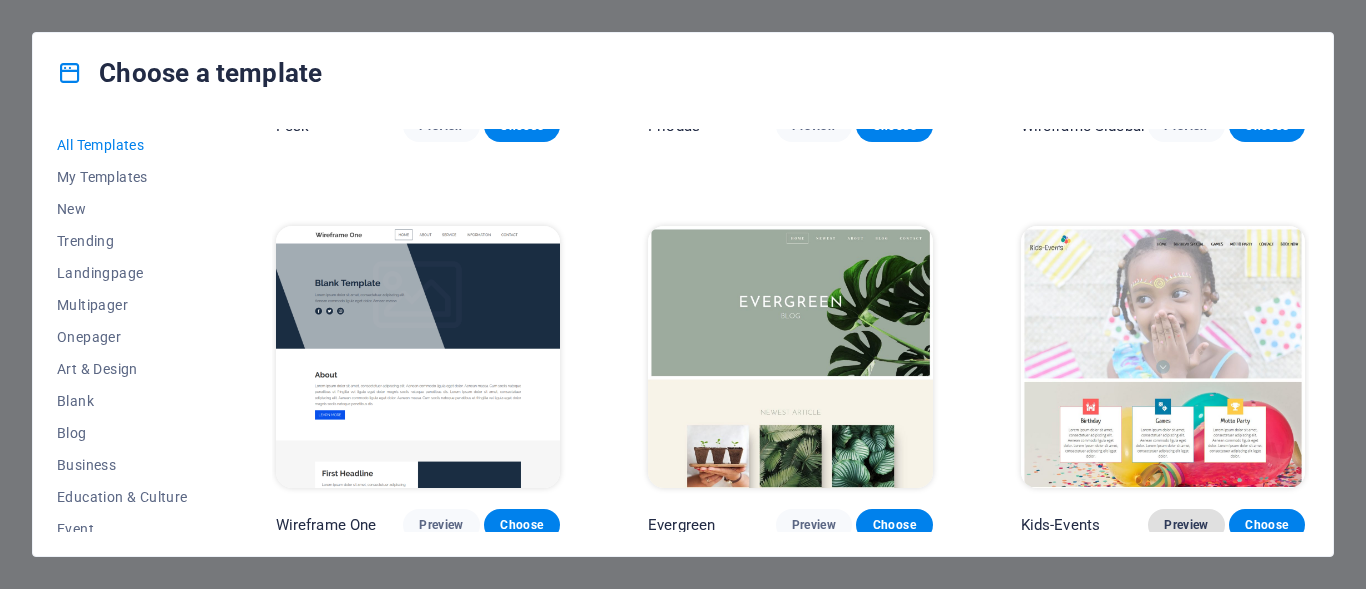 scroll, scrollTop: 6600, scrollLeft: 0, axis: vertical 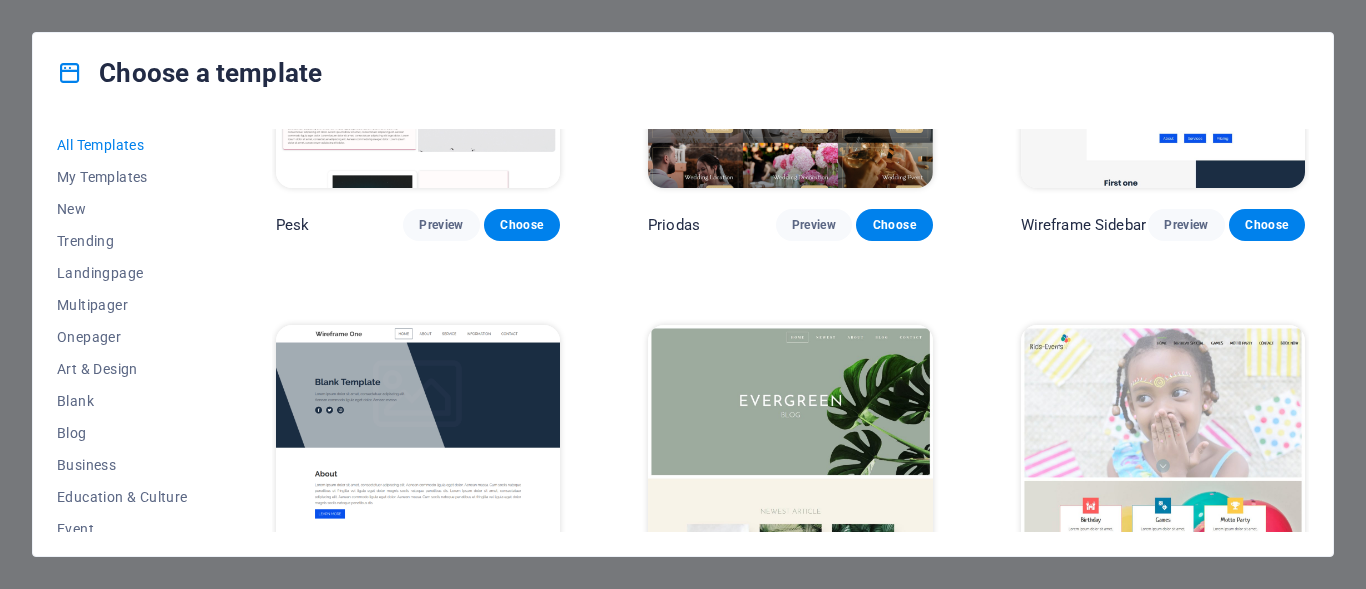 click at bounding box center (418, 456) 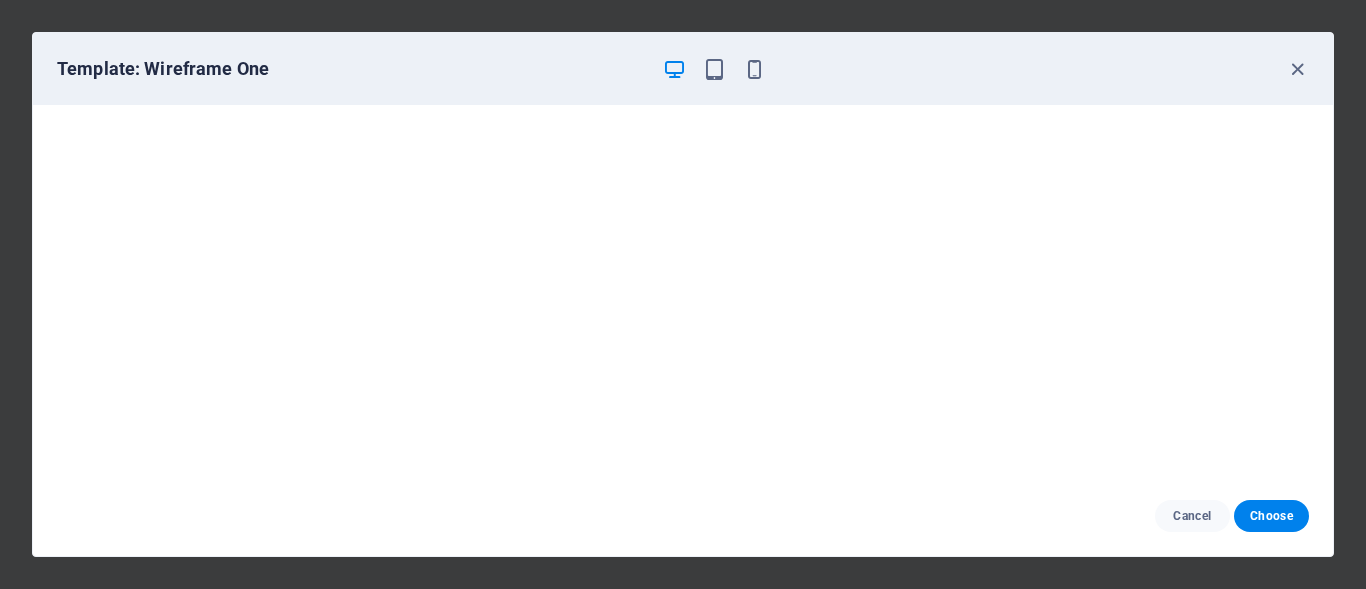 scroll, scrollTop: 0, scrollLeft: 0, axis: both 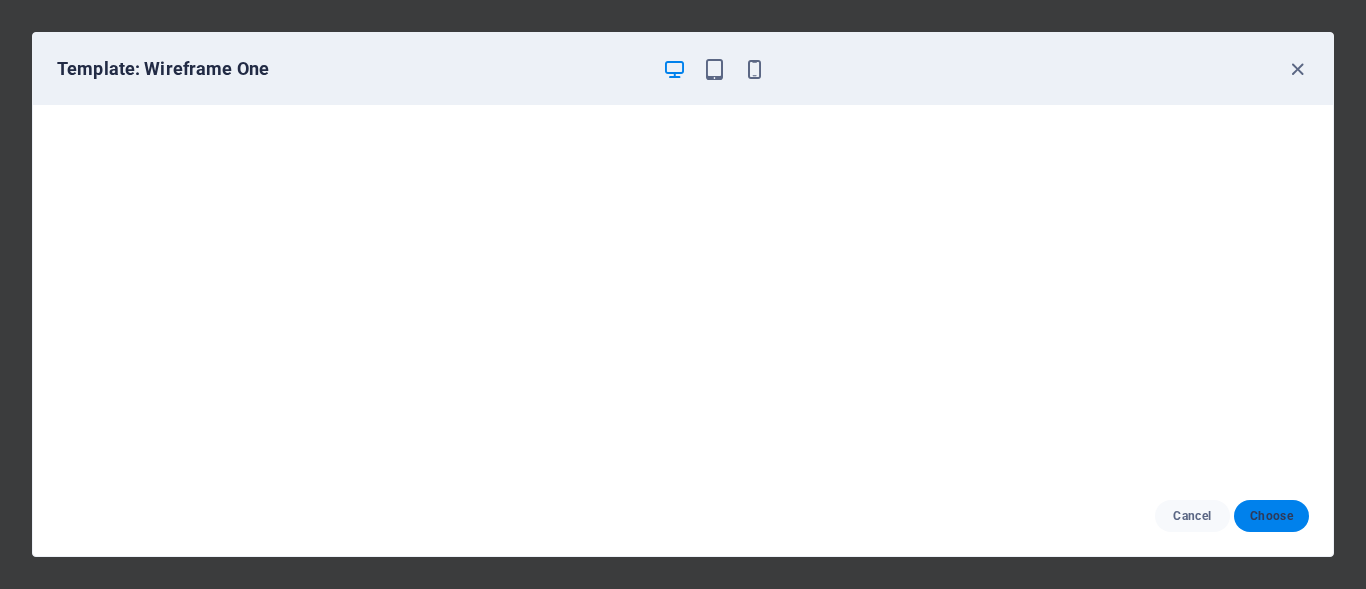 click on "Choose" at bounding box center [1271, 516] 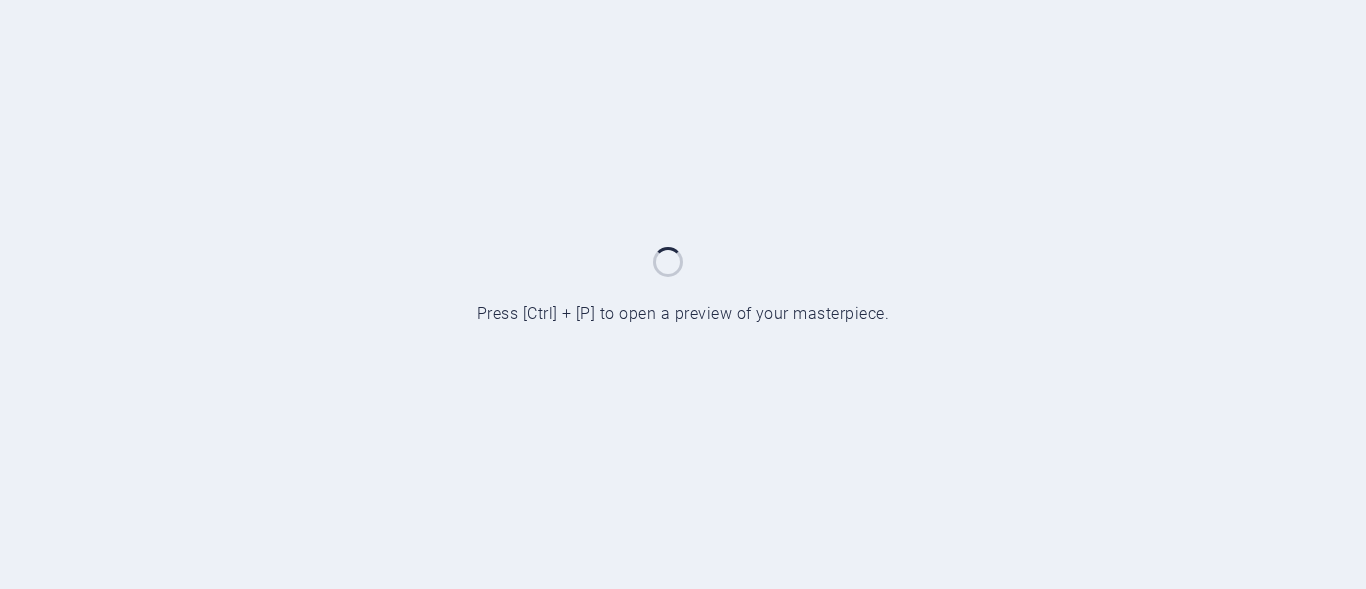 scroll, scrollTop: 0, scrollLeft: 0, axis: both 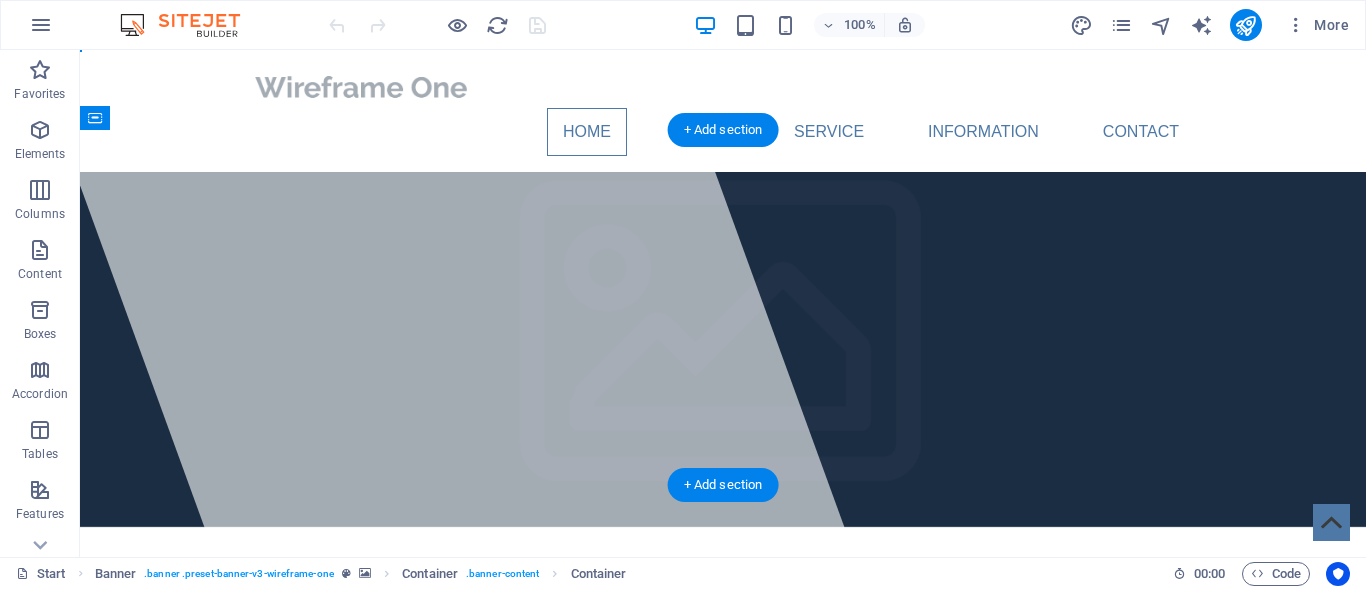 drag, startPoint x: 348, startPoint y: 263, endPoint x: 274, endPoint y: 163, distance: 124.40257 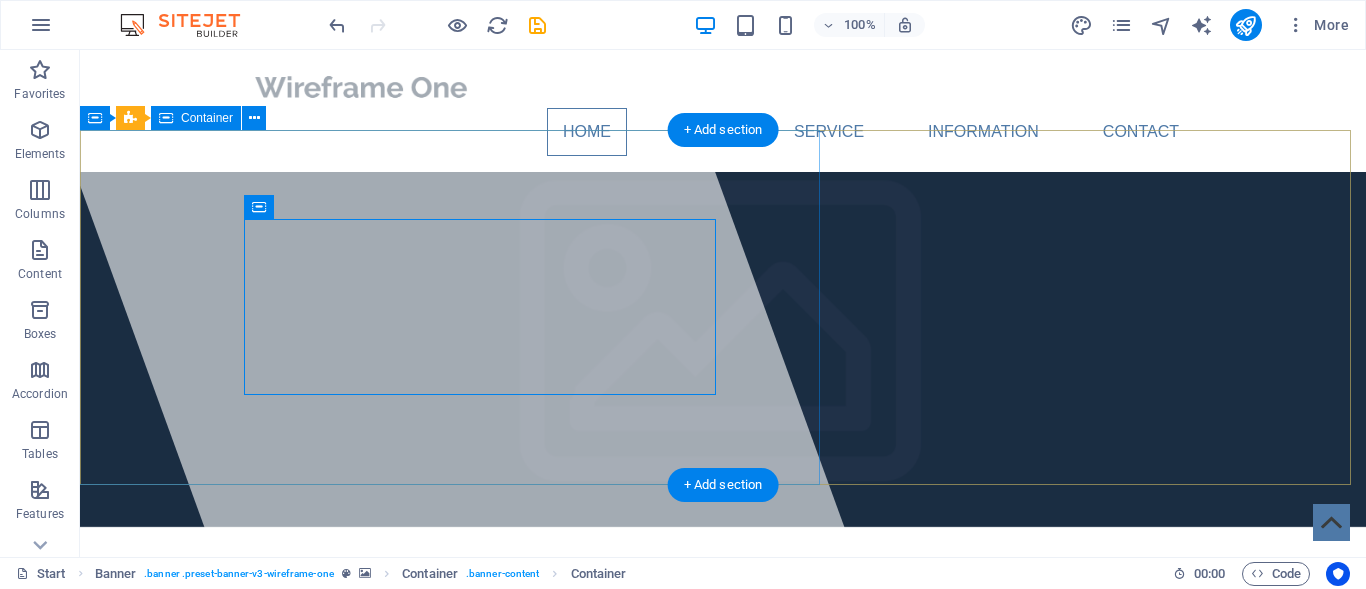 click at bounding box center (443, 303) 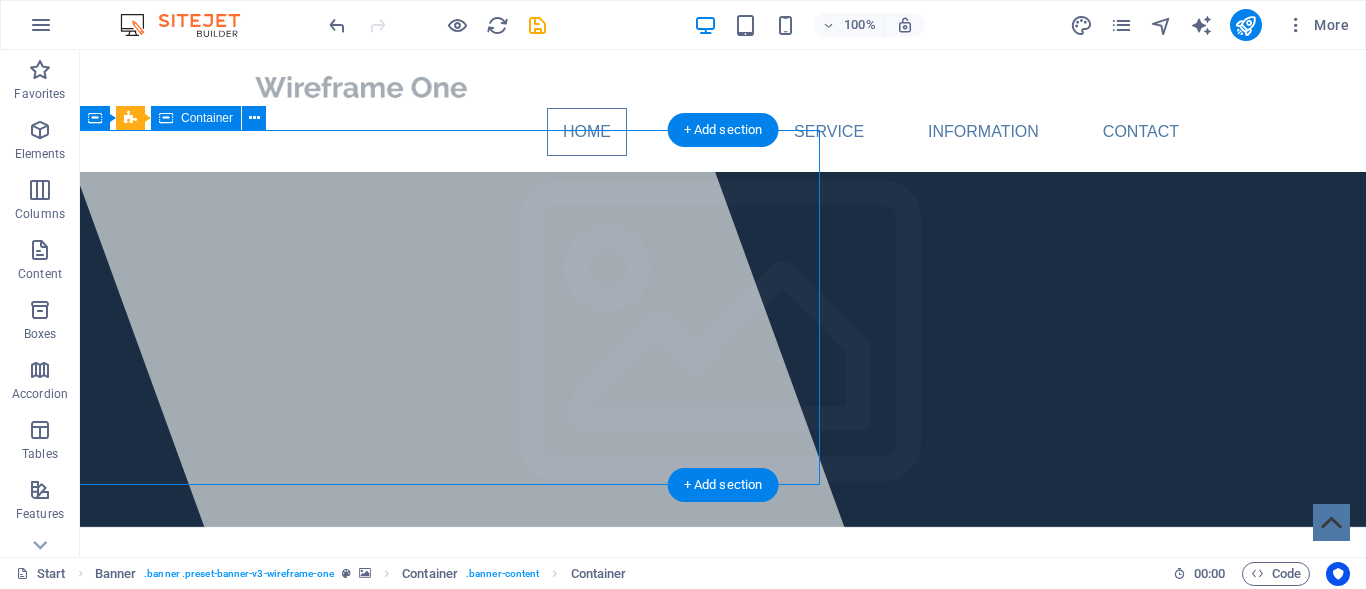 click at bounding box center [443, 303] 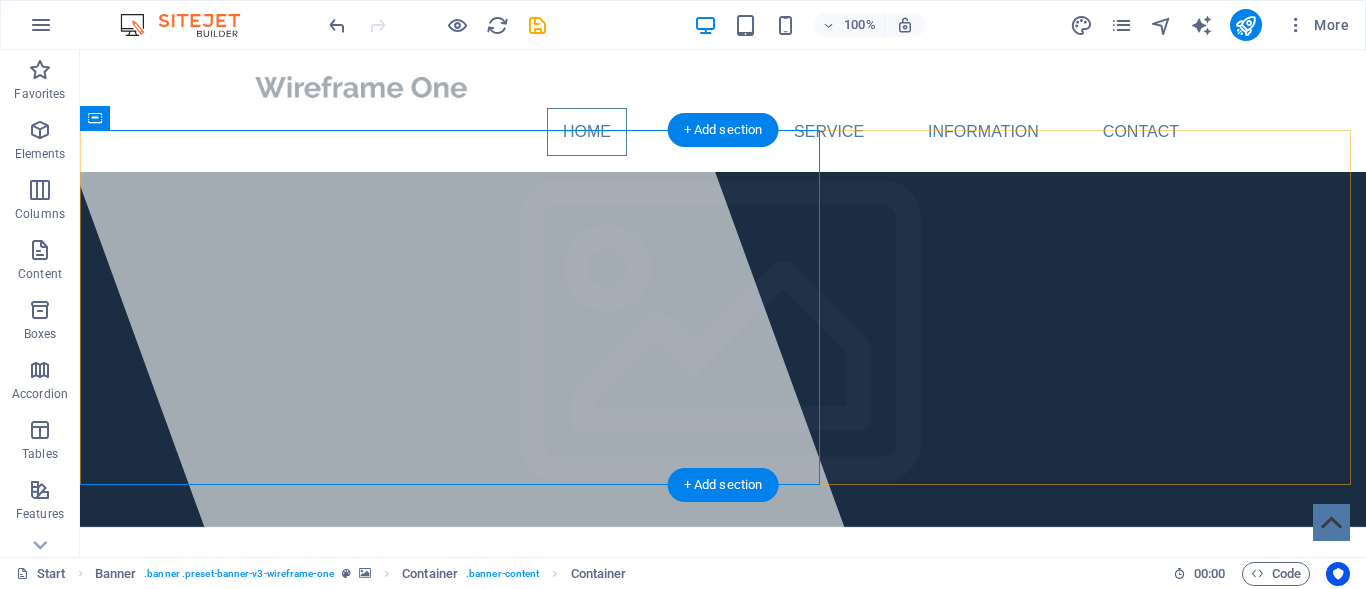 click on "+ Add section" at bounding box center [723, 130] 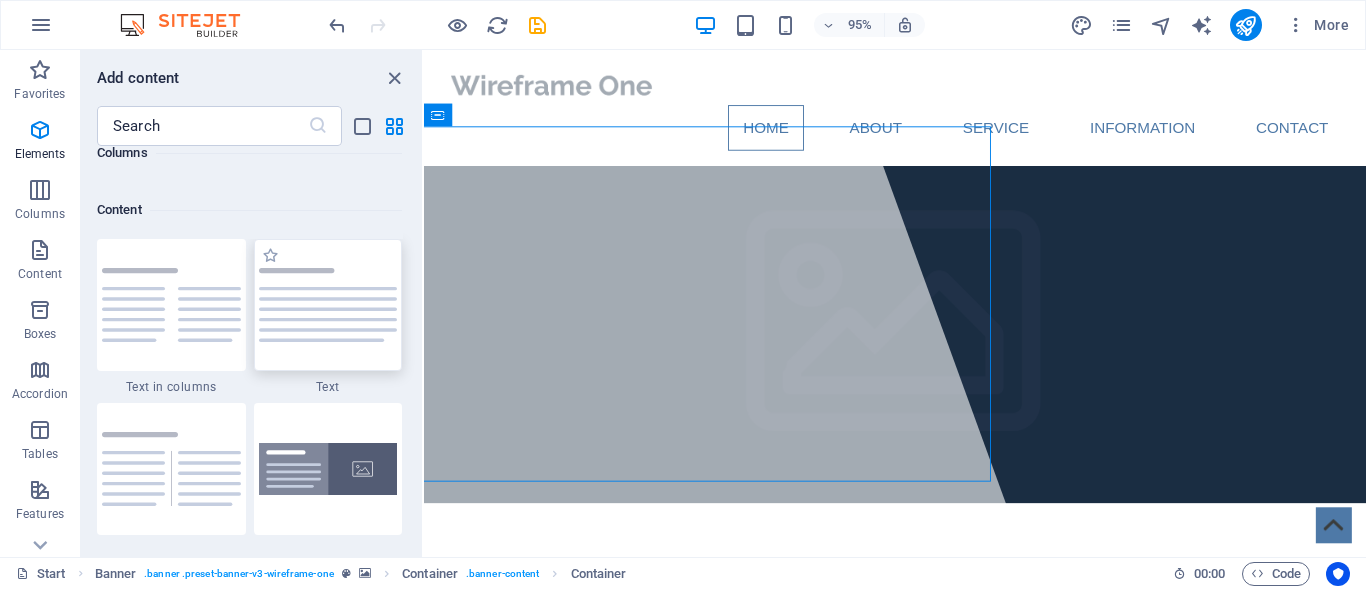 scroll, scrollTop: 3499, scrollLeft: 0, axis: vertical 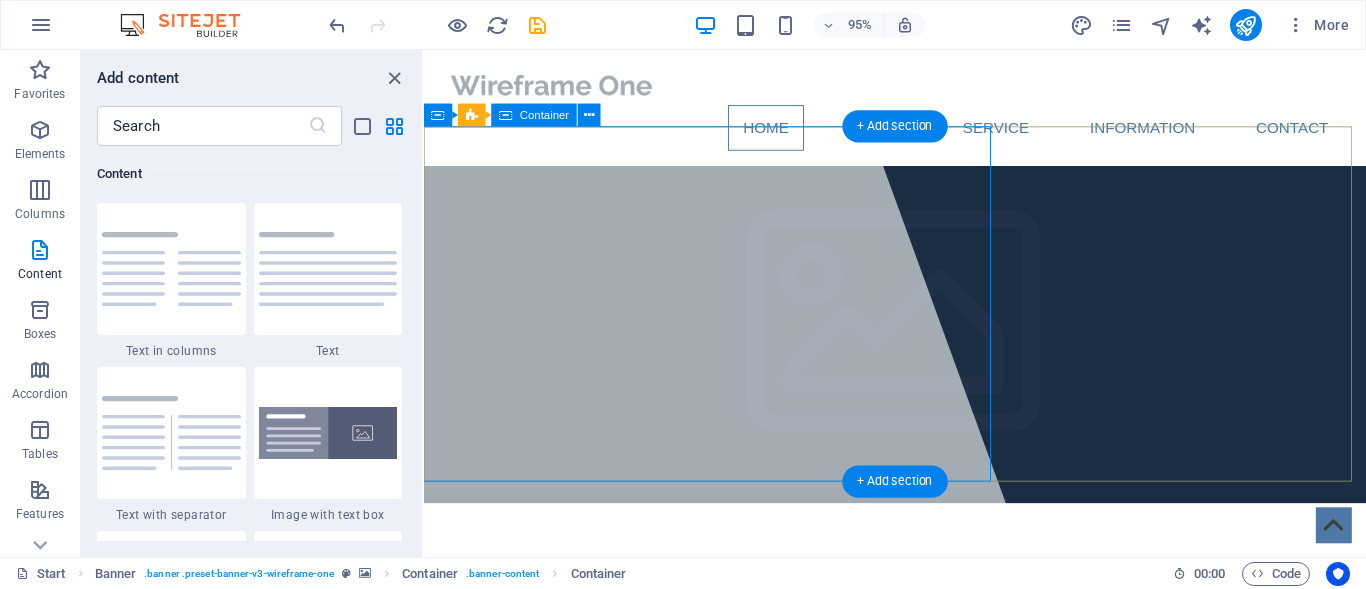 click at bounding box center [640, 317] 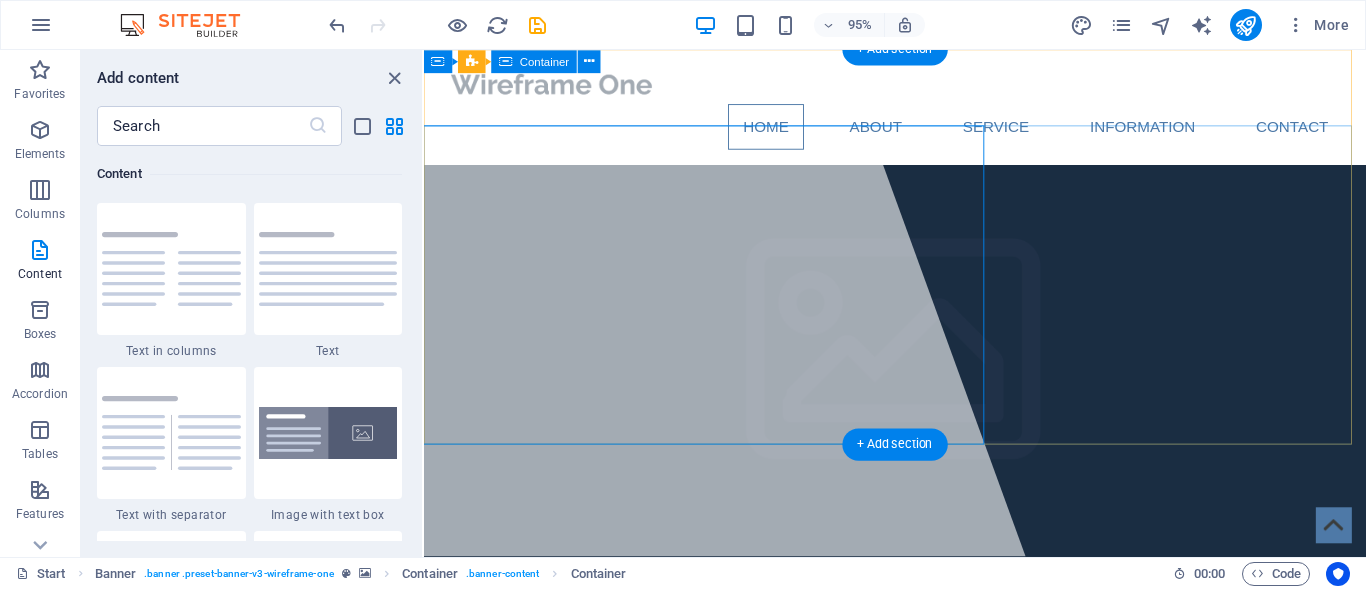 scroll, scrollTop: 0, scrollLeft: 0, axis: both 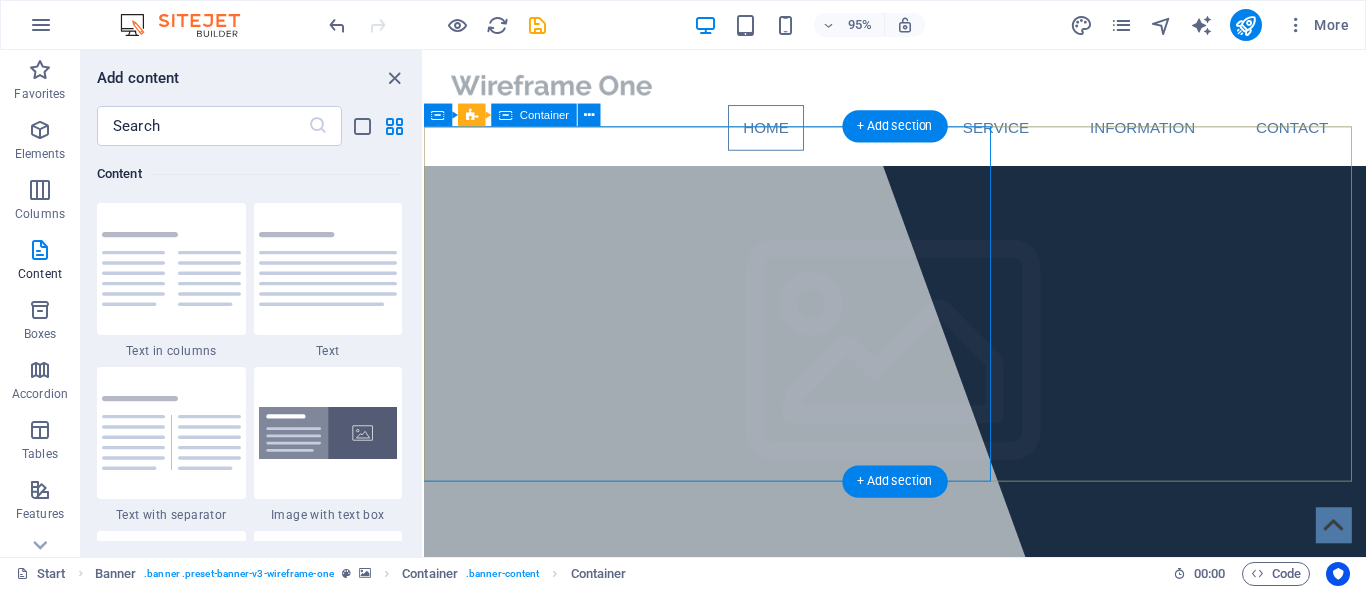 click at bounding box center [640, 317] 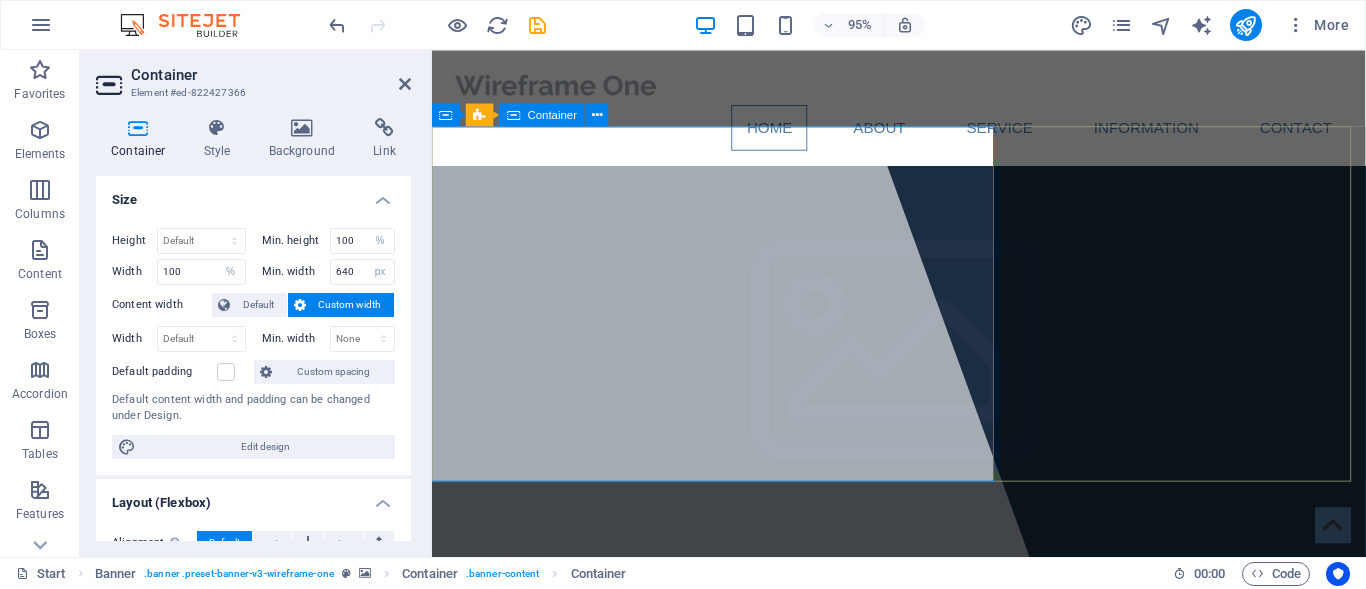 click on "Container" at bounding box center (542, 114) 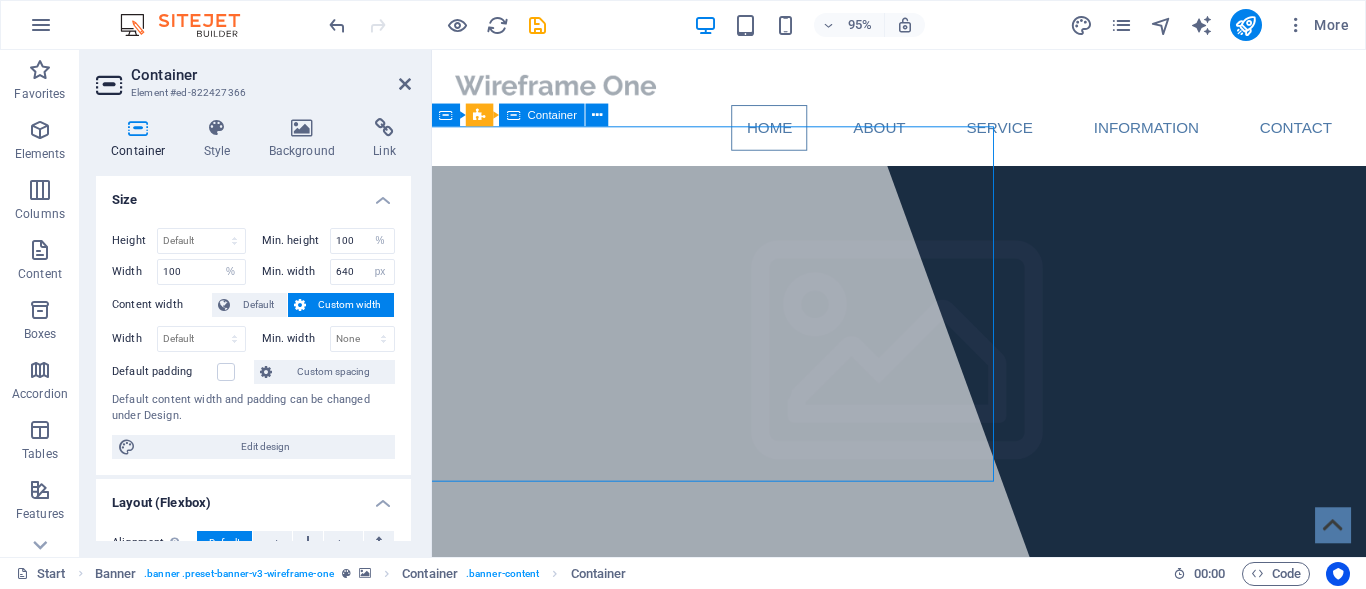 drag, startPoint x: 562, startPoint y: 202, endPoint x: 579, endPoint y: 264, distance: 64.288414 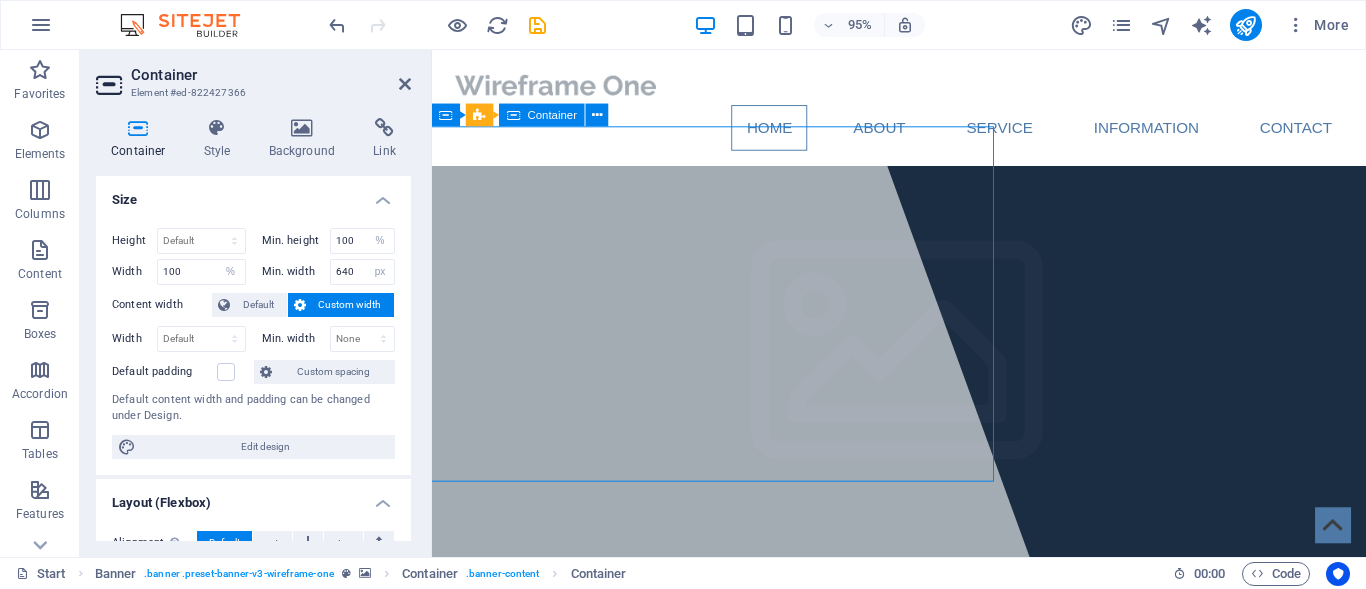click at bounding box center (643, 317) 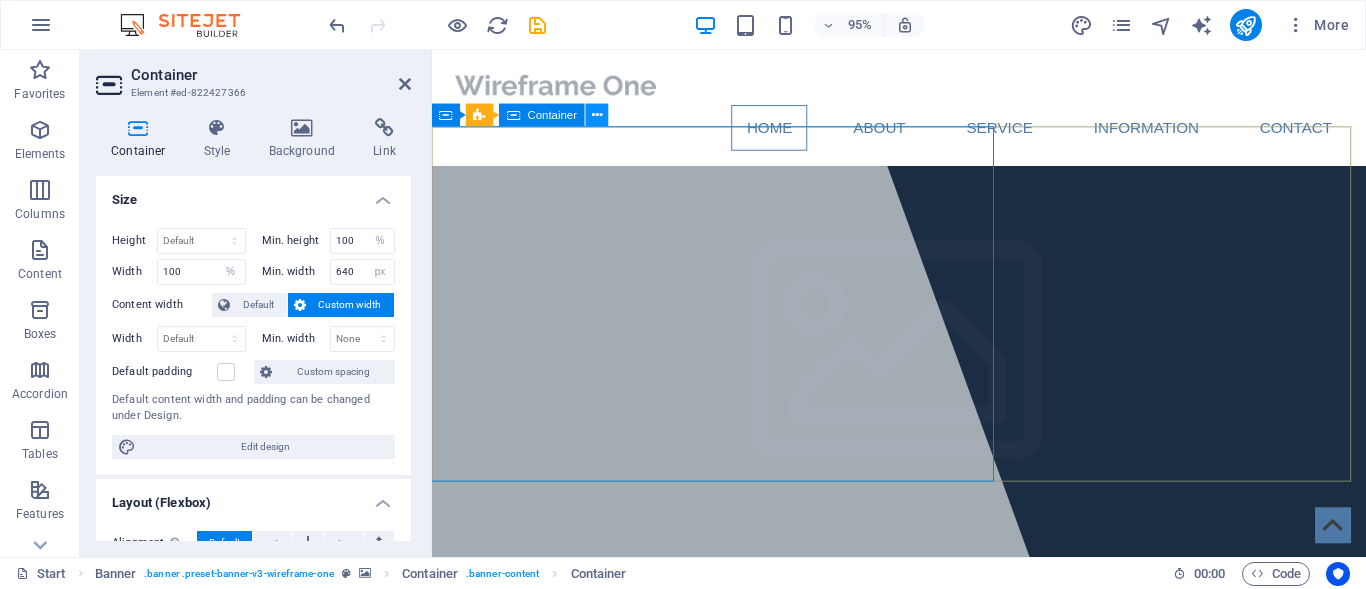 click at bounding box center [597, 115] 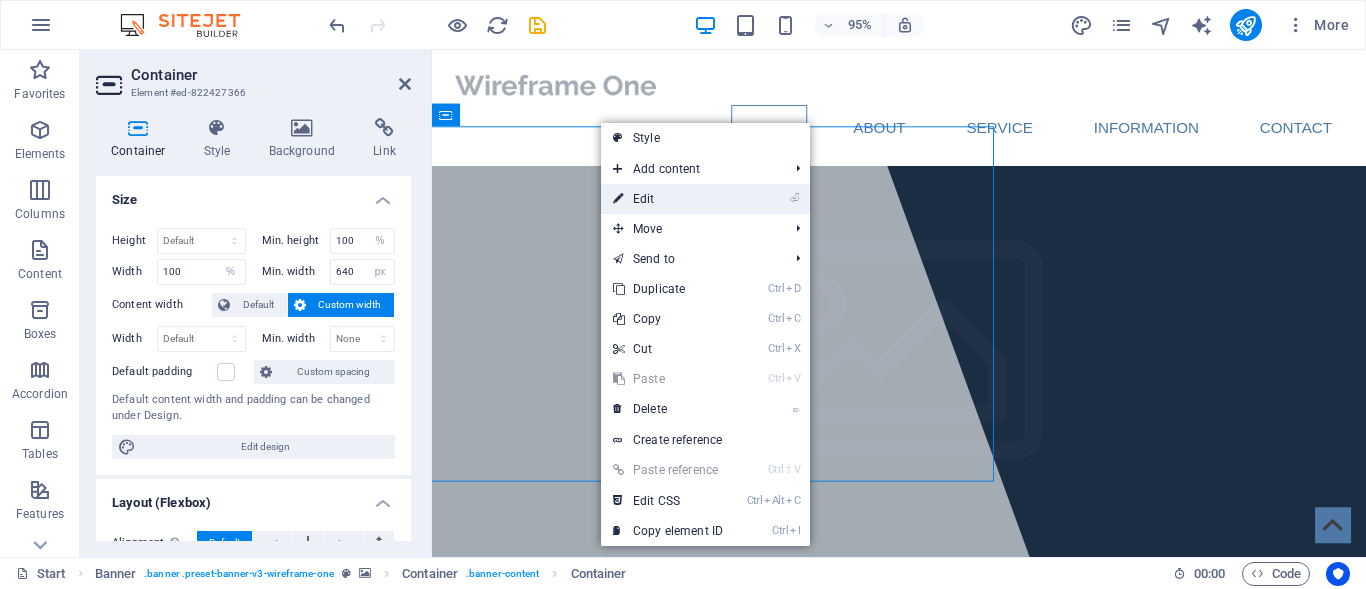 click on "⏎  Edit" at bounding box center (668, 199) 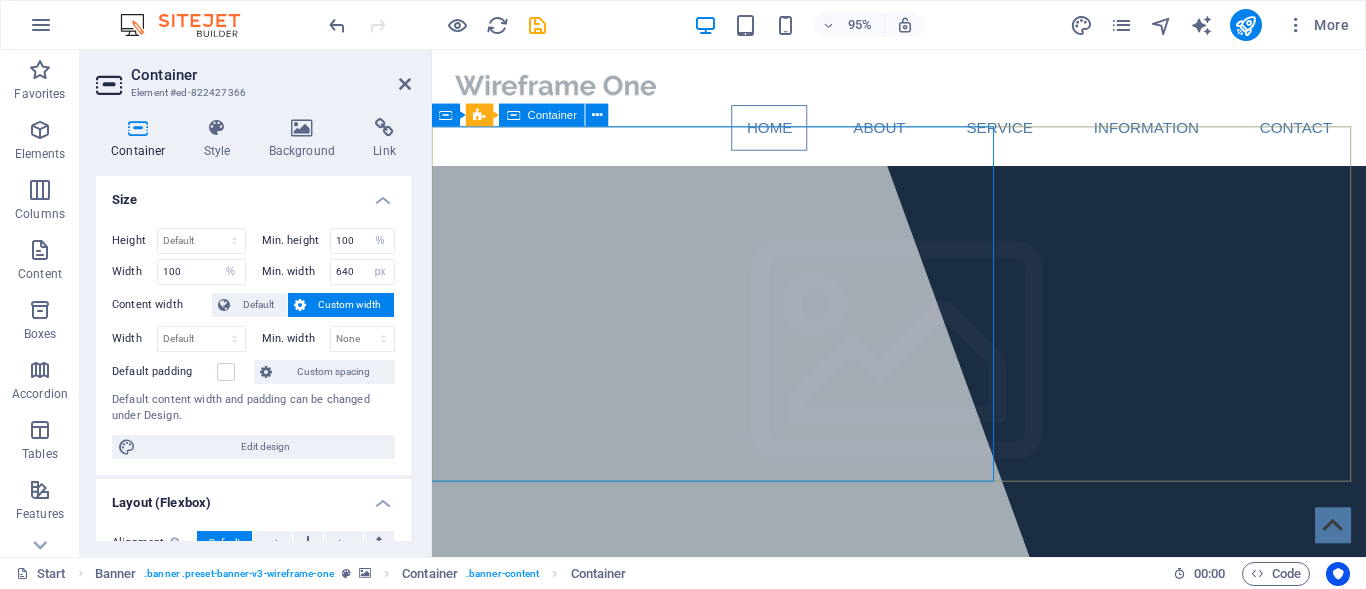 click at bounding box center [643, 317] 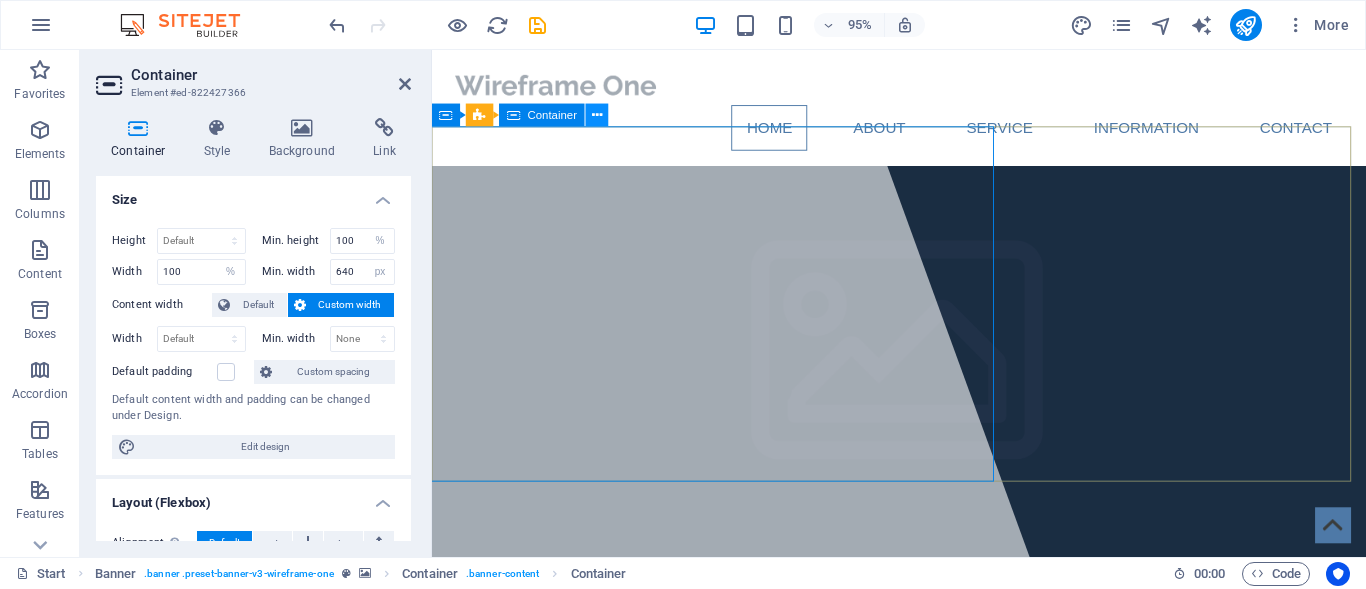 click at bounding box center [597, 115] 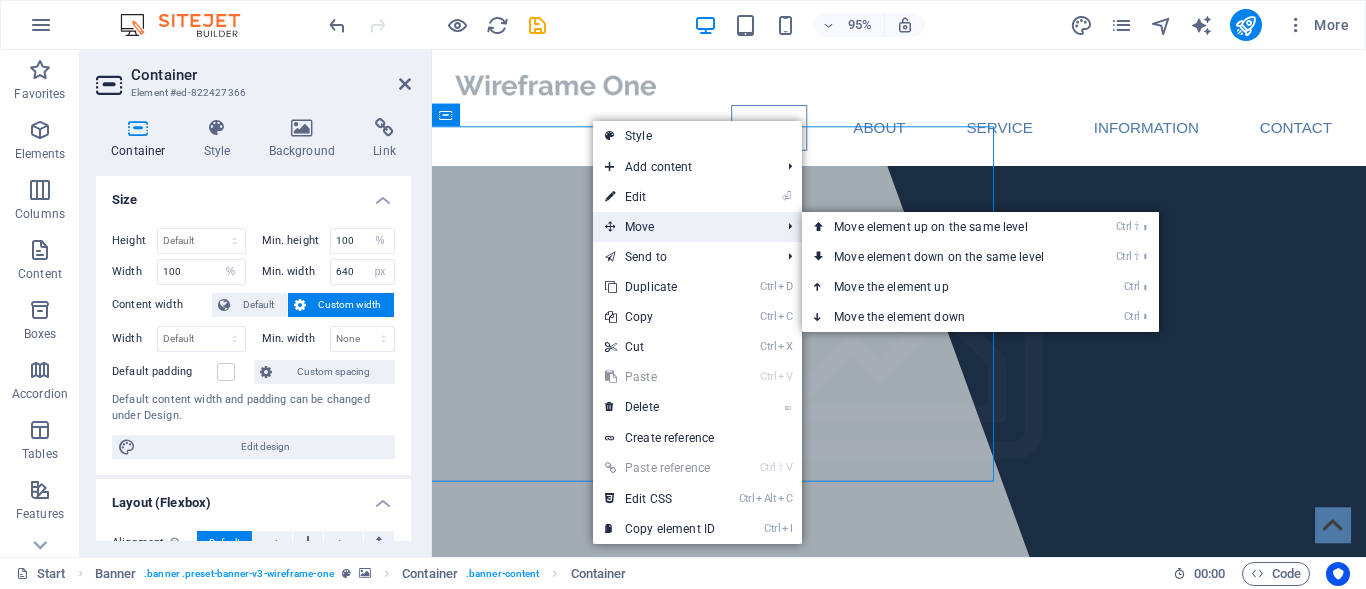 click on "Move" at bounding box center [682, 227] 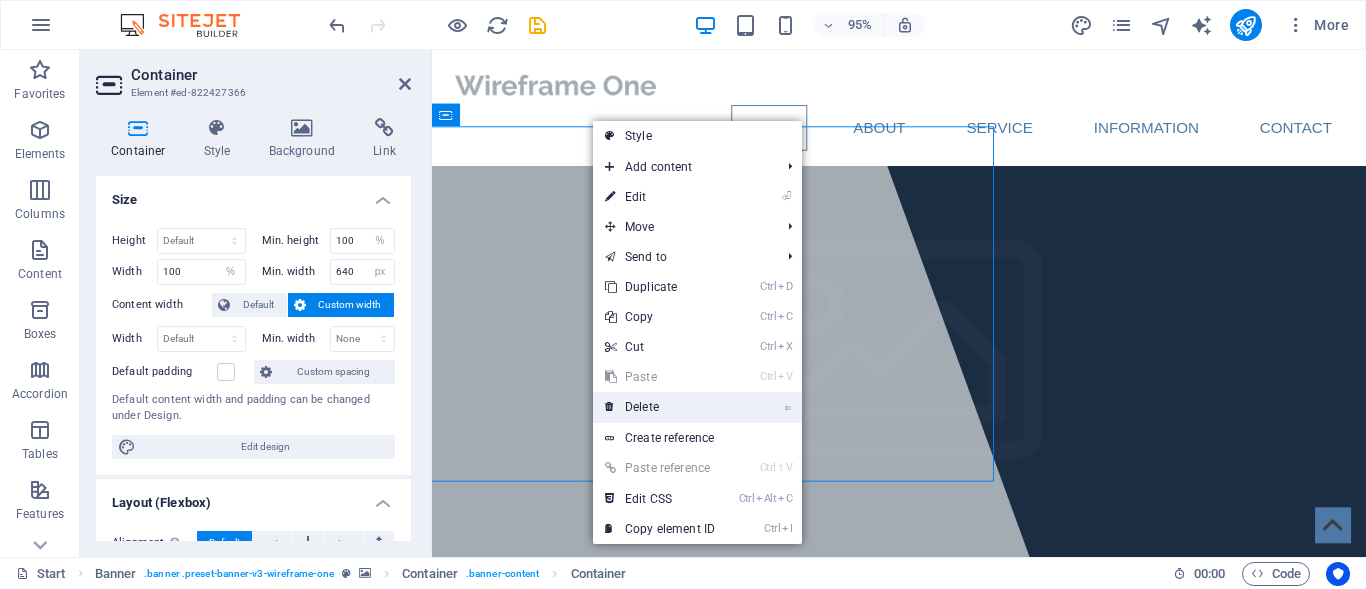 click on "⌦  Delete" at bounding box center [660, 407] 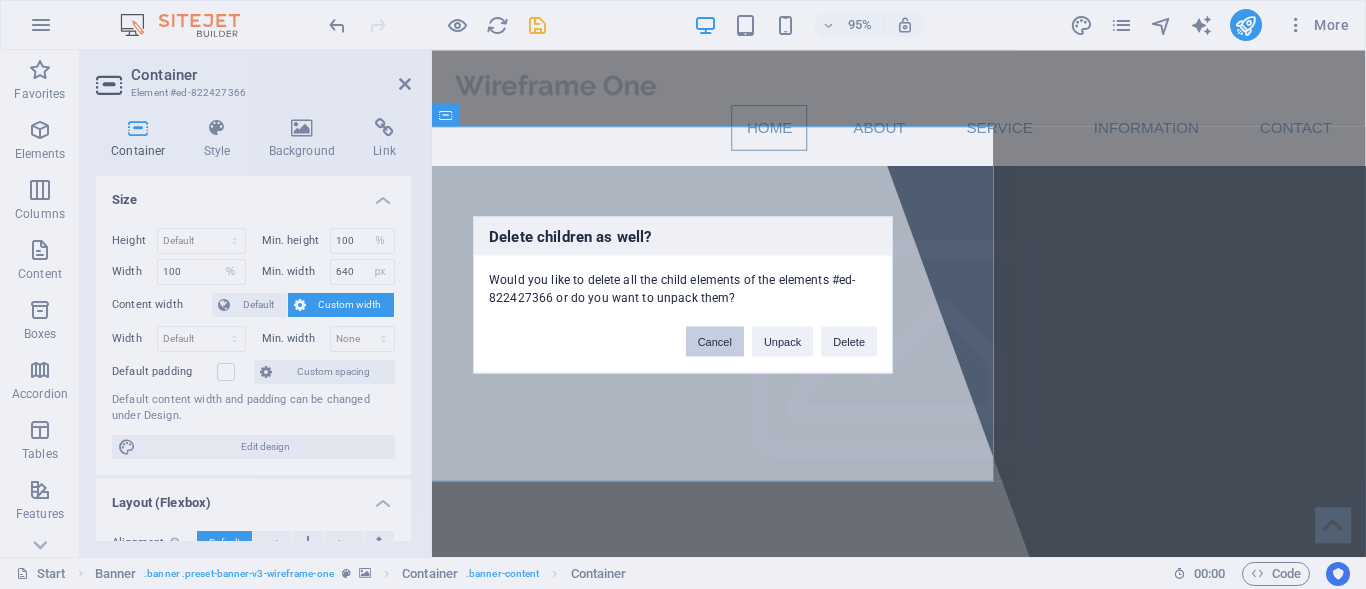 click on "Cancel" at bounding box center [715, 341] 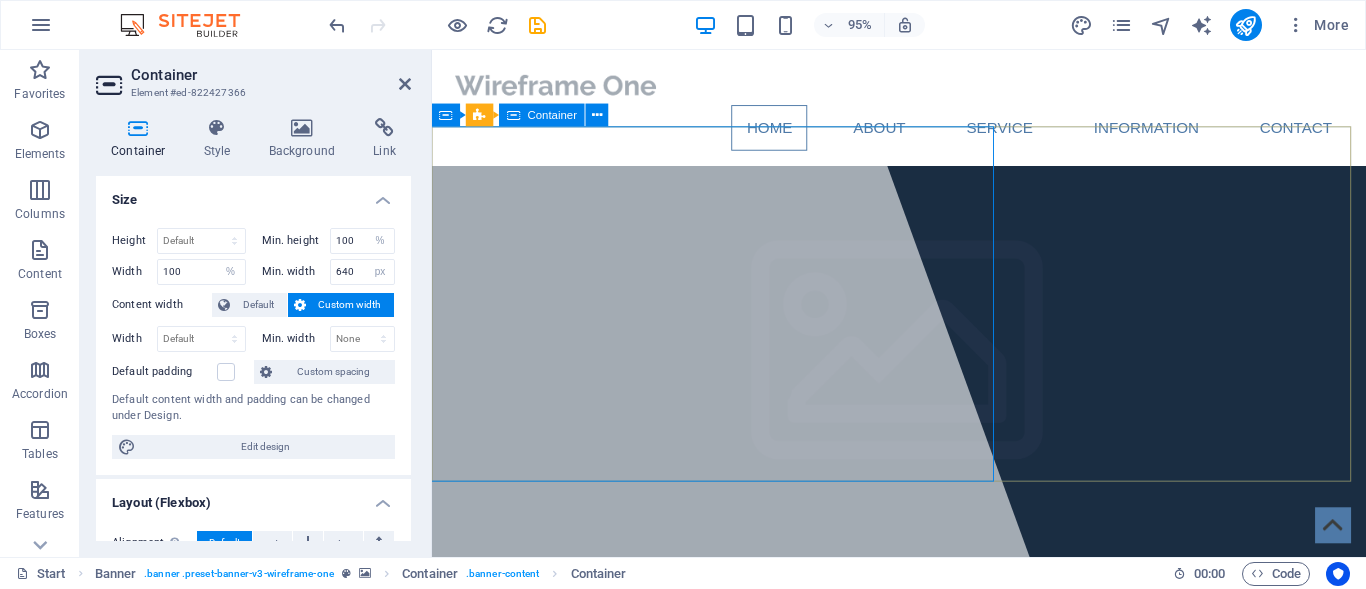 click on "Container   Banner   Container" at bounding box center [526, 115] 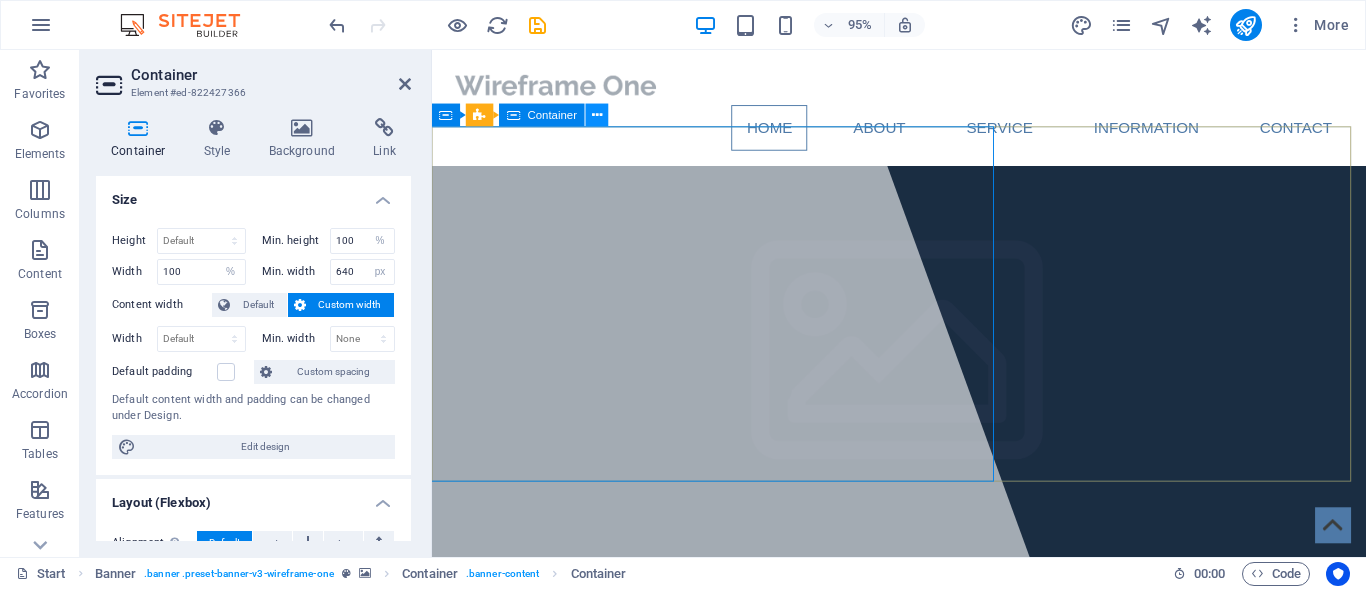 click at bounding box center (597, 114) 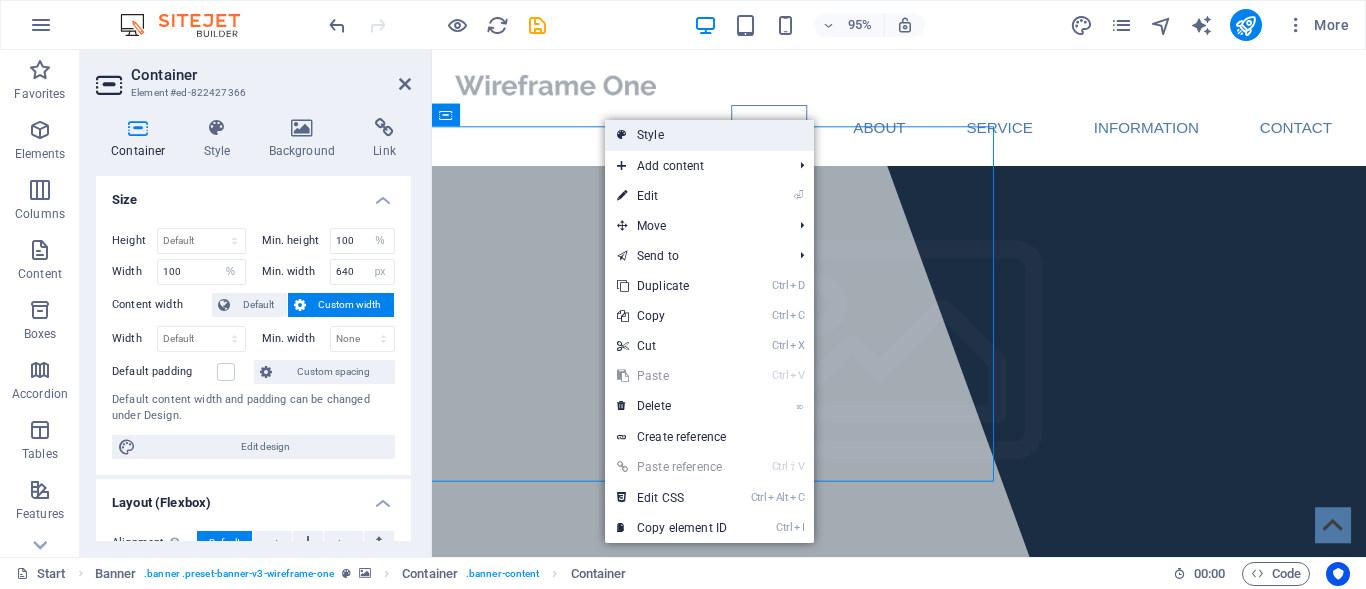 click on "Style" at bounding box center (709, 135) 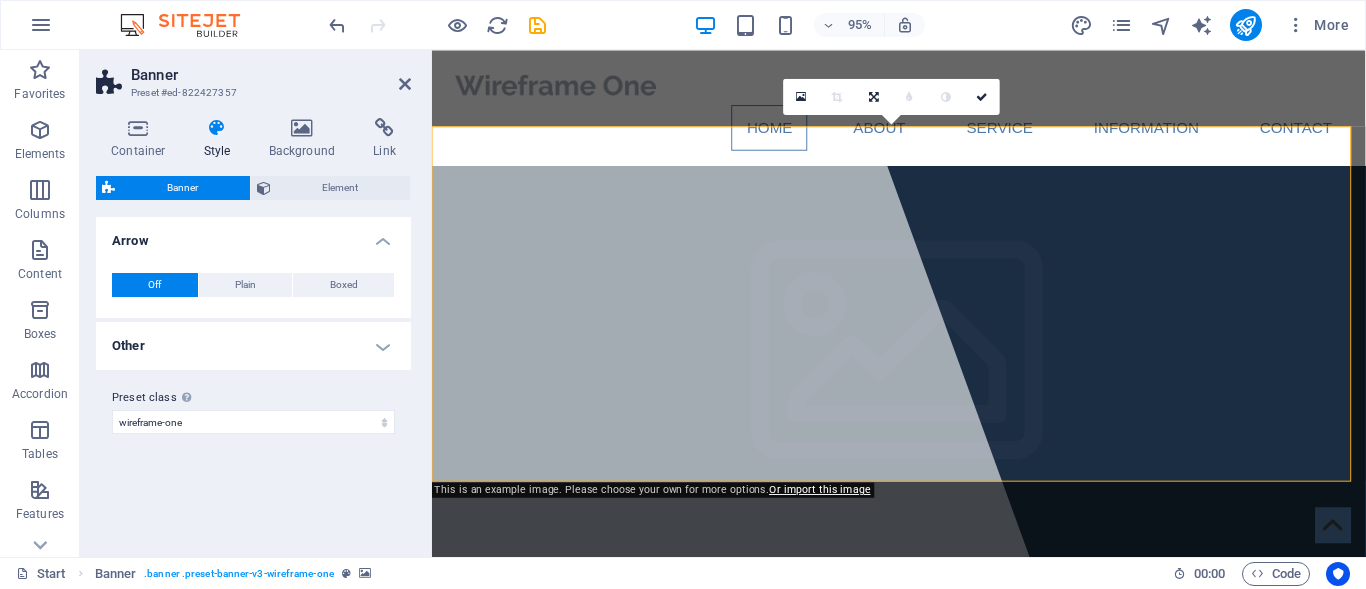 click on "Style" at bounding box center [221, 139] 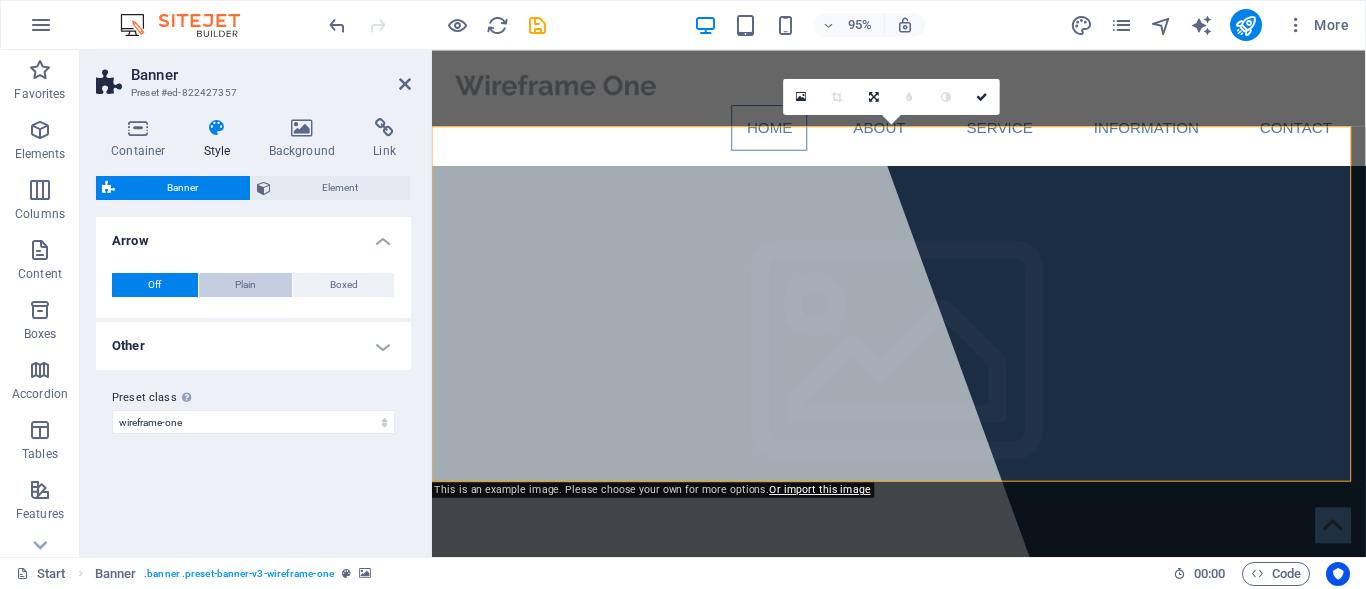 click on "Plain" at bounding box center [245, 285] 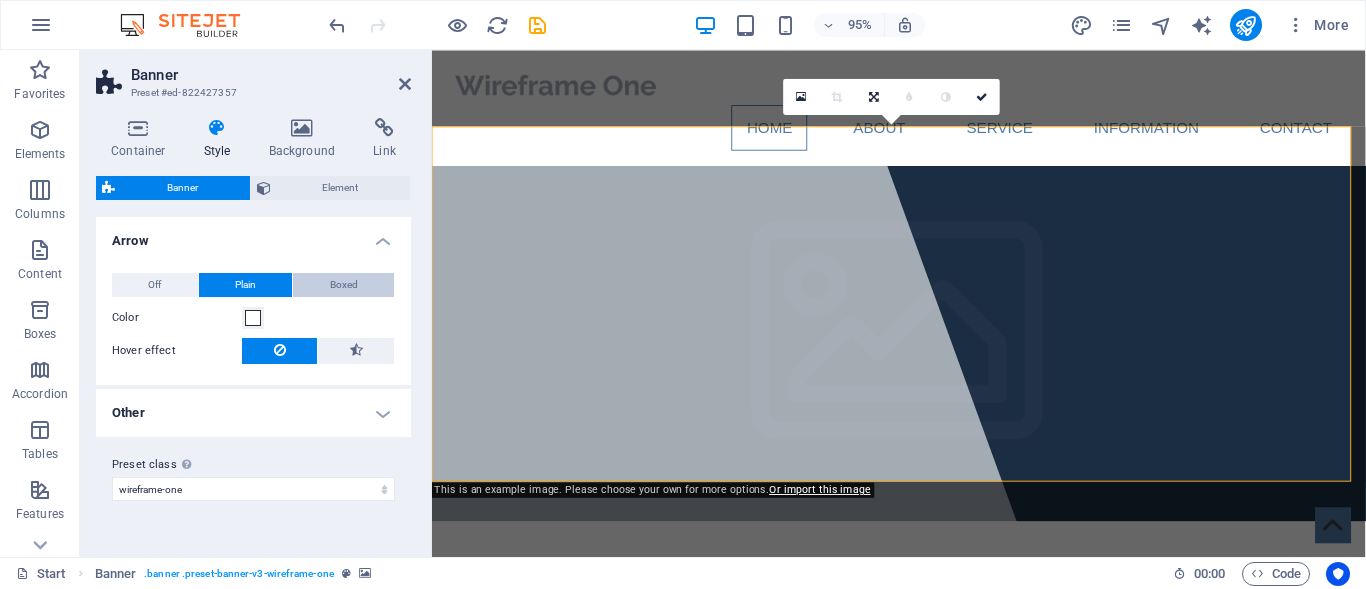 click on "Boxed" at bounding box center [344, 285] 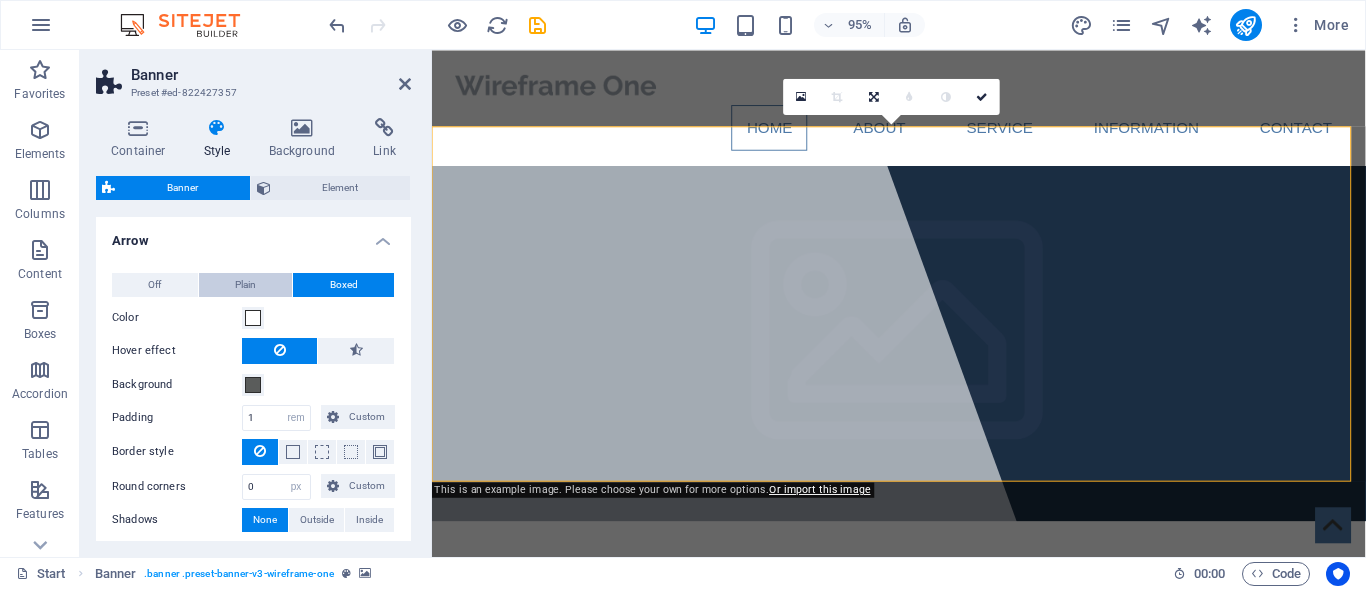 click on "Plain" at bounding box center (245, 285) 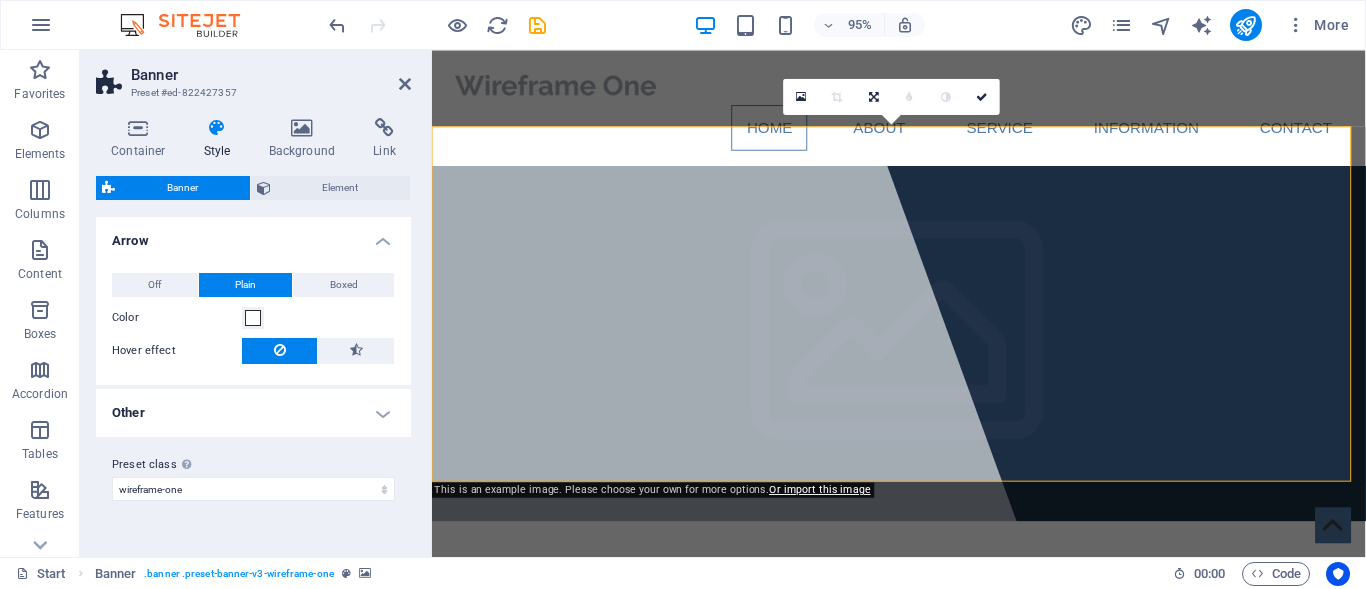 click on "Color" at bounding box center [177, 318] 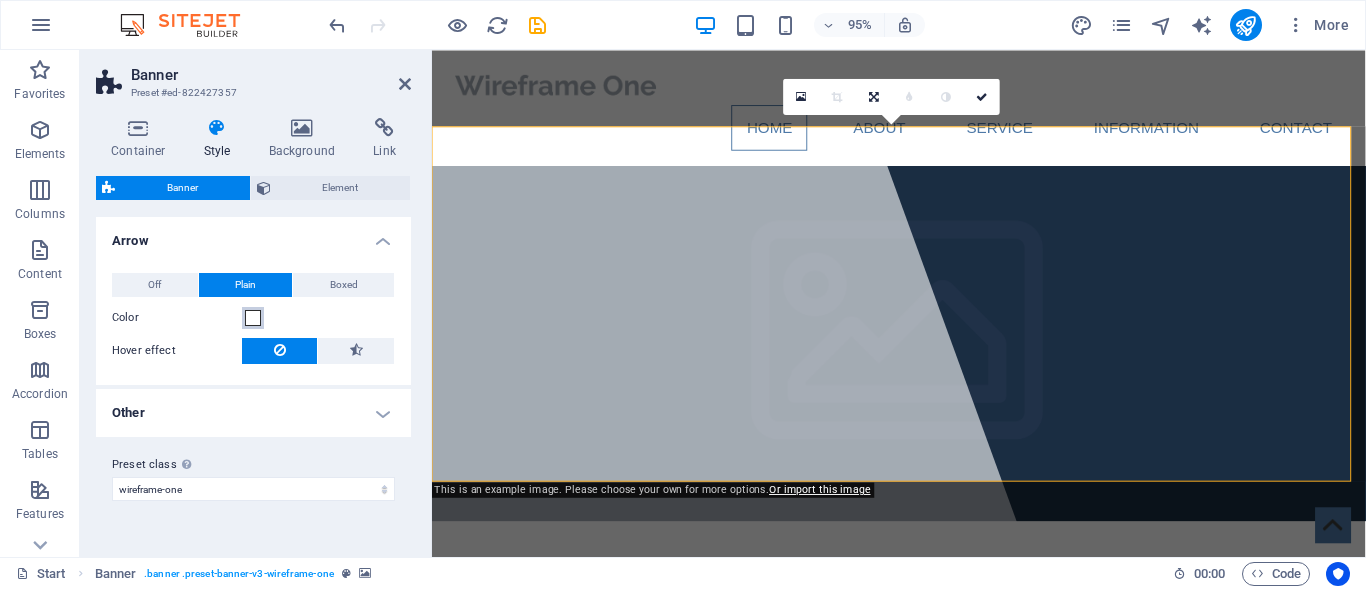 click on "Color" at bounding box center (253, 318) 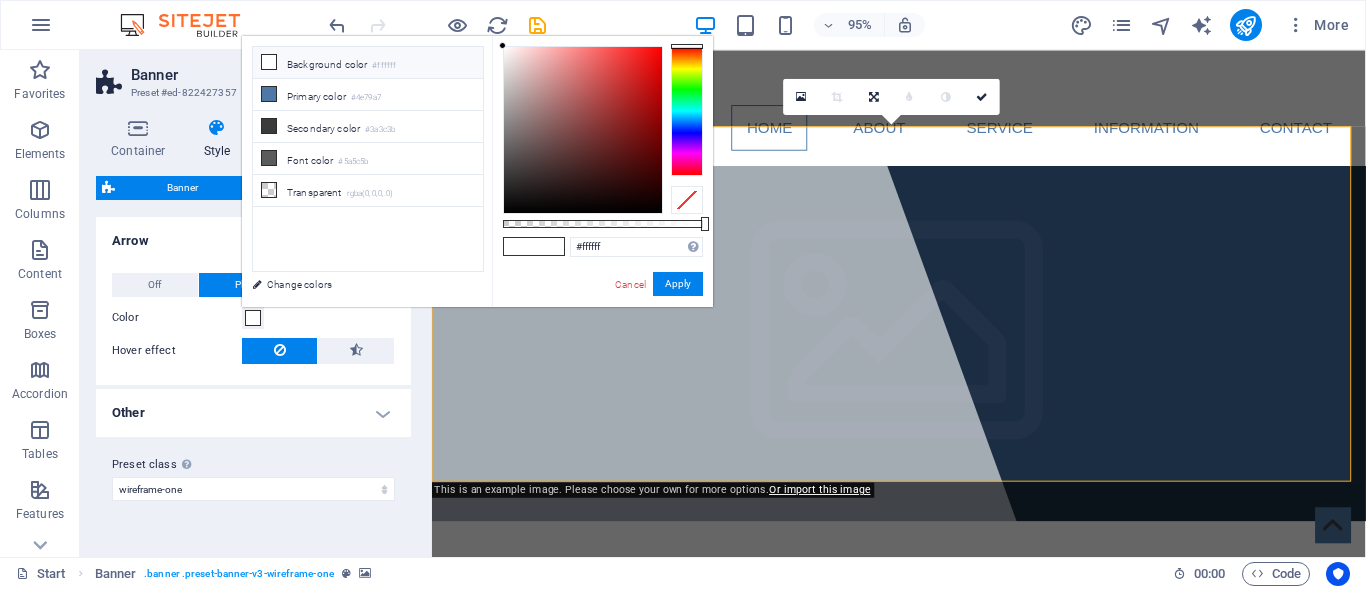 click at bounding box center [687, 111] 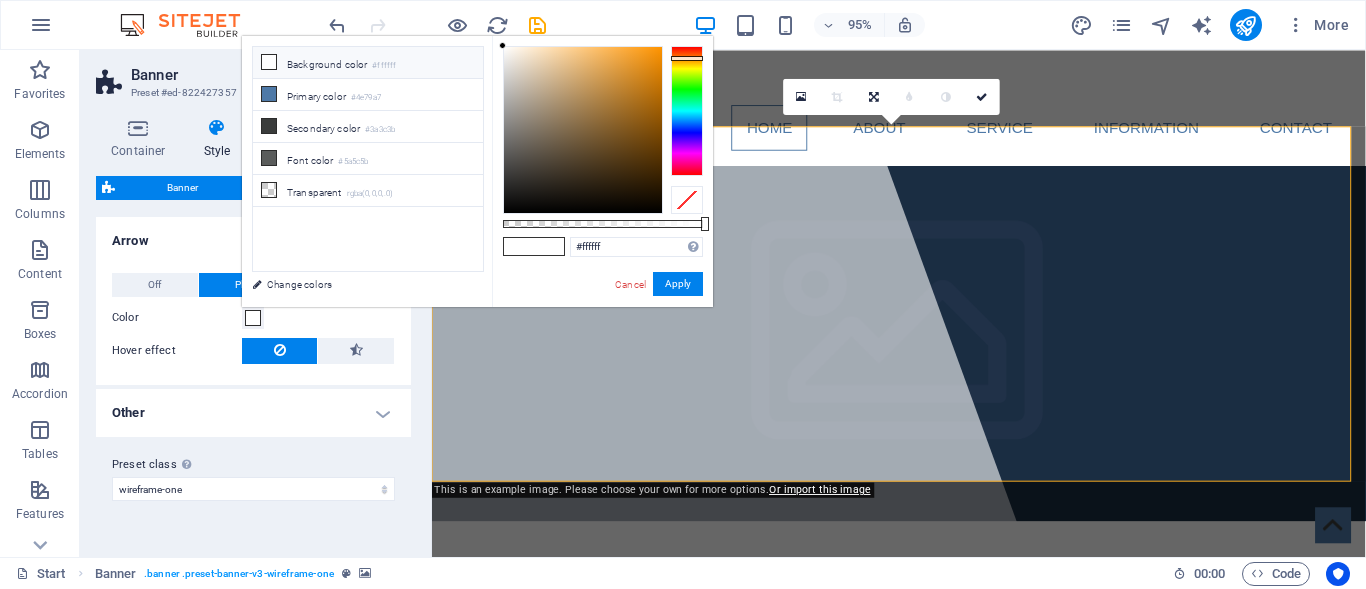 click at bounding box center (687, 111) 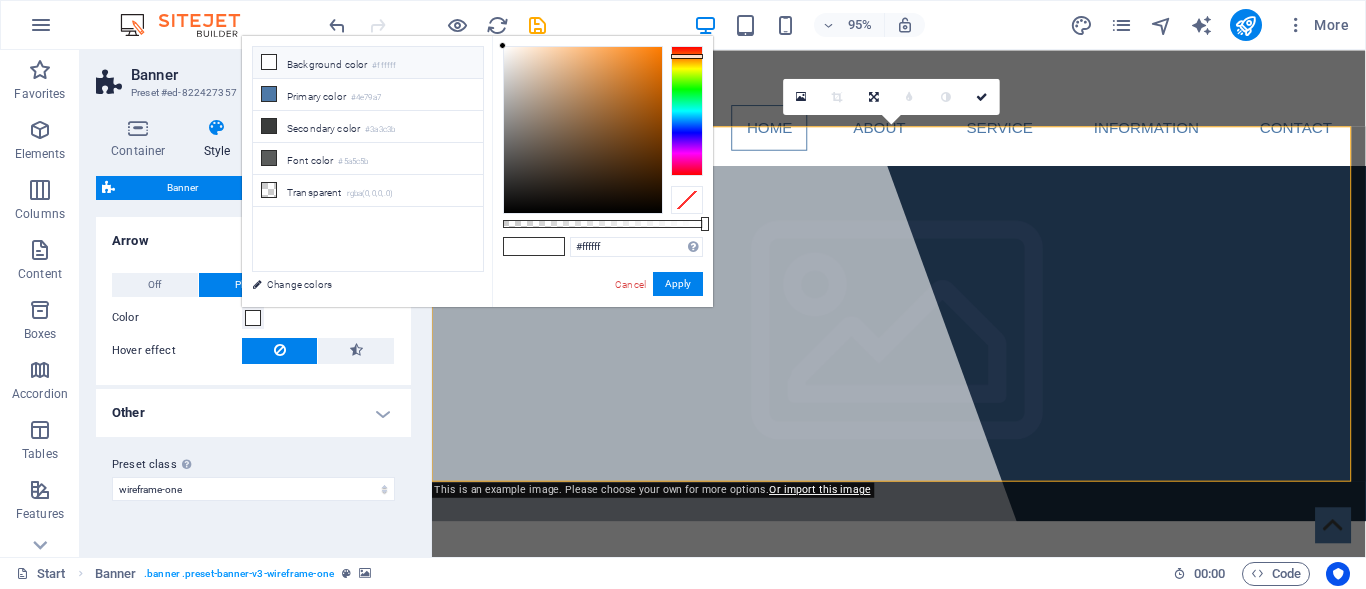 click at bounding box center (687, 111) 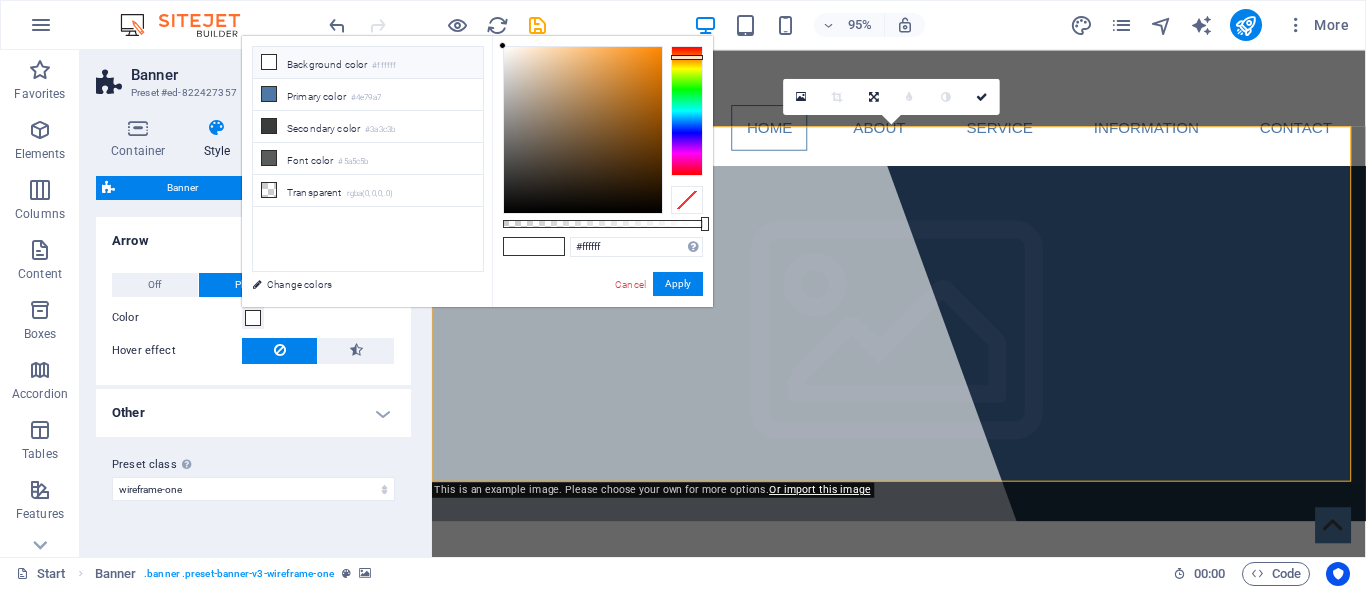 click at bounding box center (687, 57) 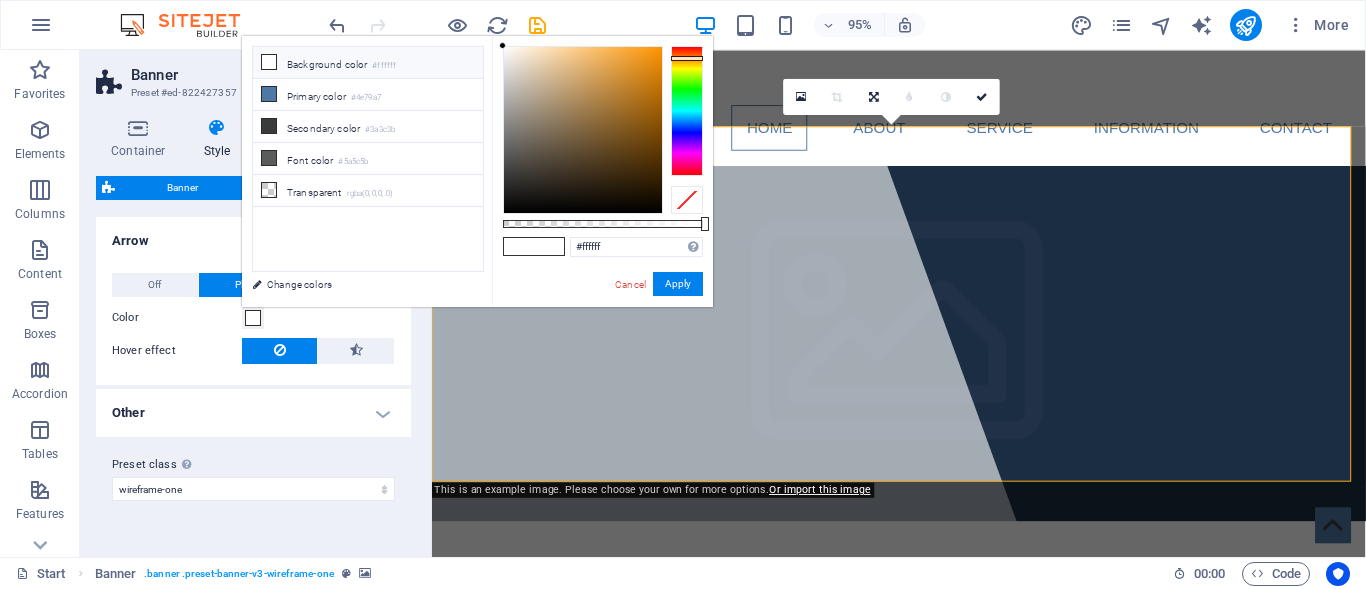 click at bounding box center (687, 111) 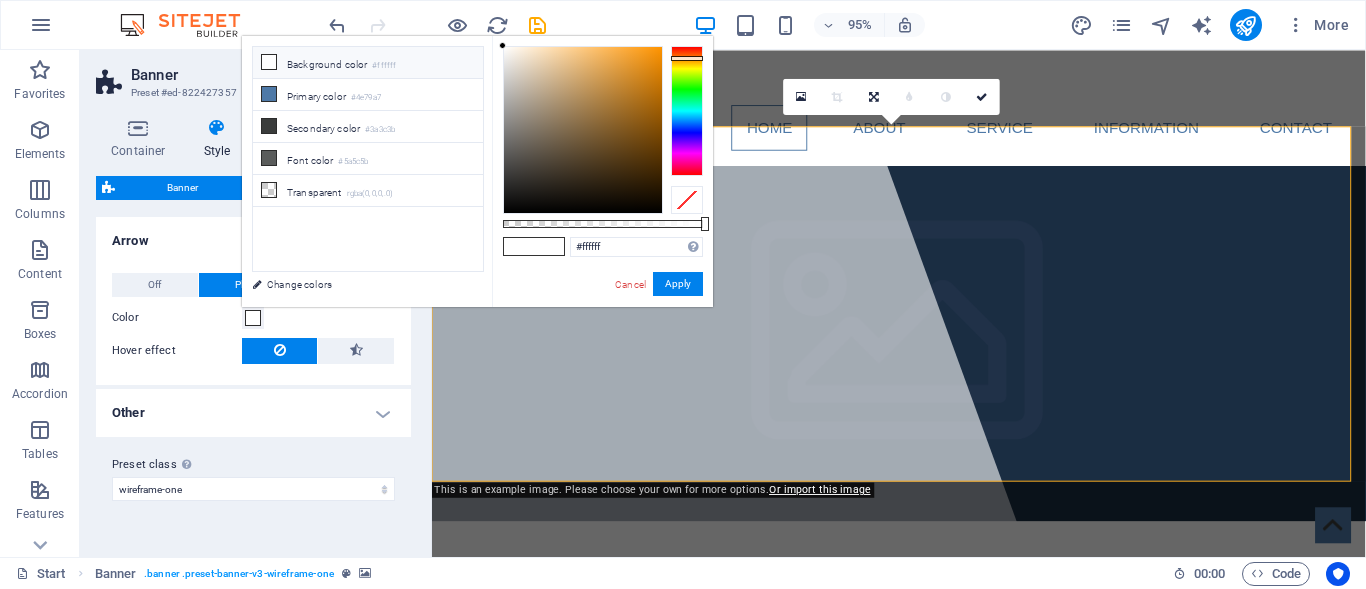 click at bounding box center [687, 111] 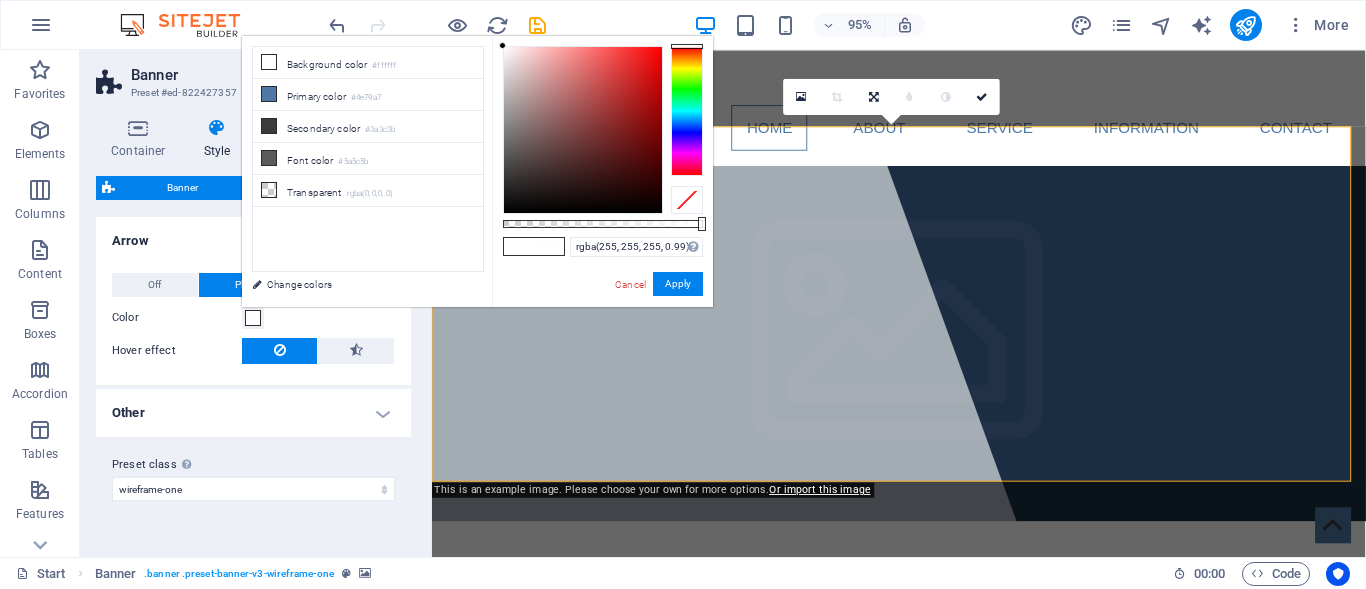 type on "#ffffff" 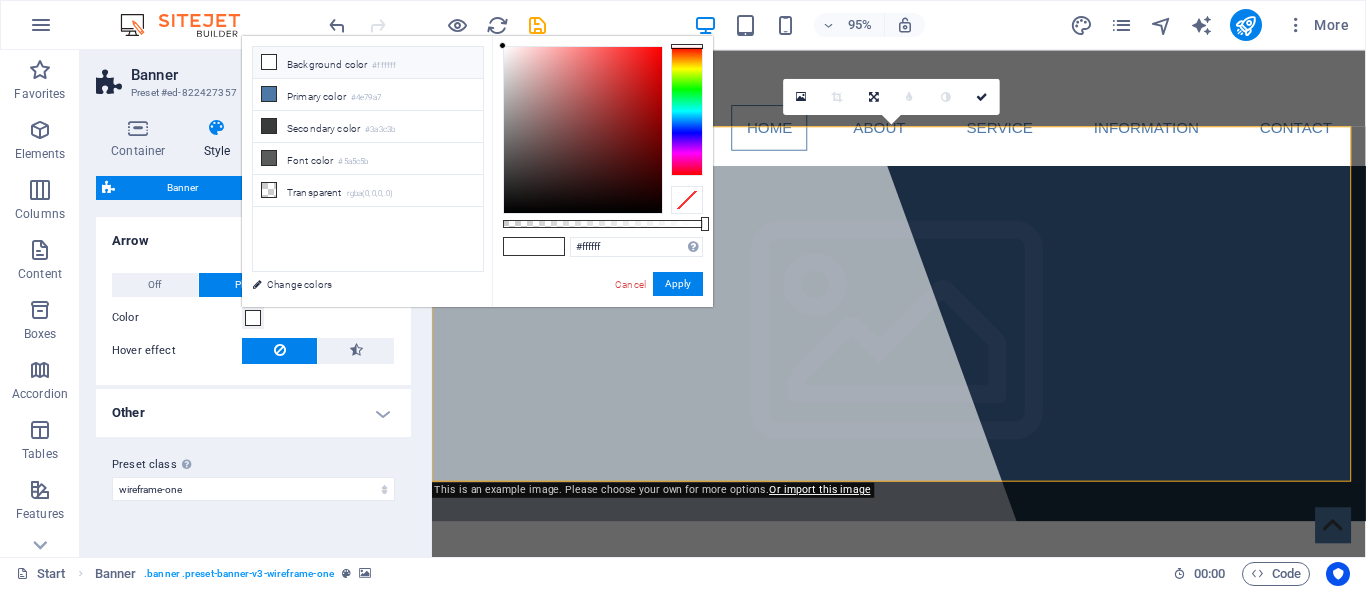 drag, startPoint x: 692, startPoint y: 222, endPoint x: 714, endPoint y: 225, distance: 22.203604 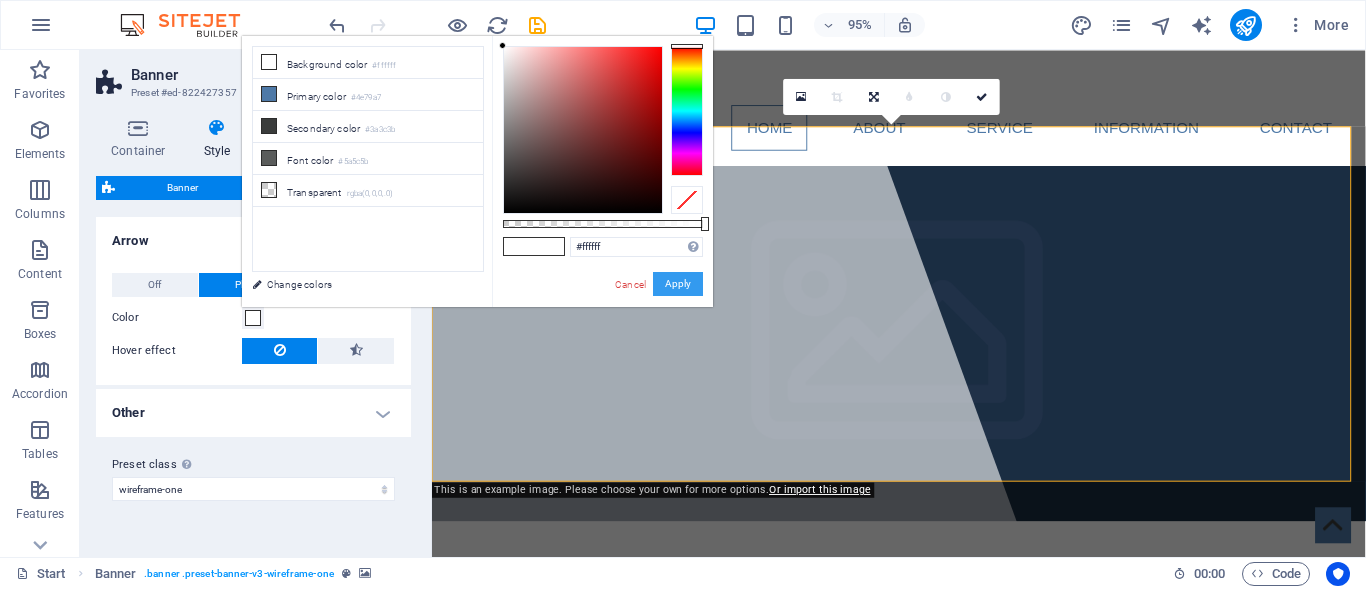 click on "Apply" at bounding box center [678, 284] 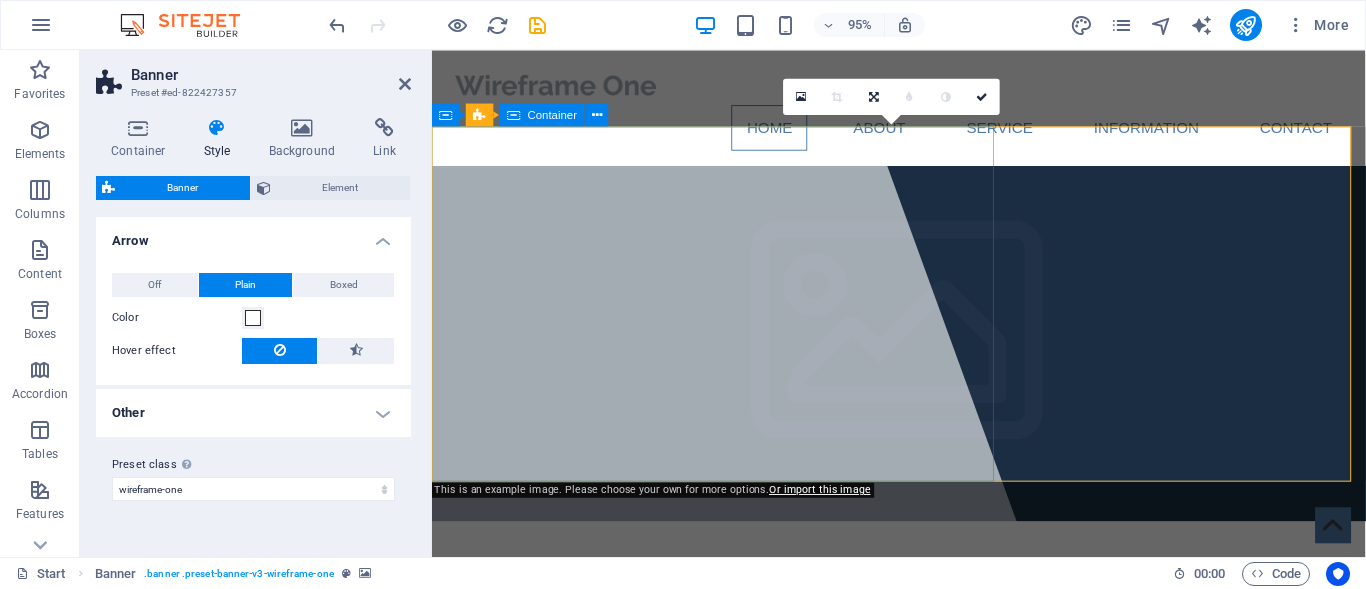 click at bounding box center [643, 317] 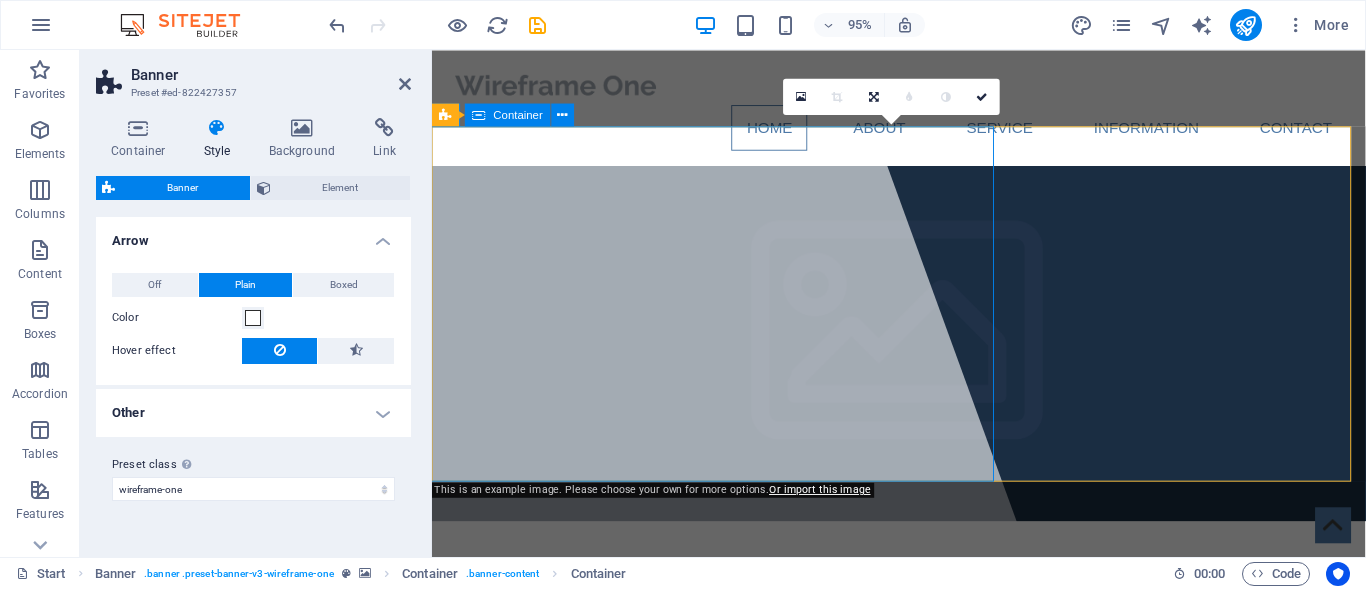click on "[DOMAIN] [LOREM_IPSUM]" at bounding box center [923, 758] 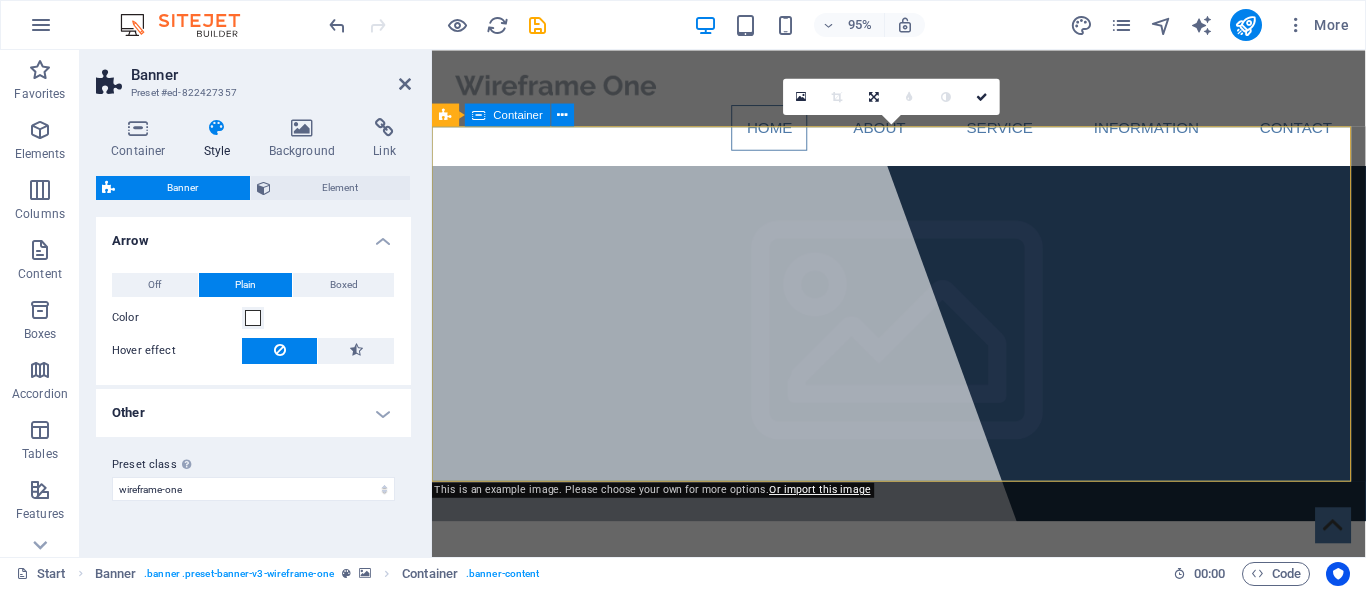 click on "[DOMAIN] [LOREM_IPSUM]" at bounding box center (923, 758) 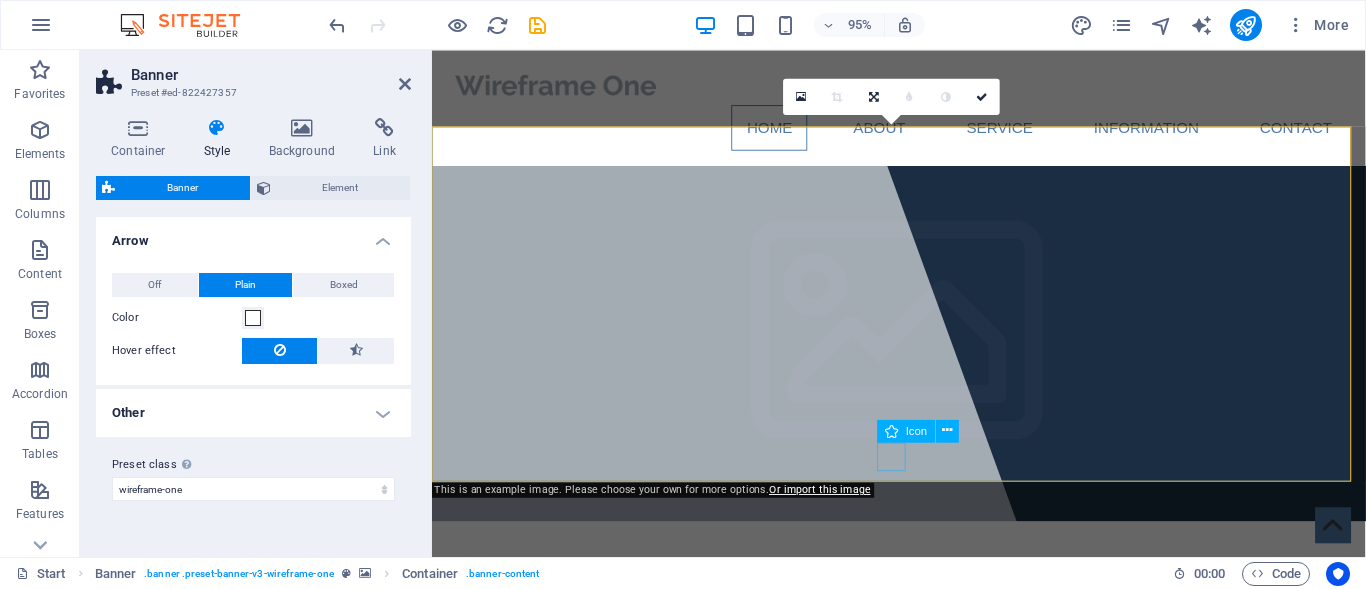 click at bounding box center (924, 558) 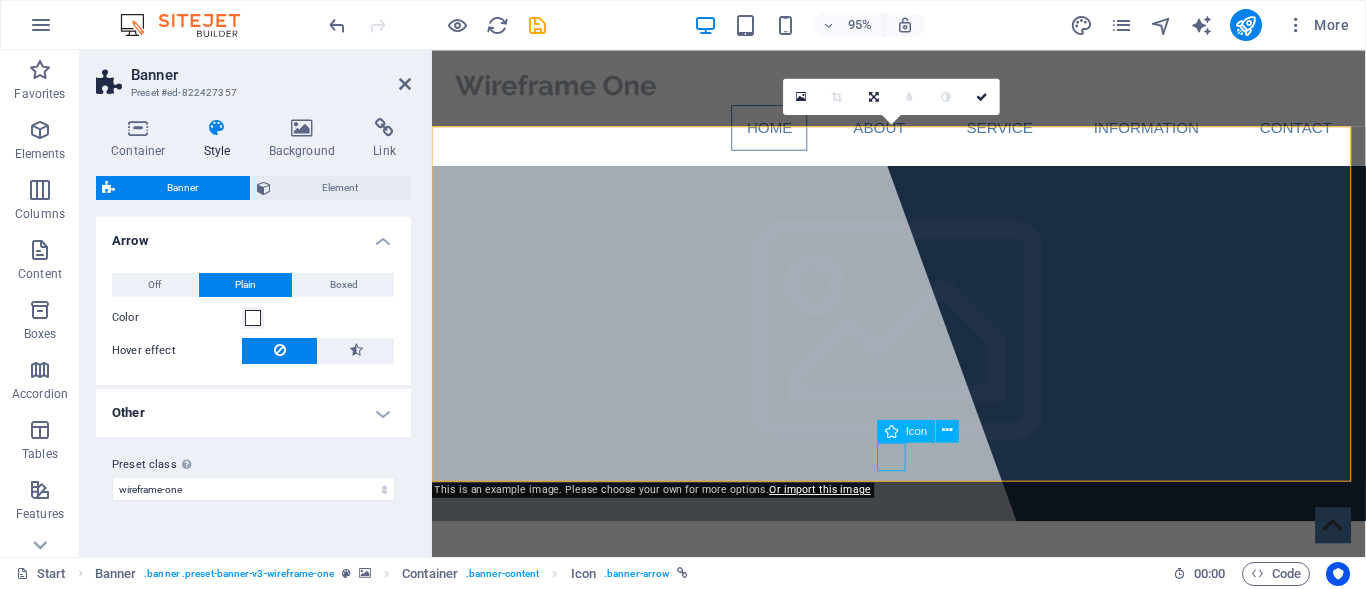click at bounding box center (924, 558) 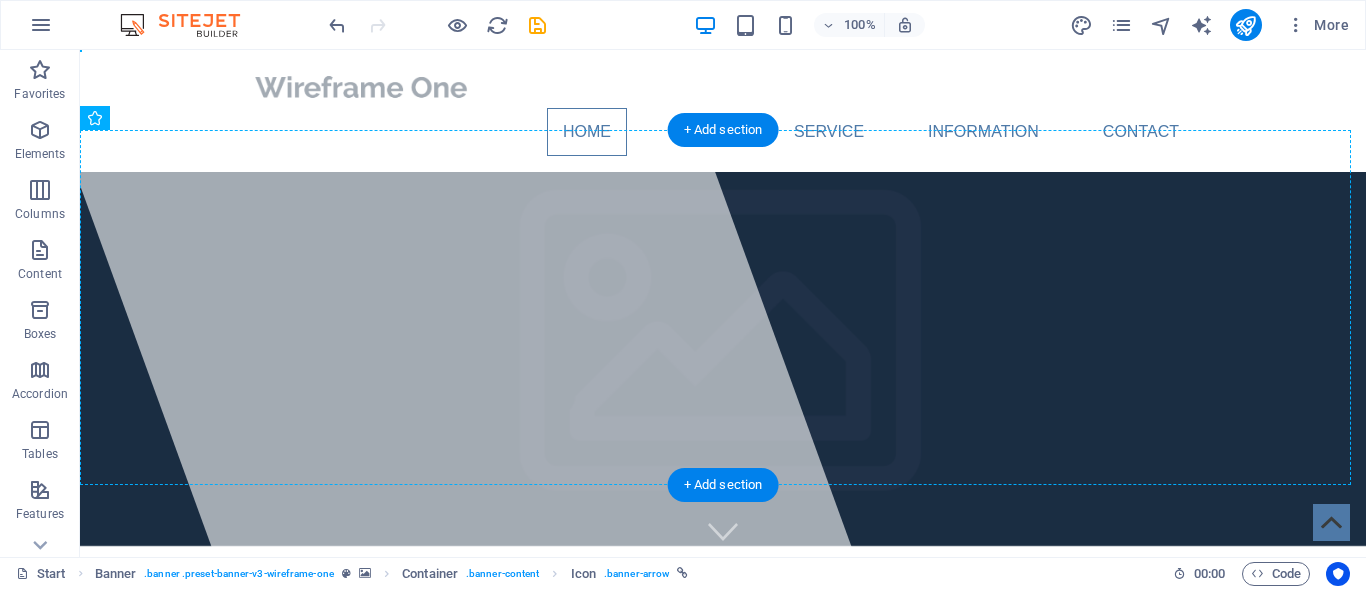 drag, startPoint x: 994, startPoint y: 484, endPoint x: 699, endPoint y: 325, distance: 335.12088 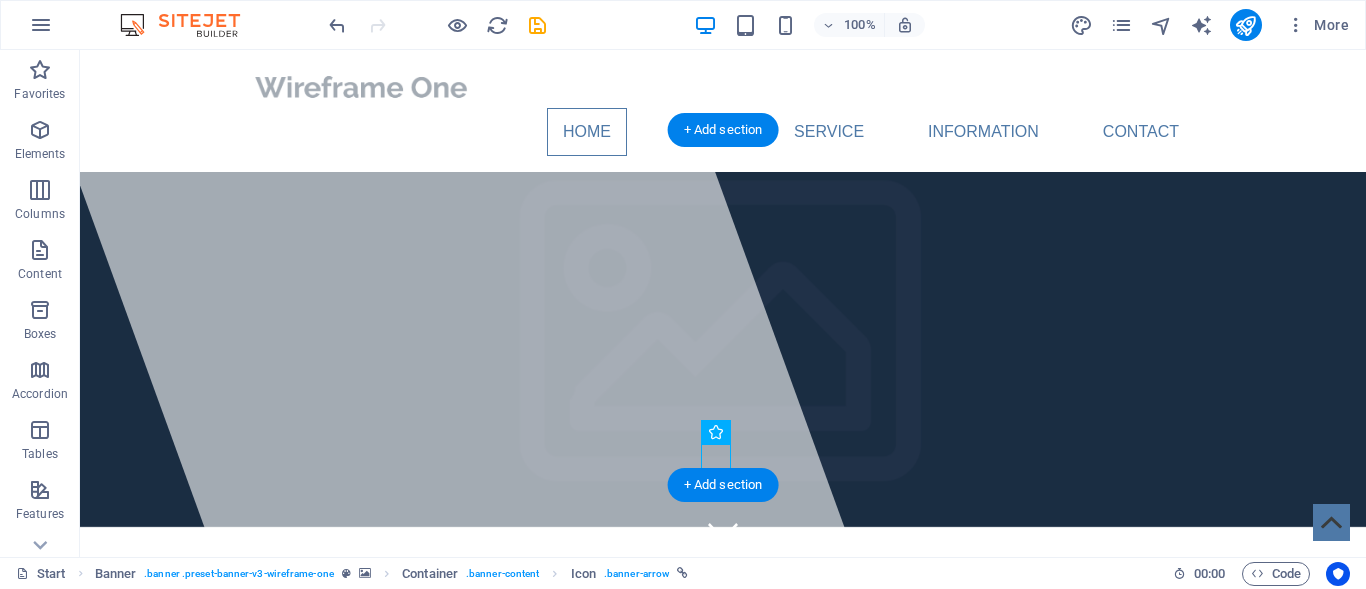 click at bounding box center (443, 303) 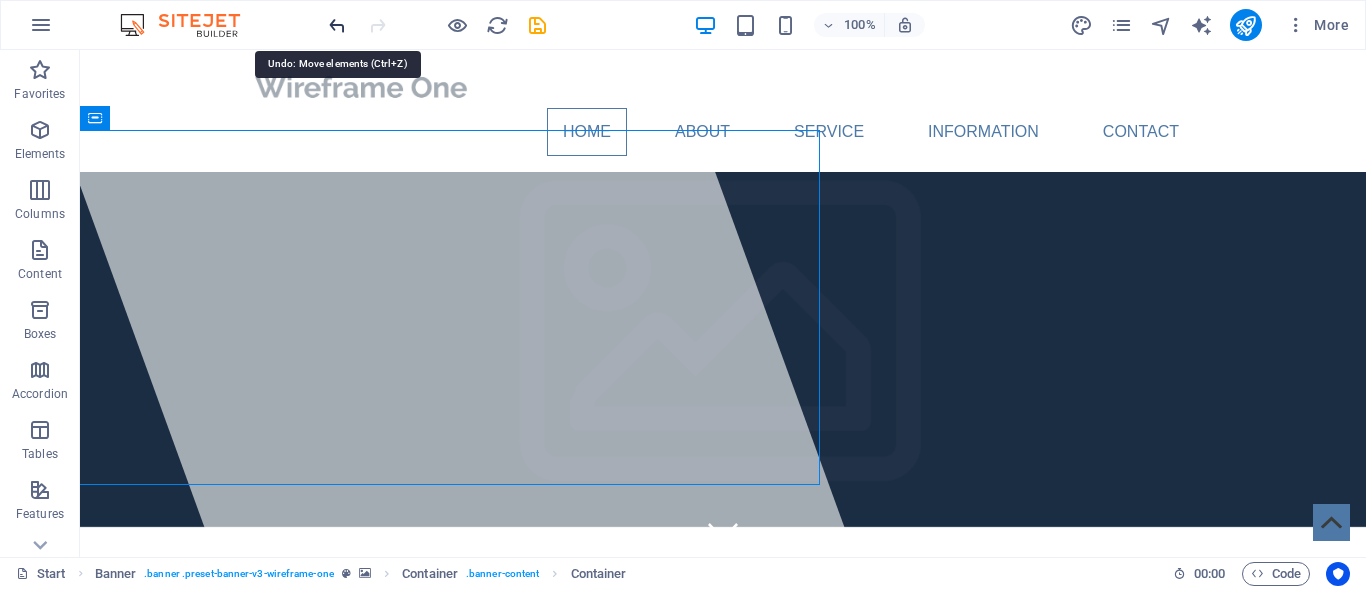click at bounding box center [337, 25] 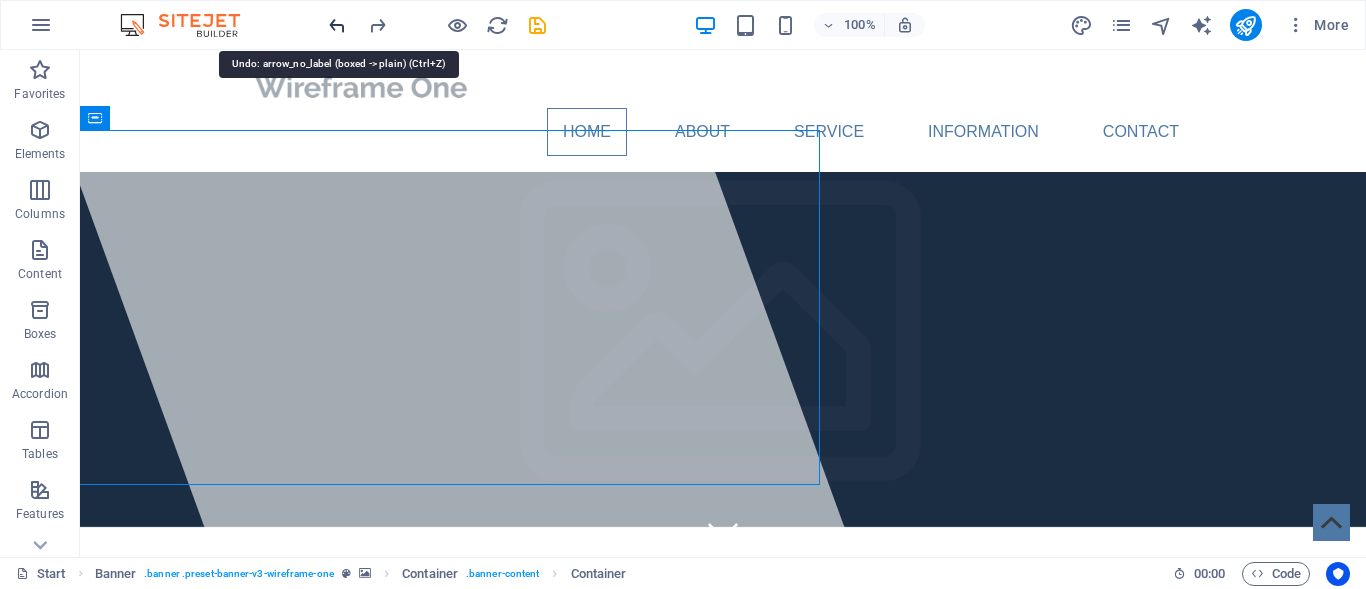 click at bounding box center [337, 25] 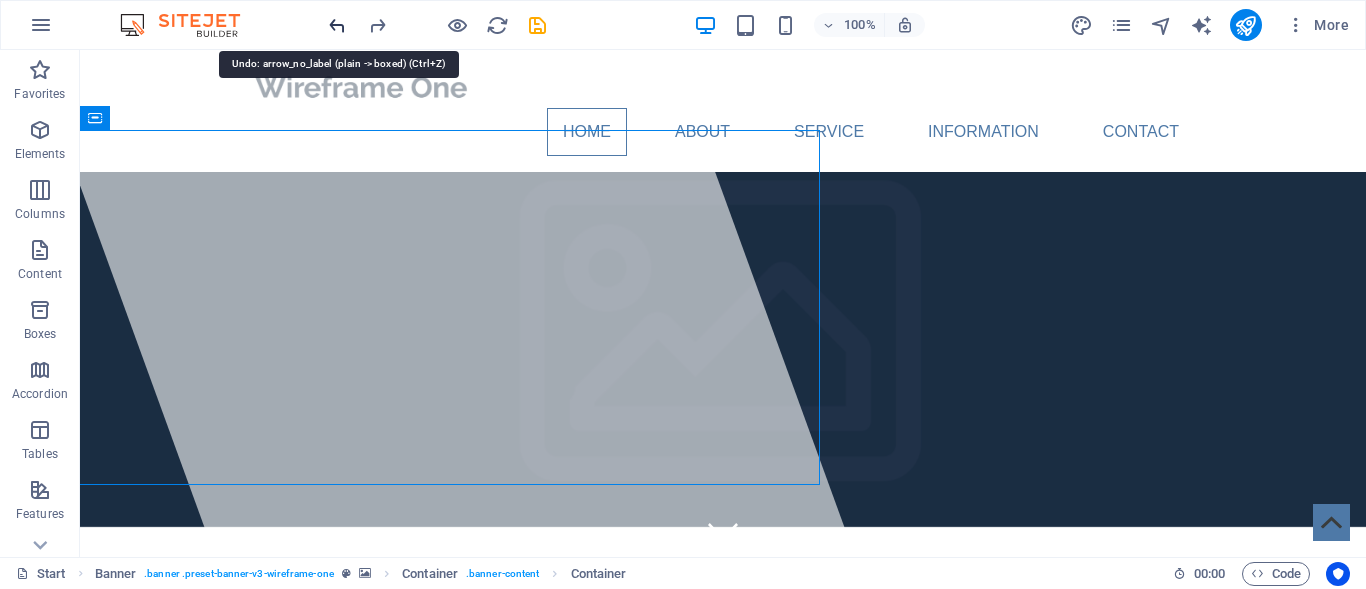 click at bounding box center (337, 25) 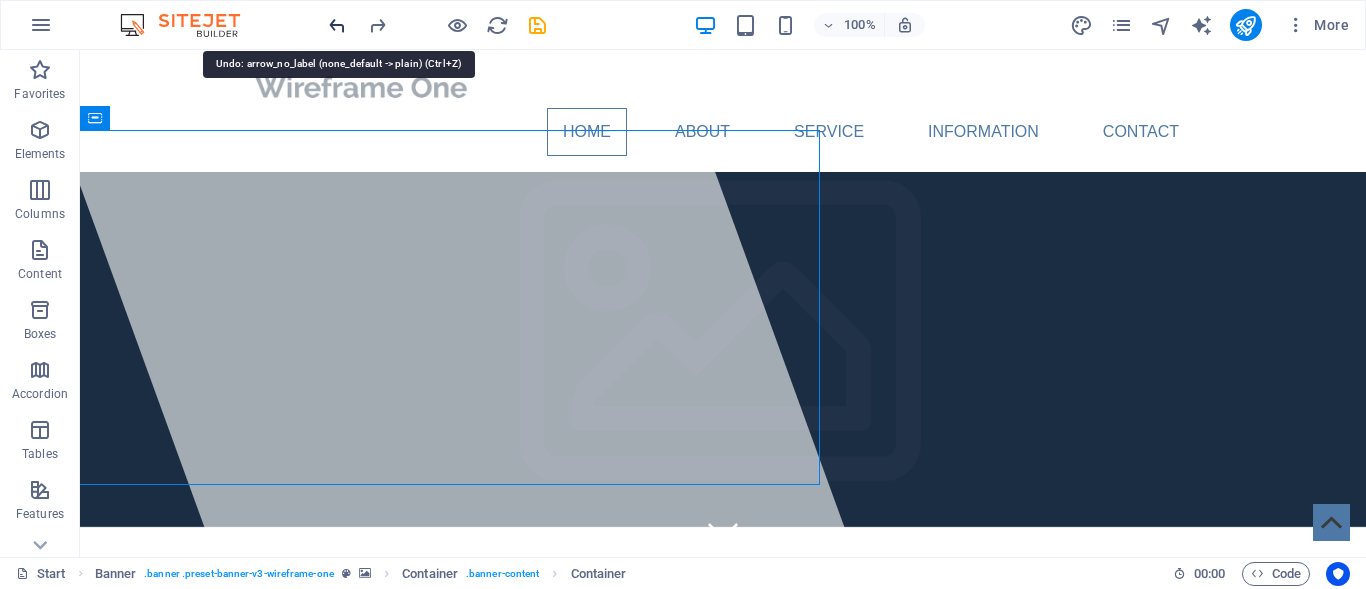 click at bounding box center [337, 25] 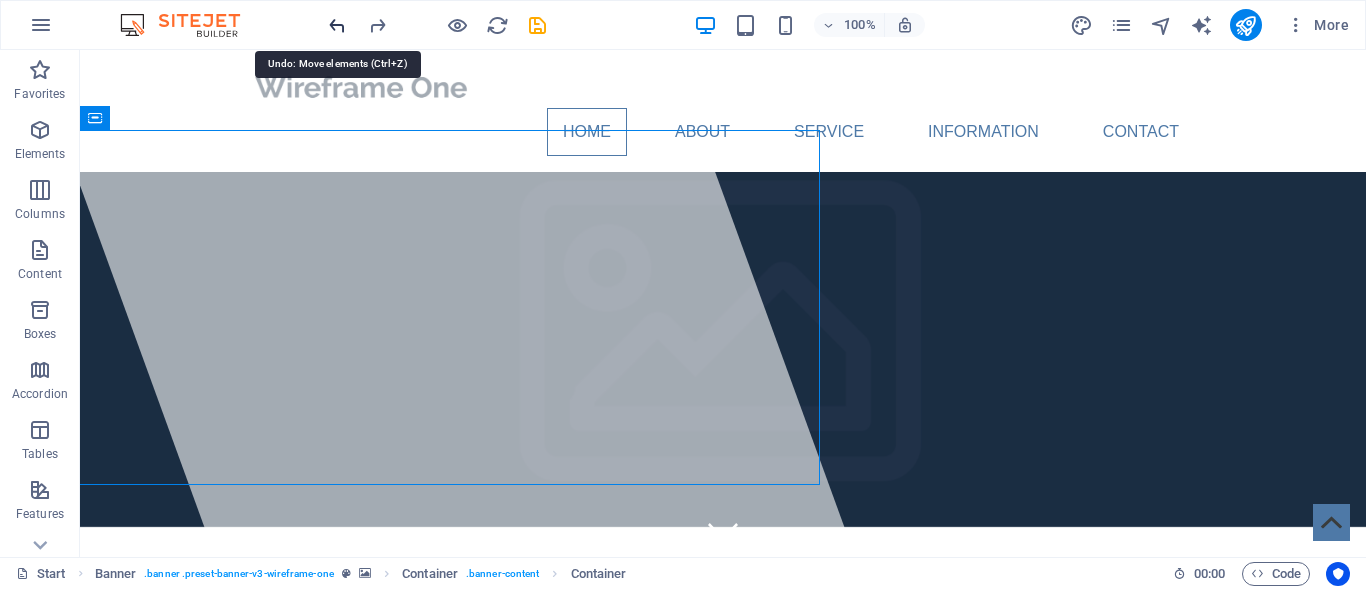 click at bounding box center [337, 25] 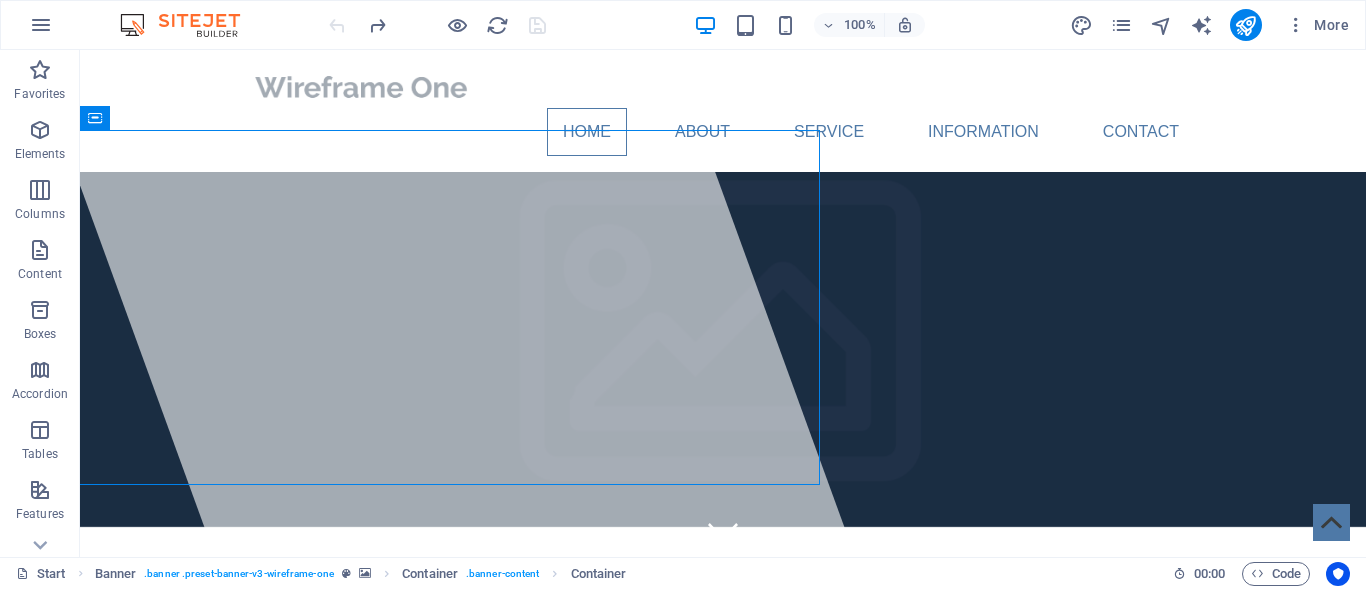 click at bounding box center [437, 25] 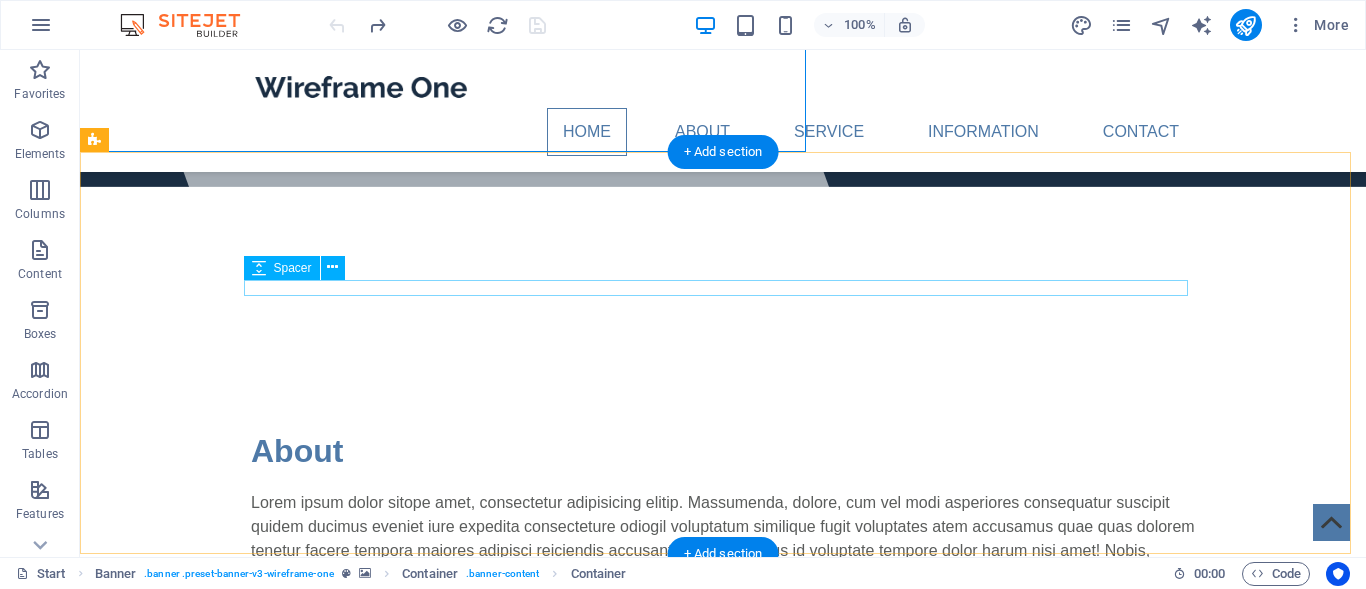 scroll, scrollTop: 0, scrollLeft: 0, axis: both 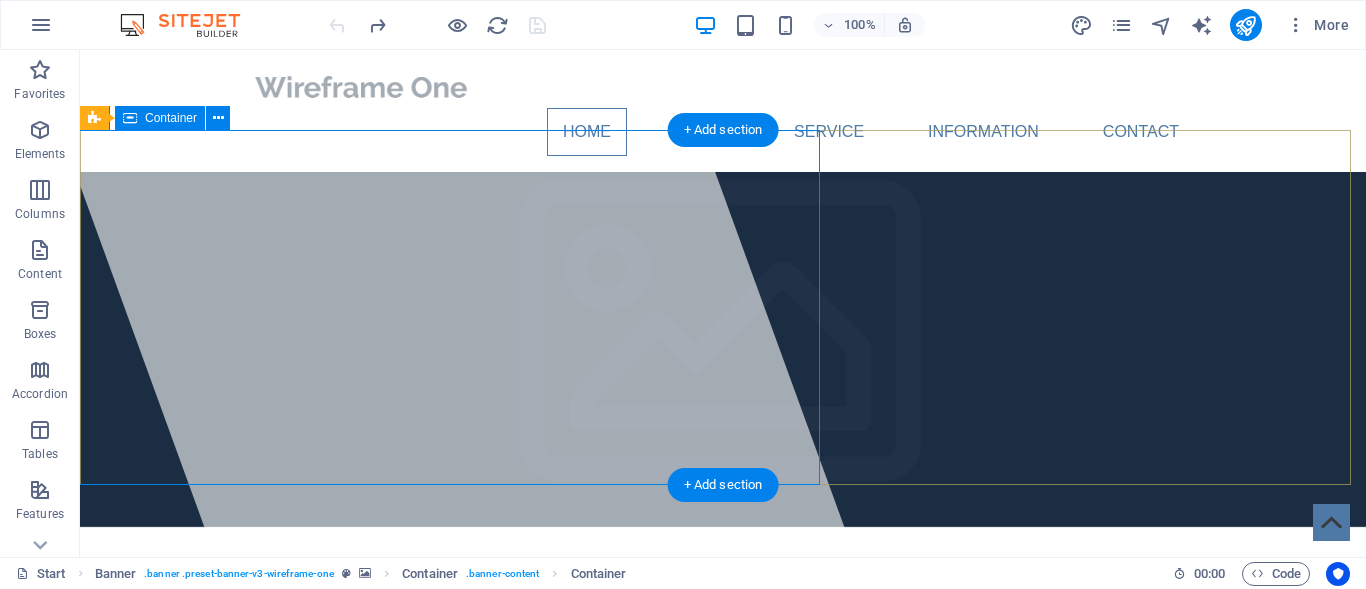 click at bounding box center [723, 607] 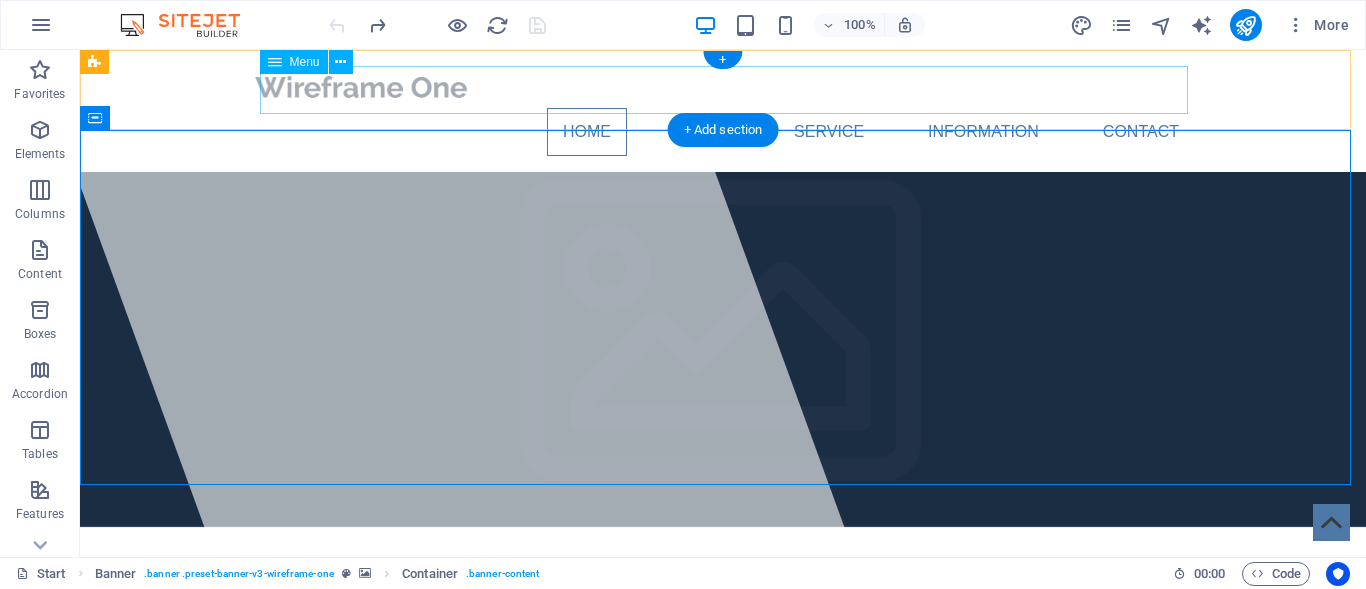 click on "Home About Service Information Contact" at bounding box center (723, 132) 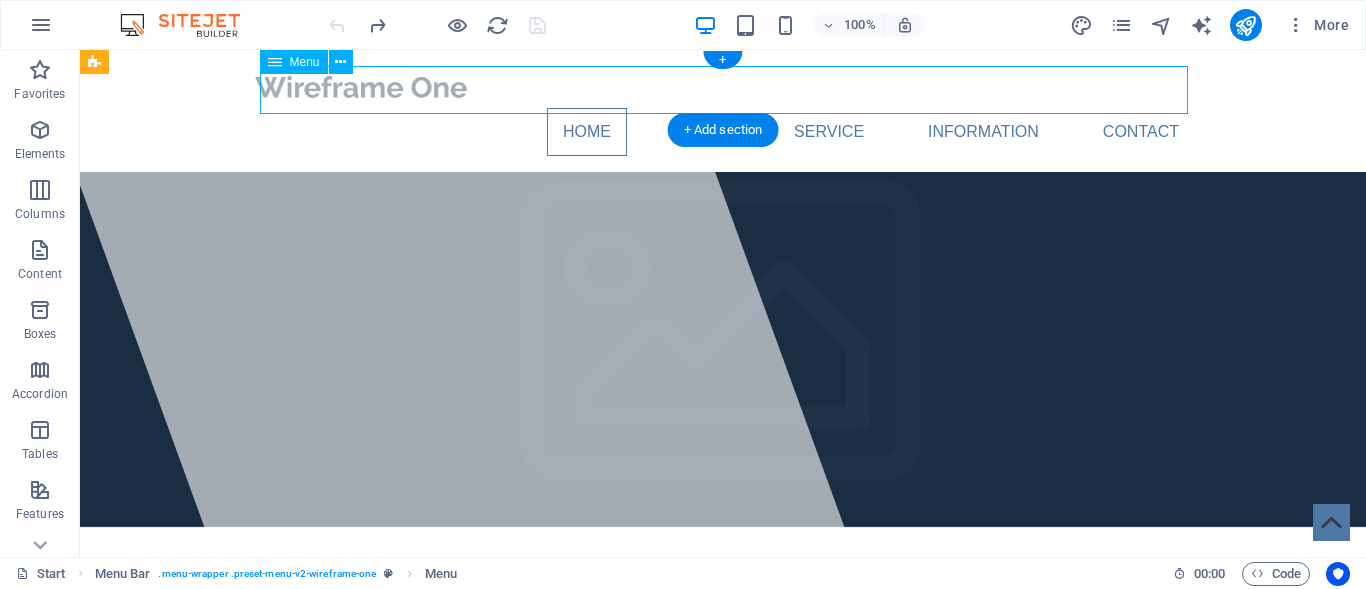 click on "Home About Service Information Contact" at bounding box center (723, 132) 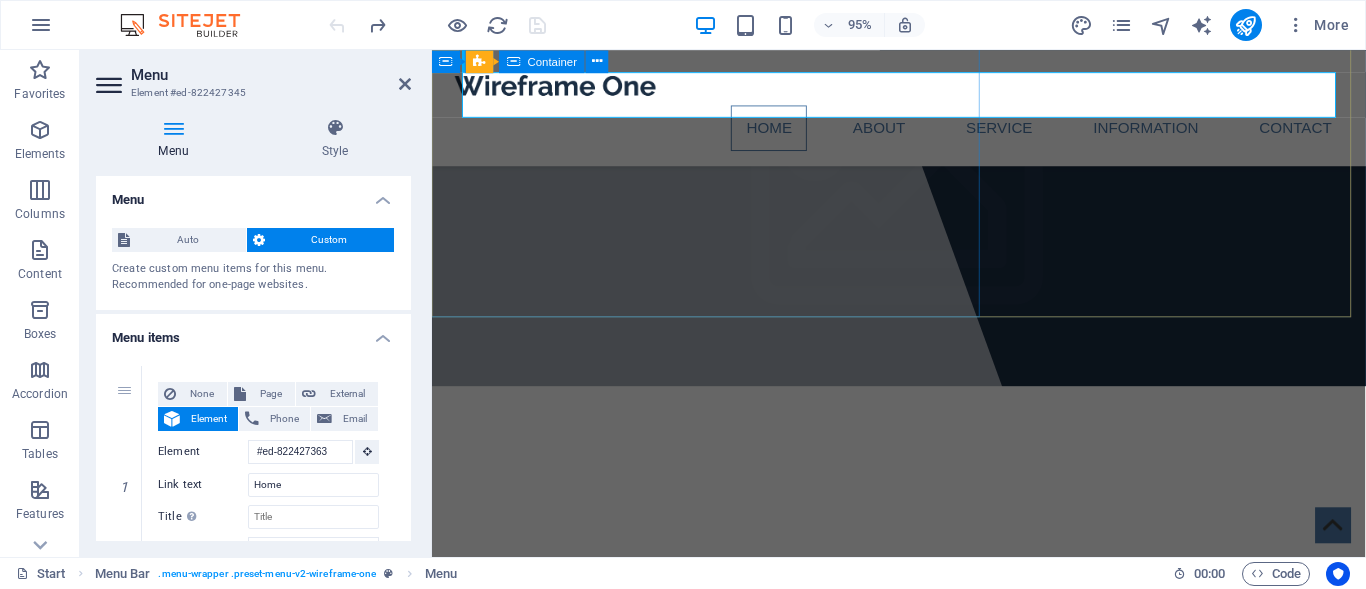 scroll, scrollTop: 0, scrollLeft: 0, axis: both 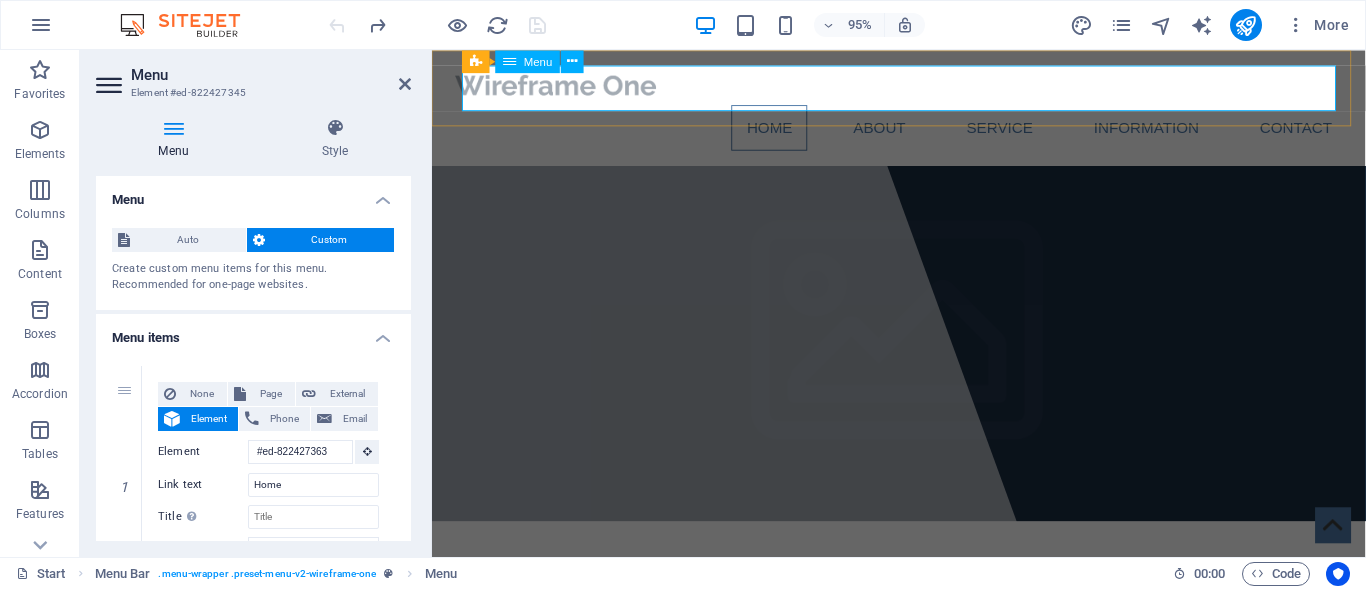 click on "Home About Service Information Contact" at bounding box center [924, 132] 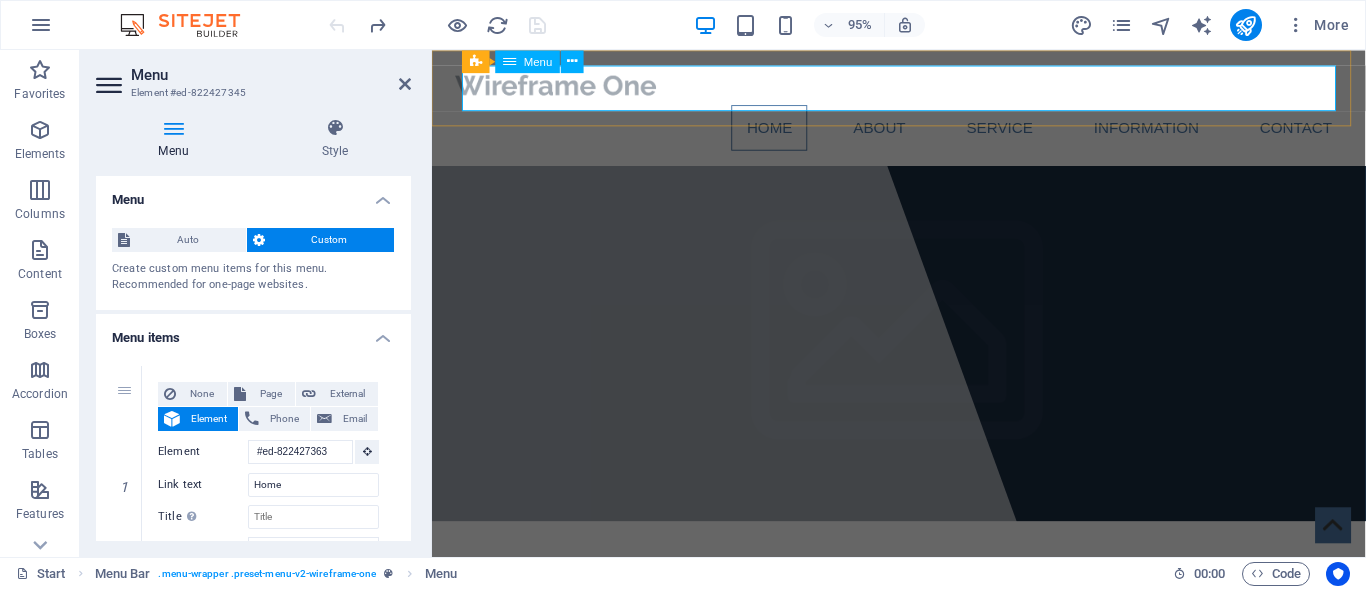 click on "Home About Service Information Contact" at bounding box center (924, 132) 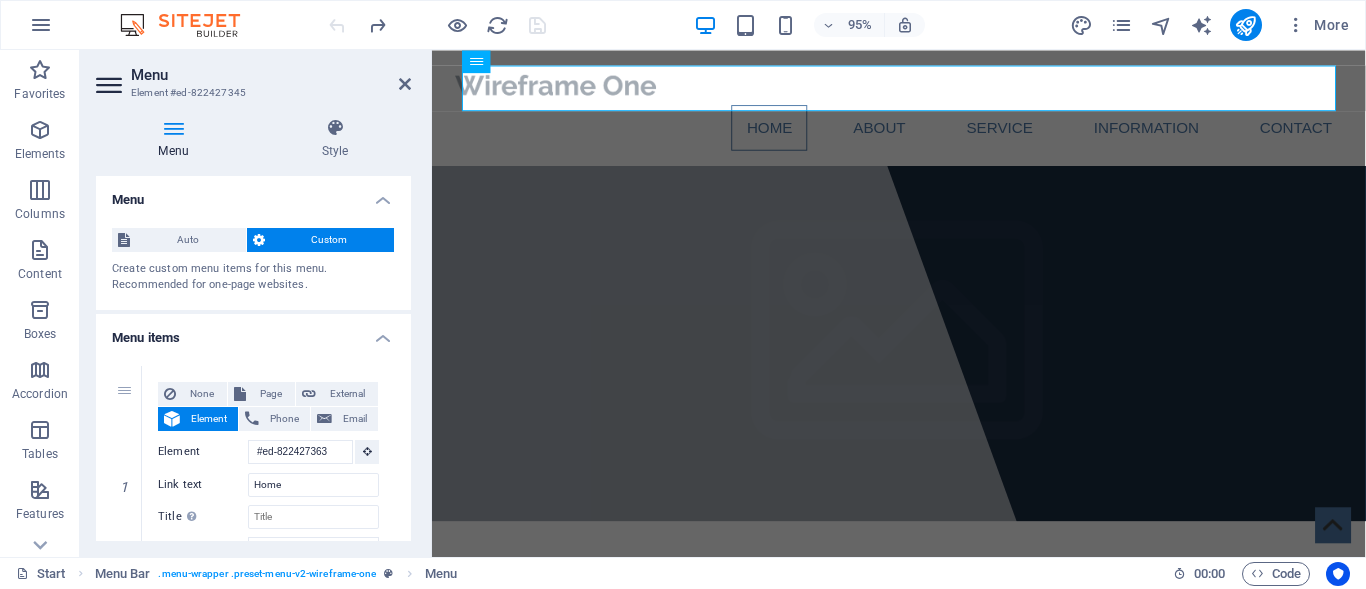 click at bounding box center (173, 128) 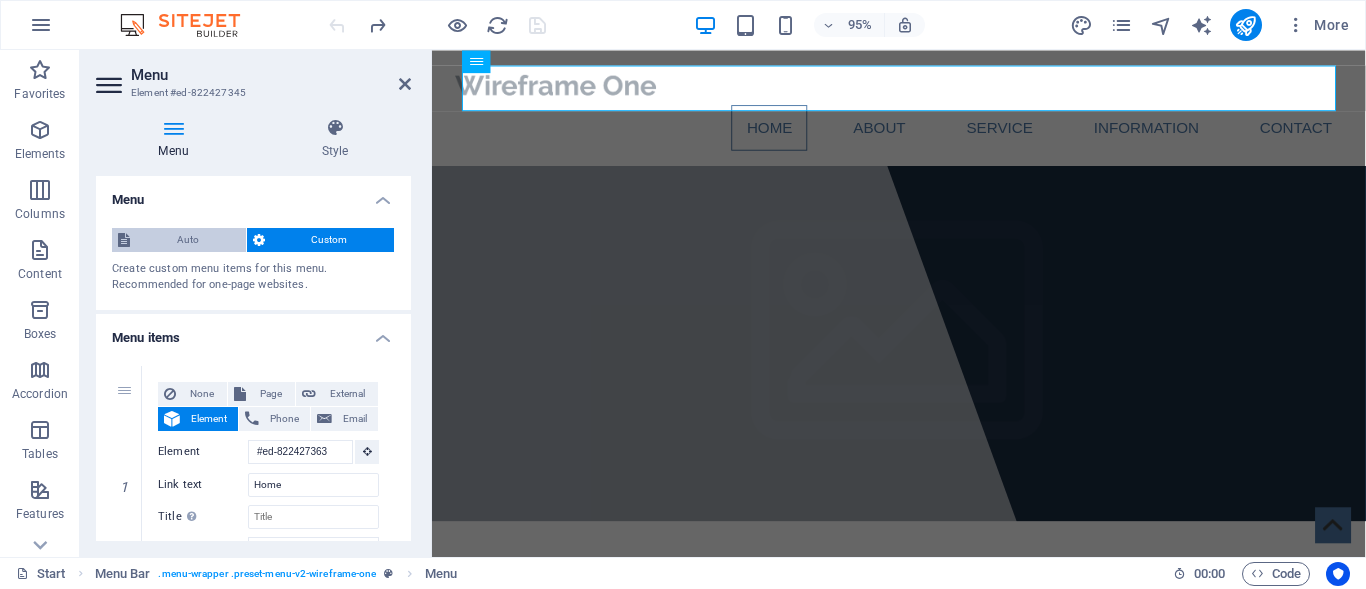 click on "Auto" at bounding box center [188, 240] 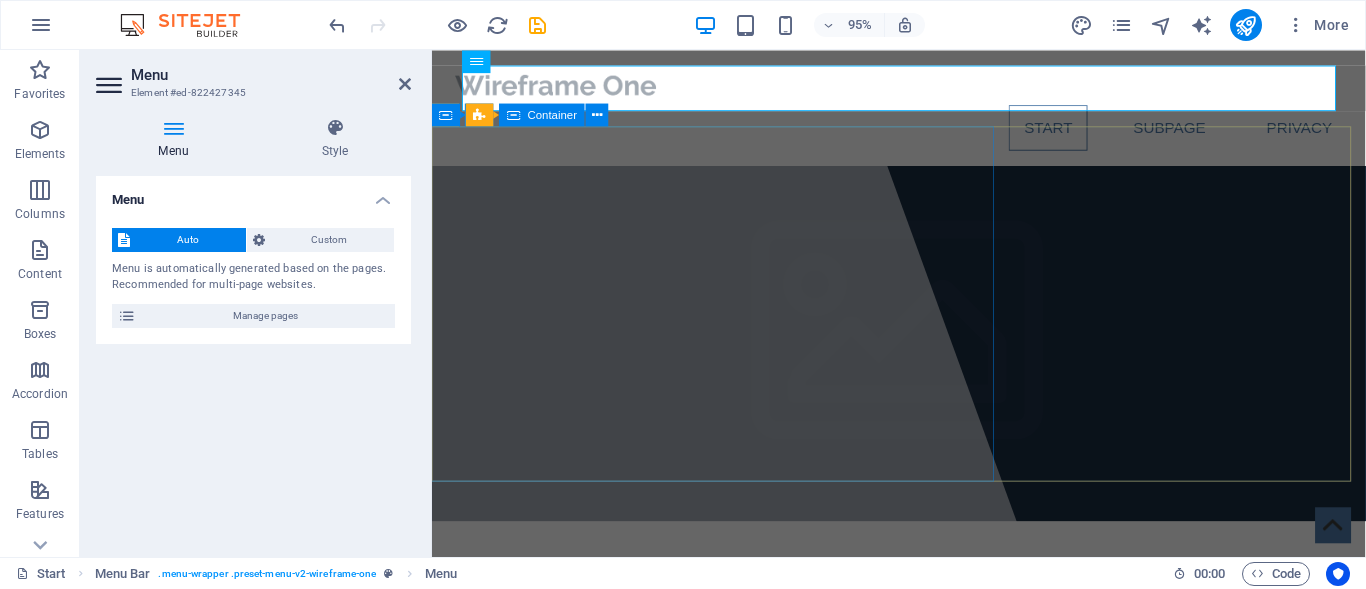 click at bounding box center [643, 317] 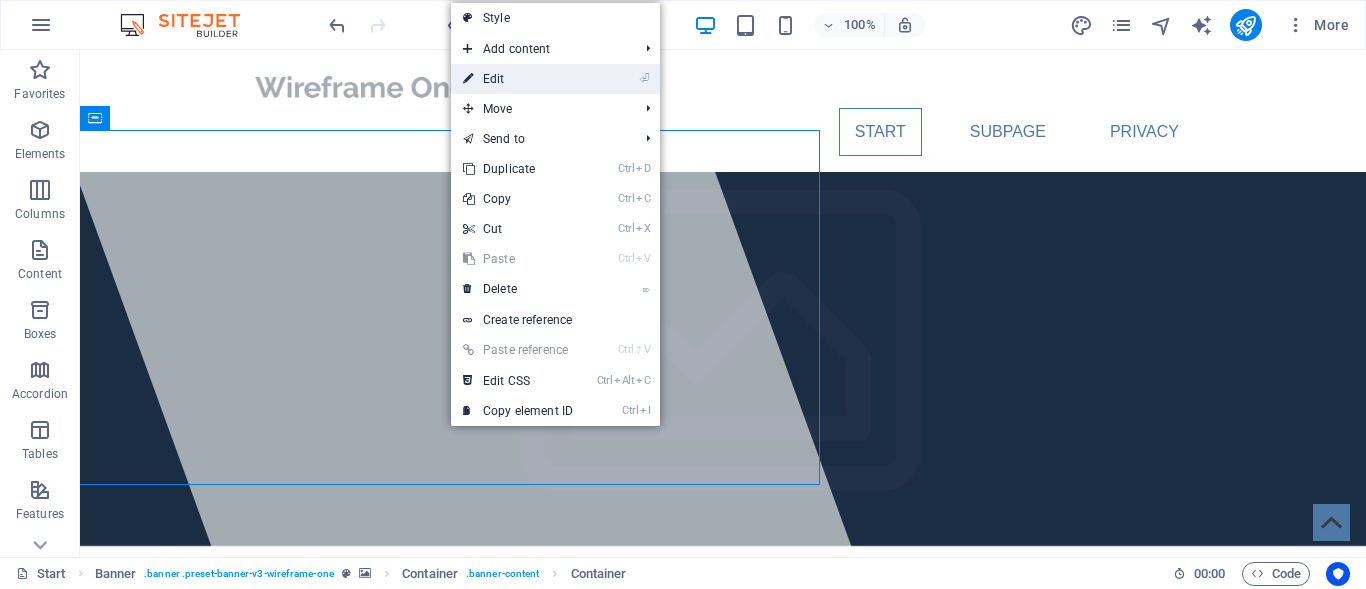 click on "⏎  Edit" at bounding box center (518, 79) 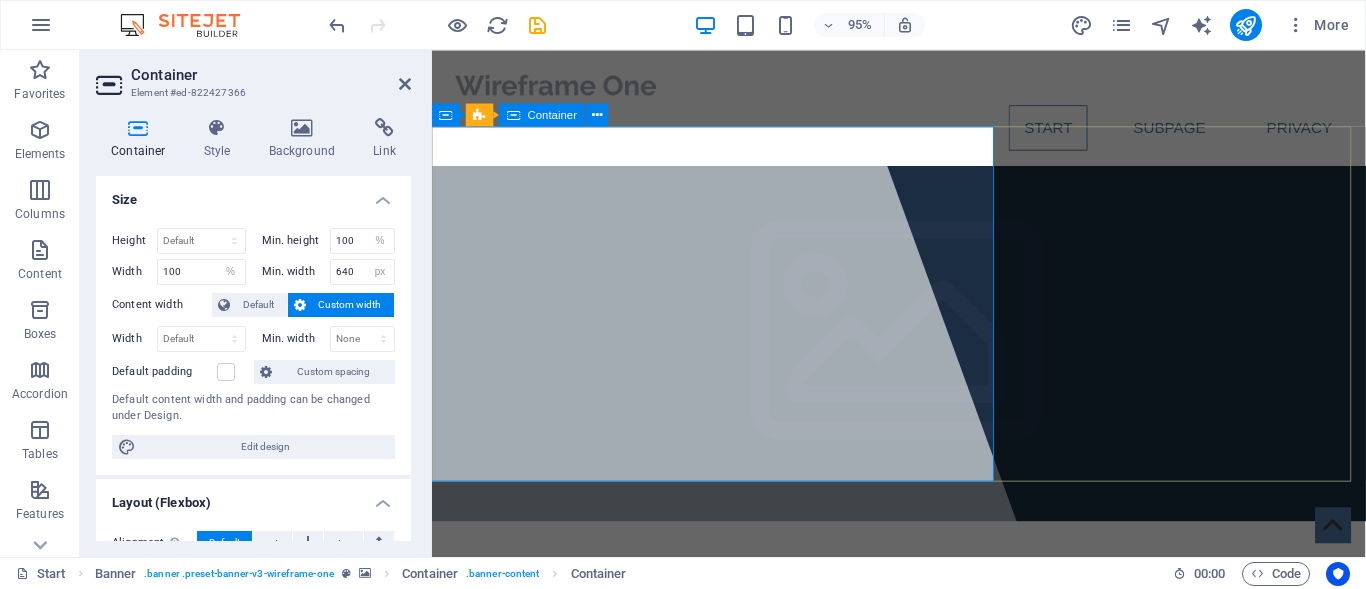 click at bounding box center (643, 317) 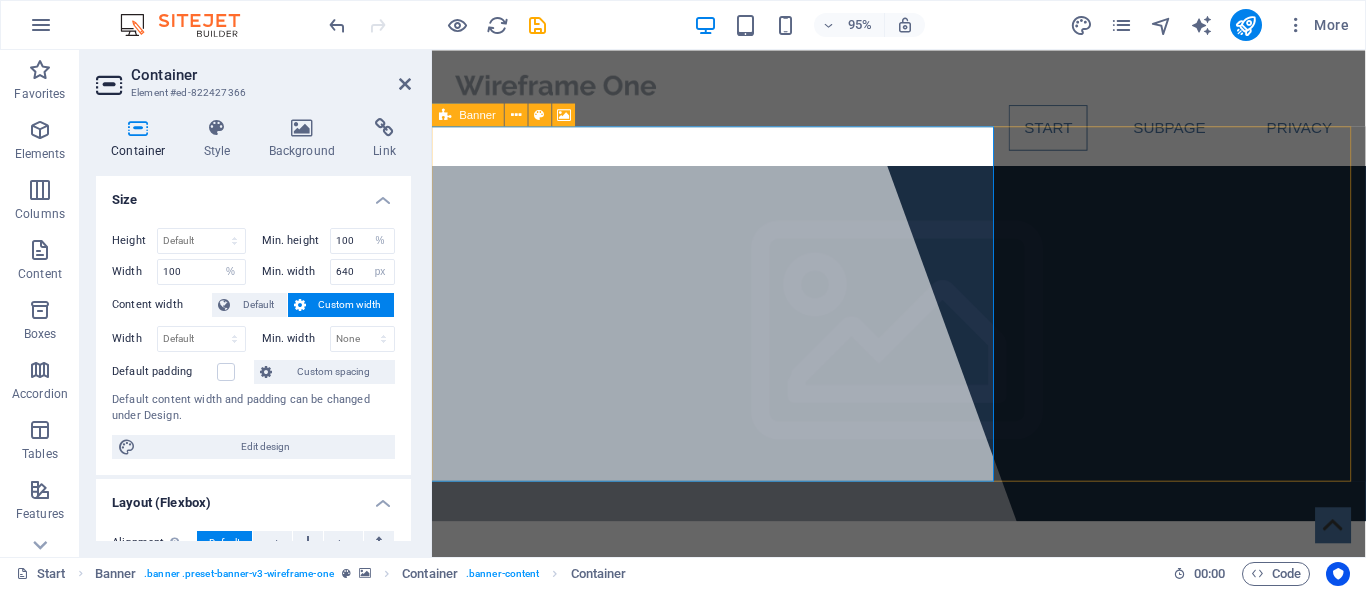 click on "Banner" at bounding box center (478, 114) 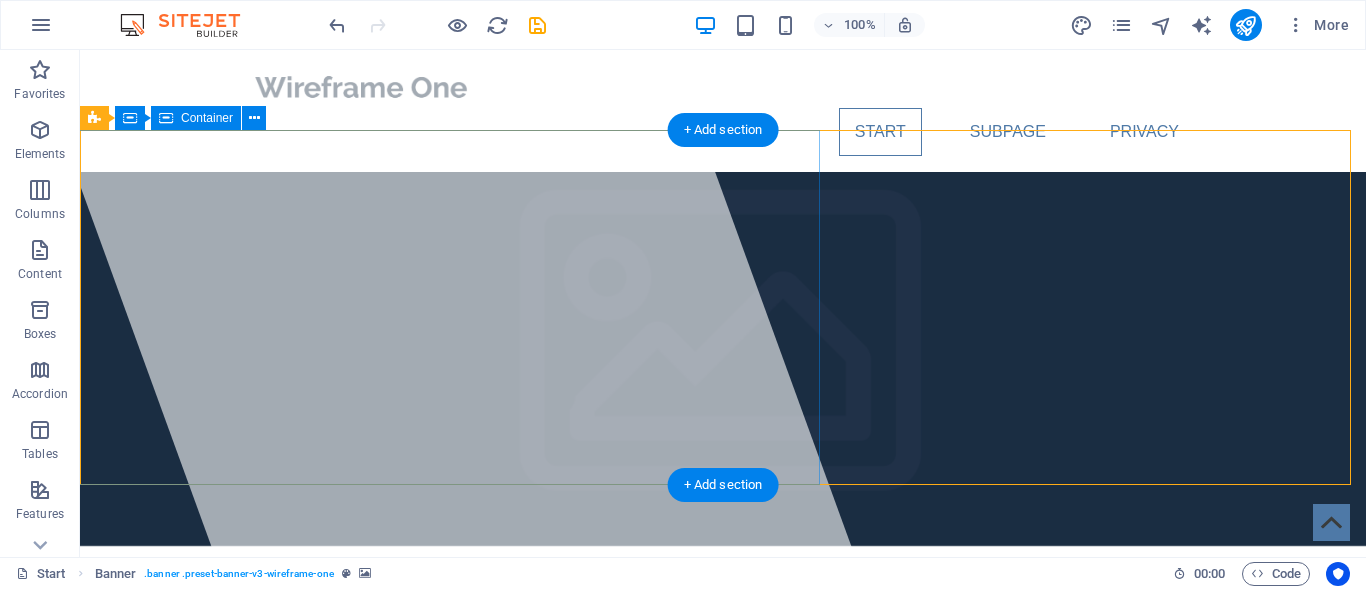 click at bounding box center [443, 303] 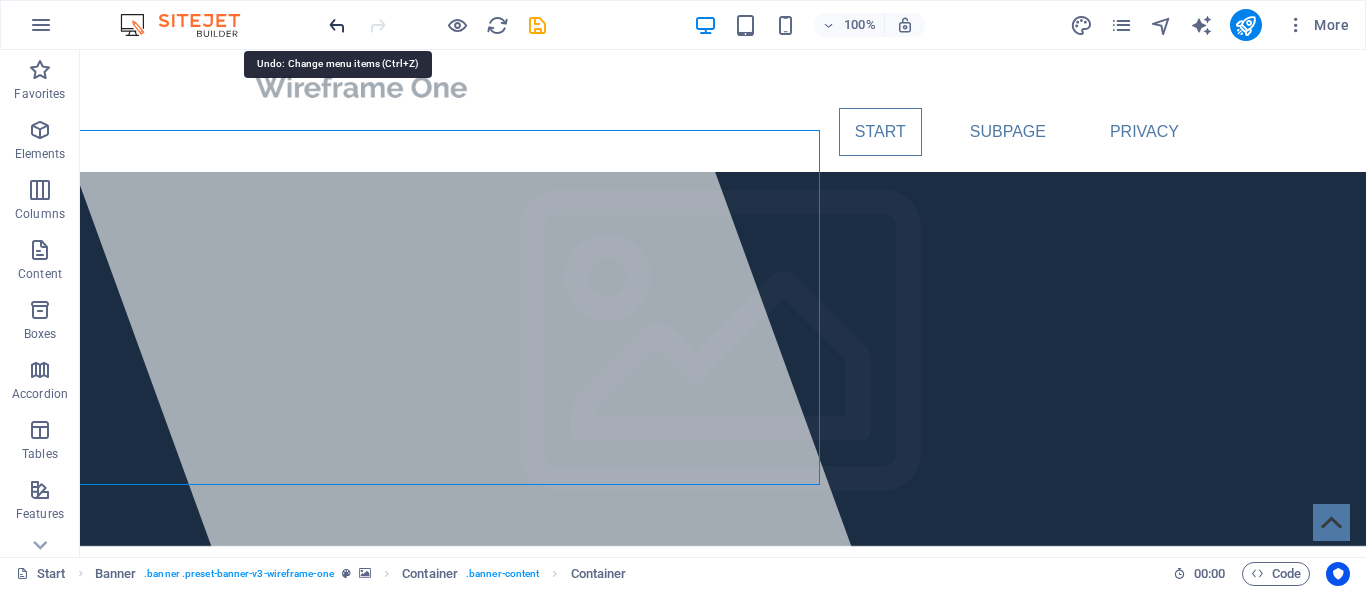 click at bounding box center [337, 25] 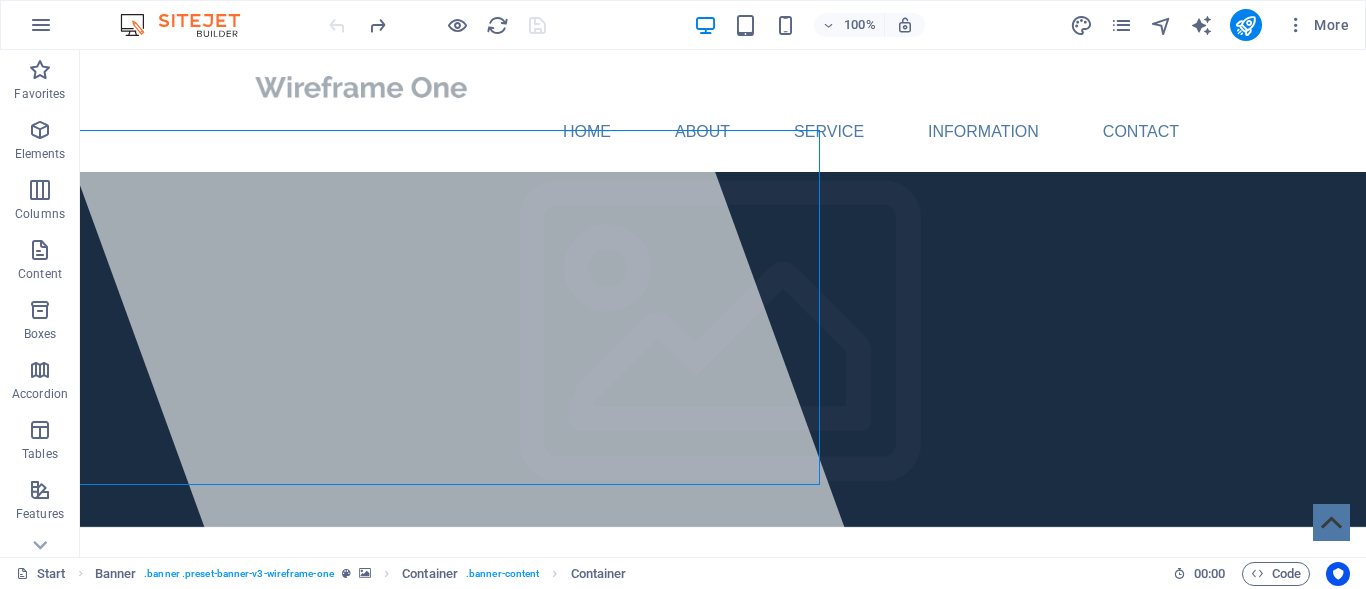 click at bounding box center (437, 25) 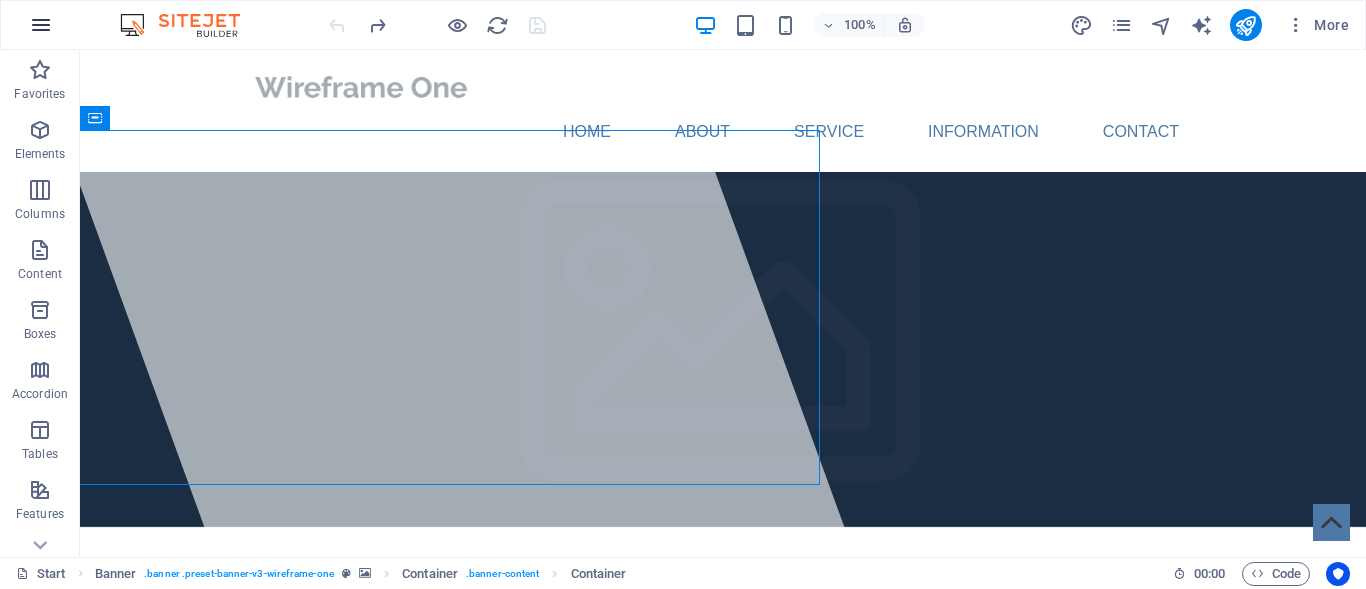 click at bounding box center (41, 25) 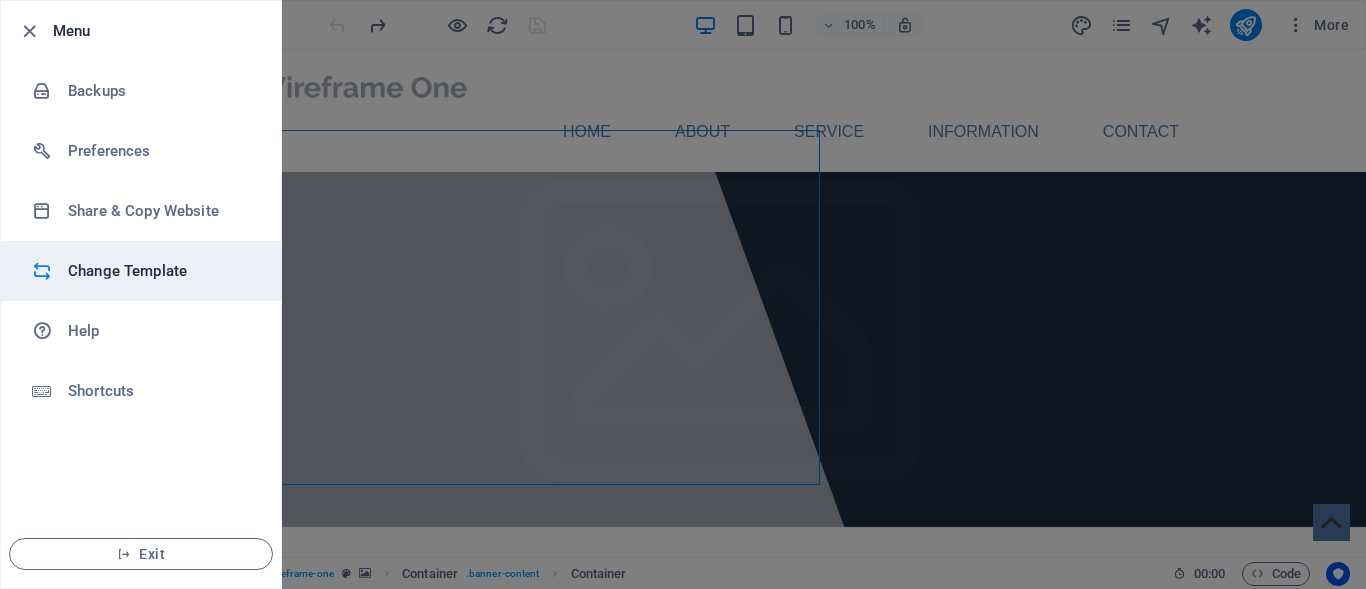 click on "Change Template" at bounding box center [160, 271] 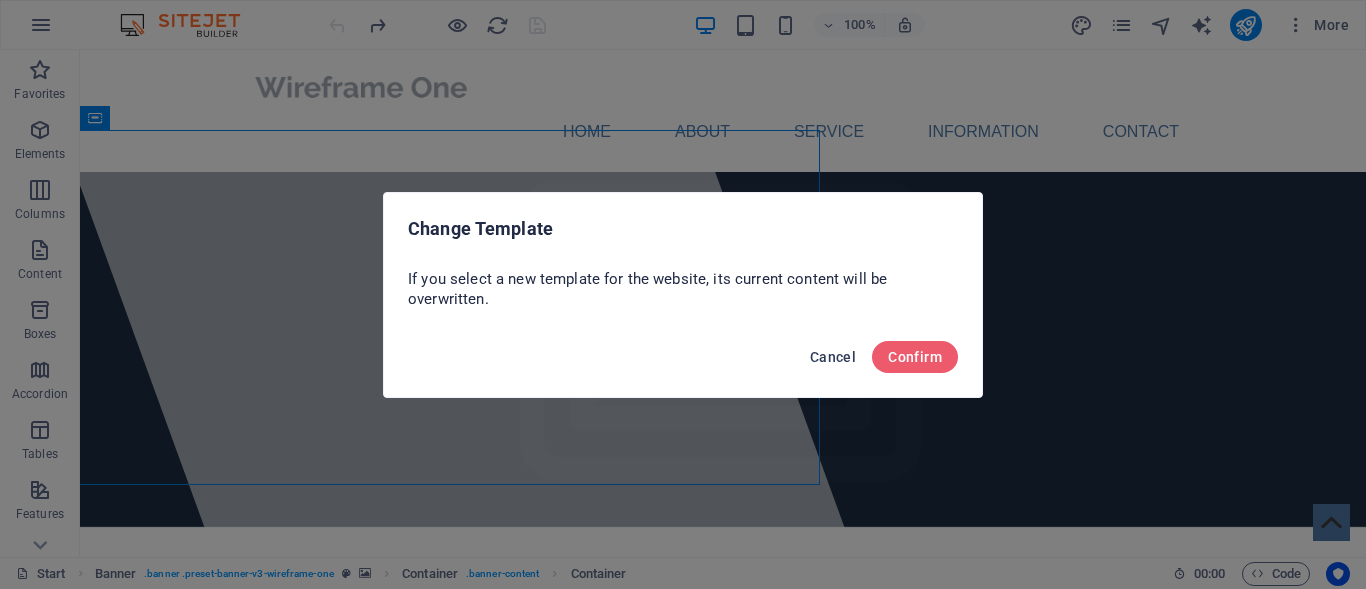 click on "Cancel" at bounding box center (833, 357) 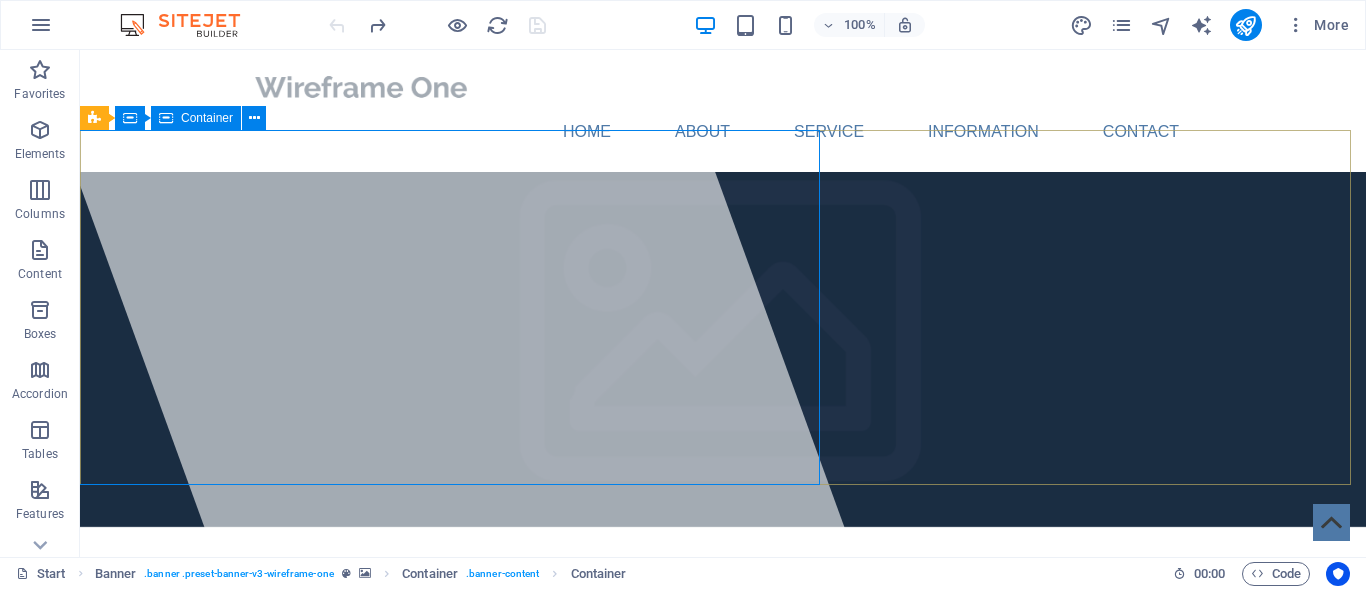 click on "Container" at bounding box center (207, 118) 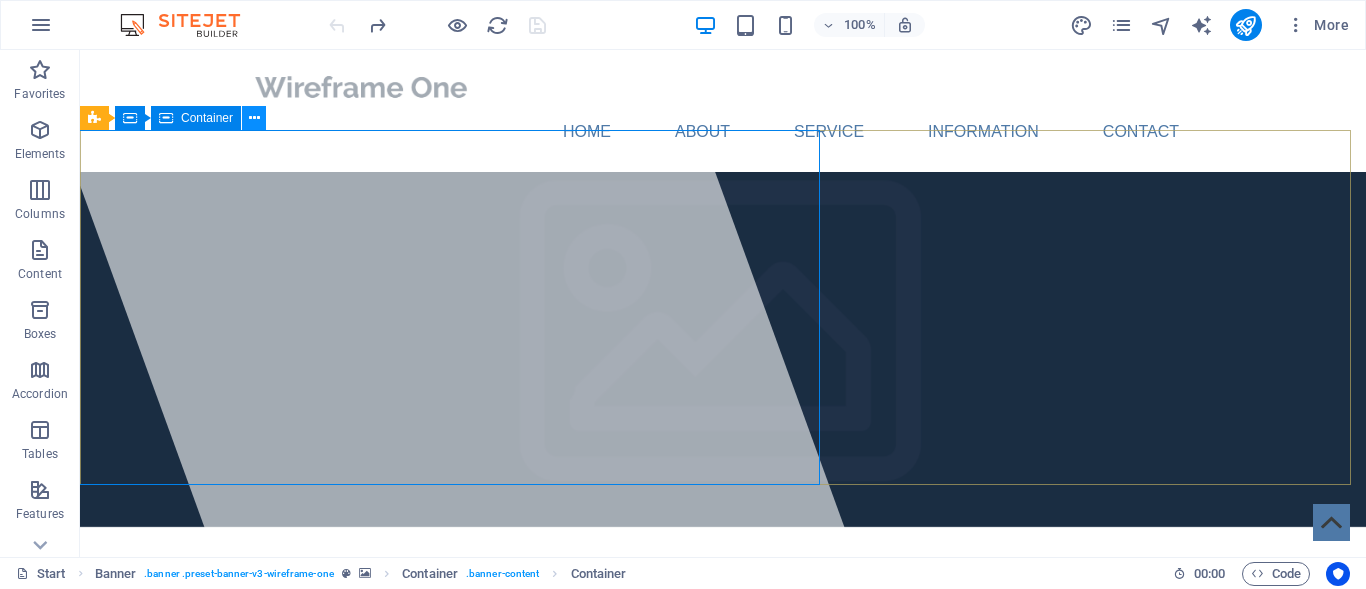 click at bounding box center [254, 118] 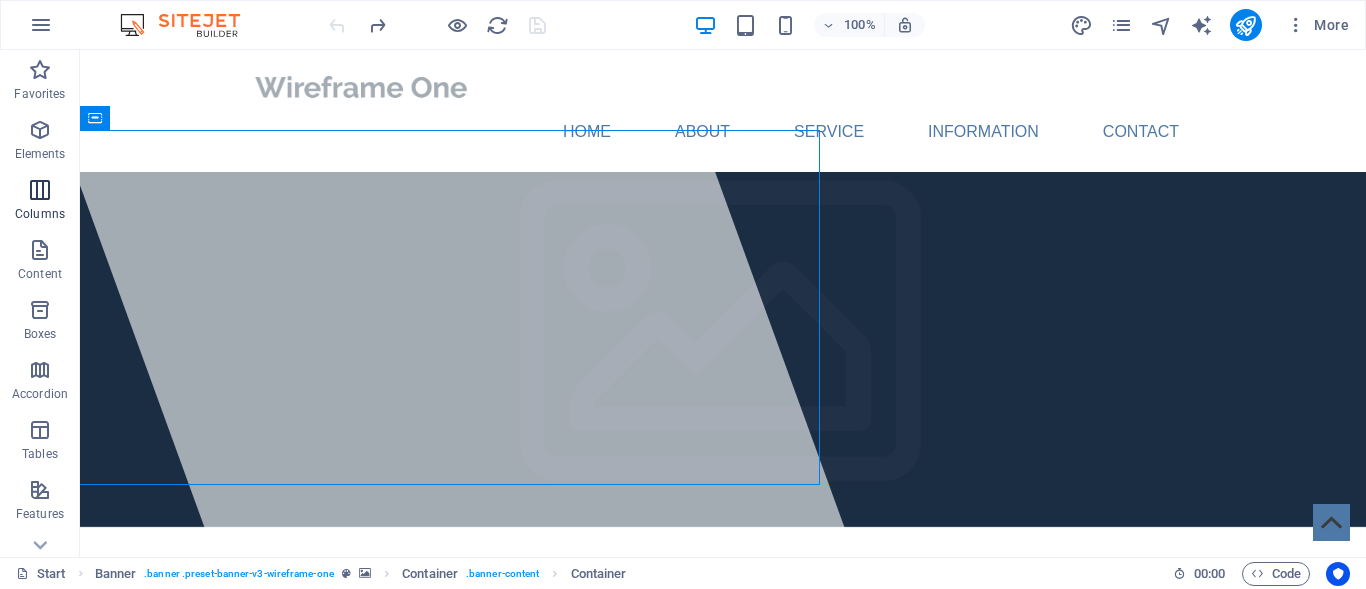 click at bounding box center [40, 190] 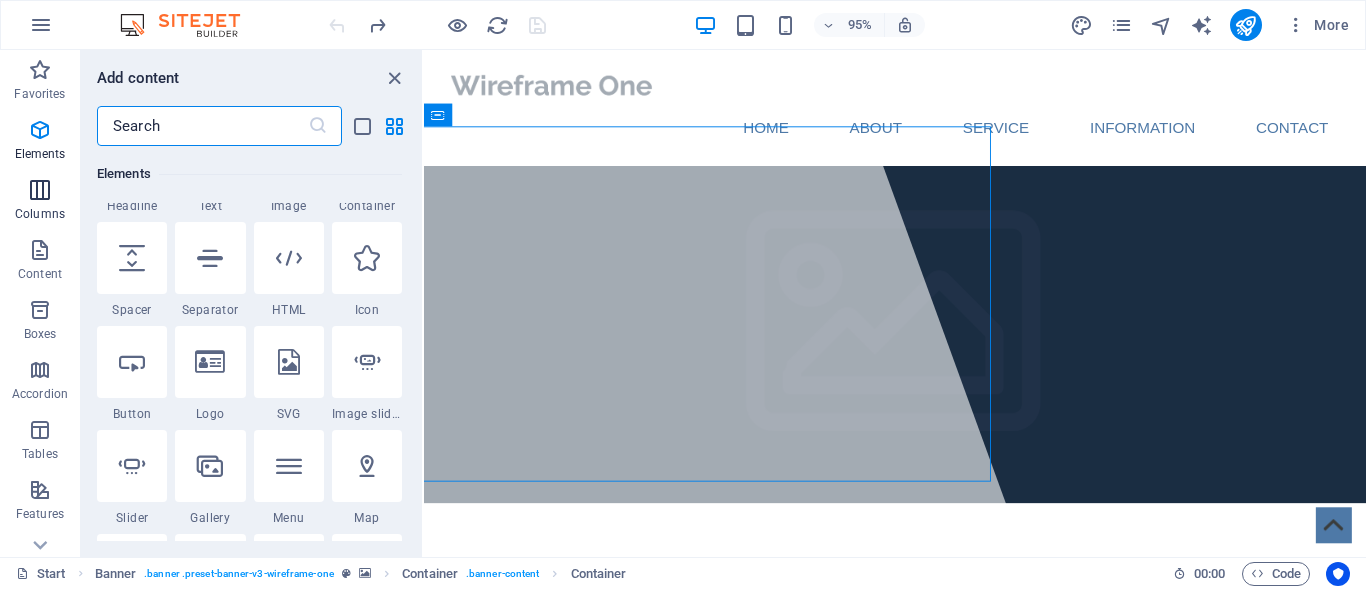 scroll, scrollTop: 990, scrollLeft: 0, axis: vertical 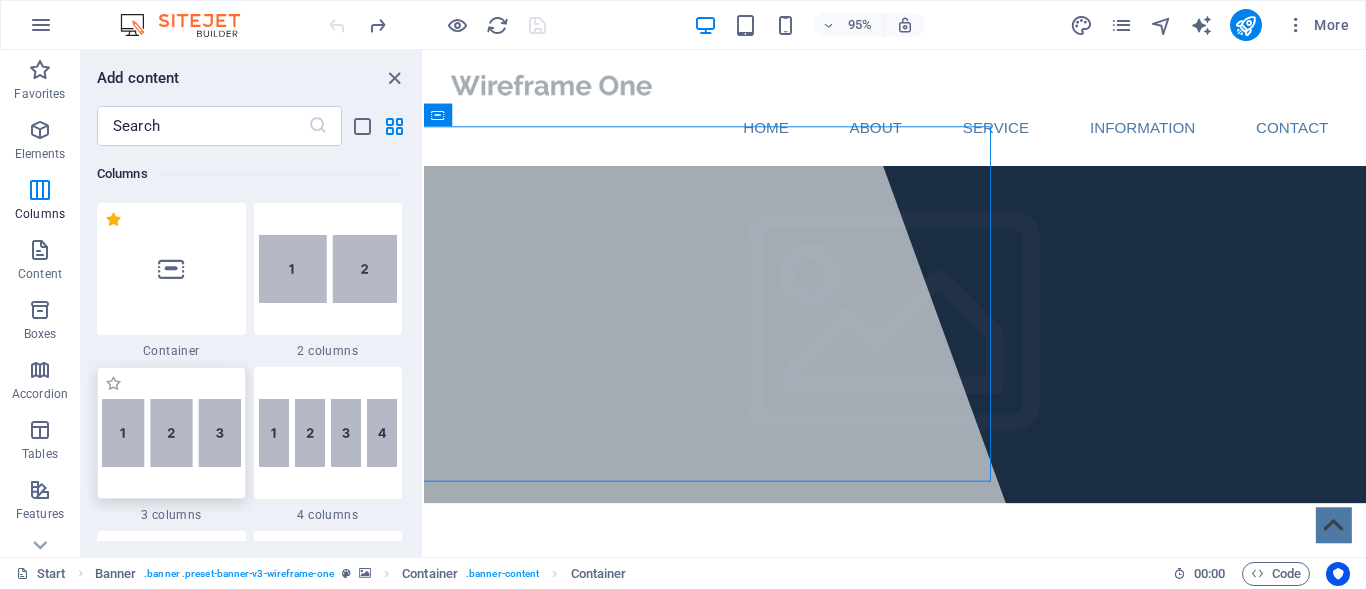 click at bounding box center (171, 433) 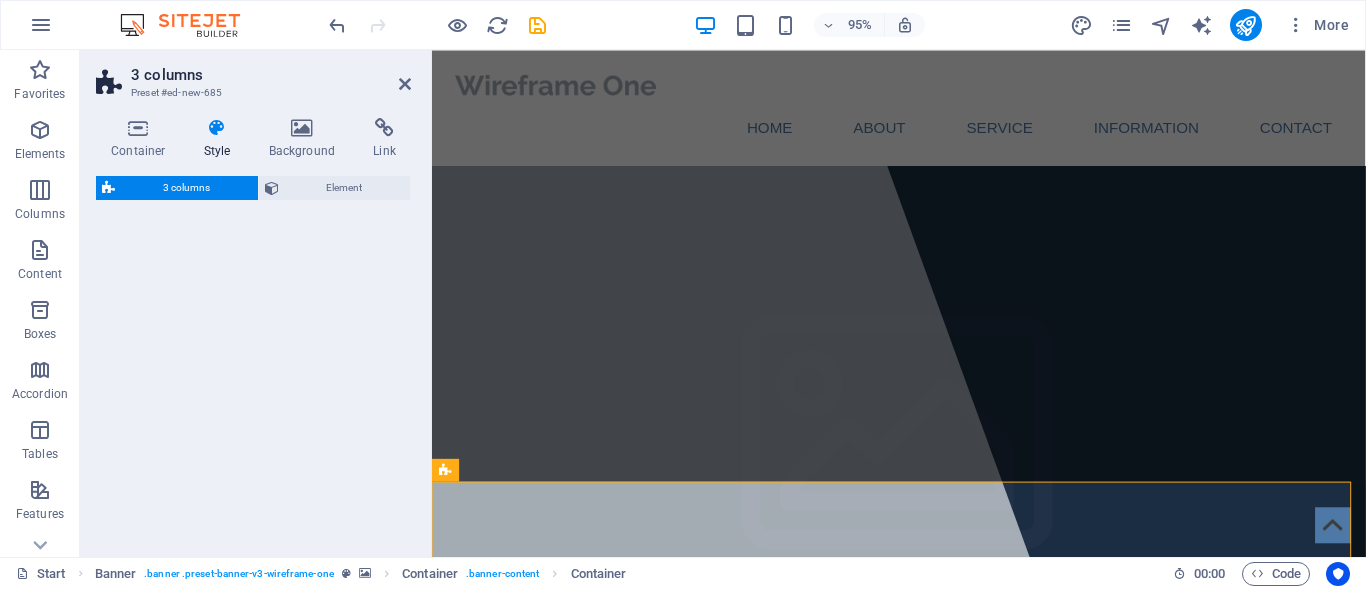 select on "rem" 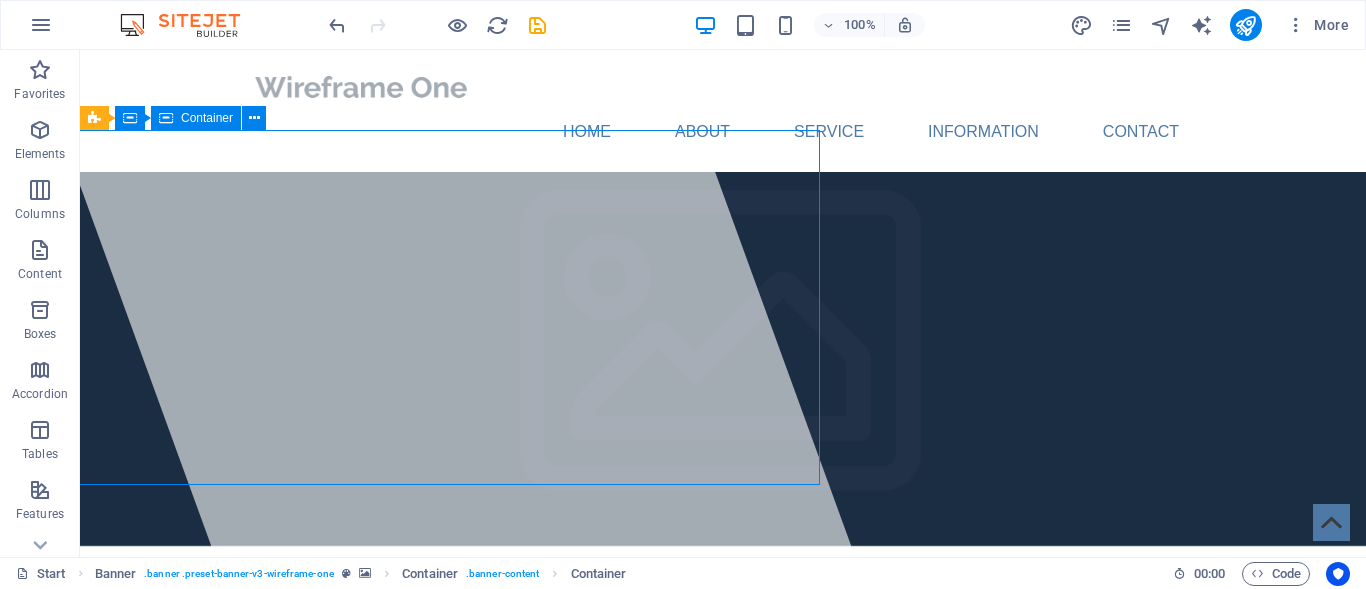drag, startPoint x: 586, startPoint y: 275, endPoint x: 618, endPoint y: 282, distance: 32.75668 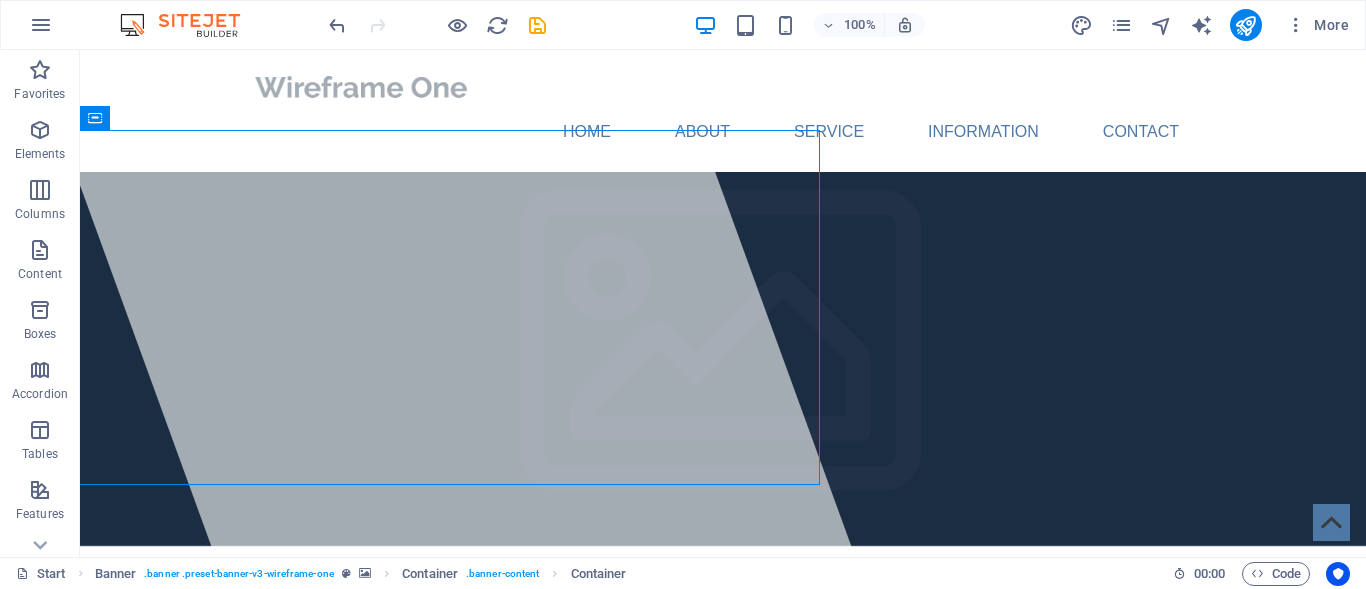 click at bounding box center [190, 25] 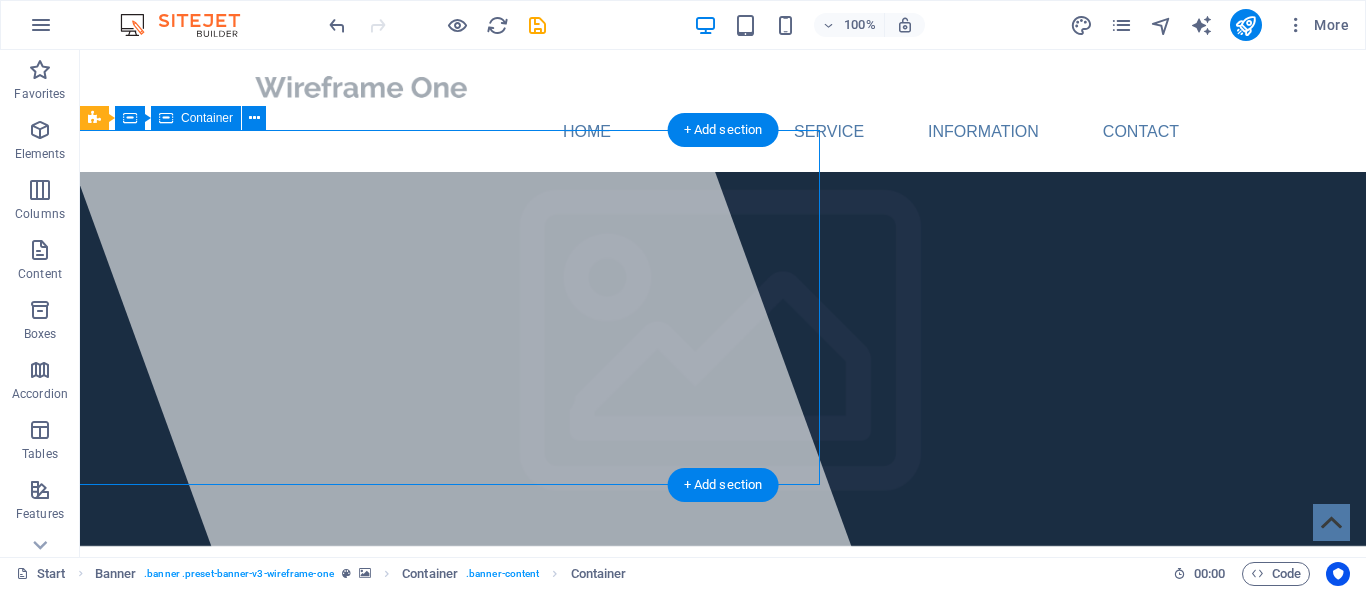 drag, startPoint x: 194, startPoint y: 206, endPoint x: 247, endPoint y: 250, distance: 68.88396 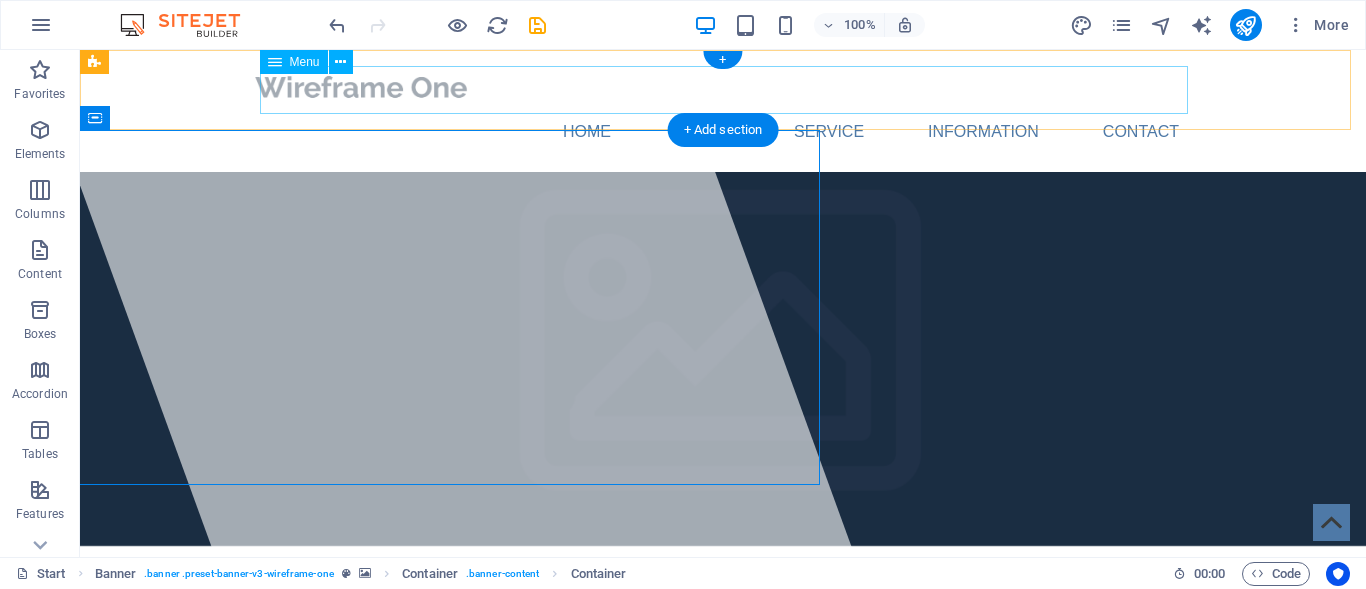 click on "Home About Service Information Contact" at bounding box center (723, 132) 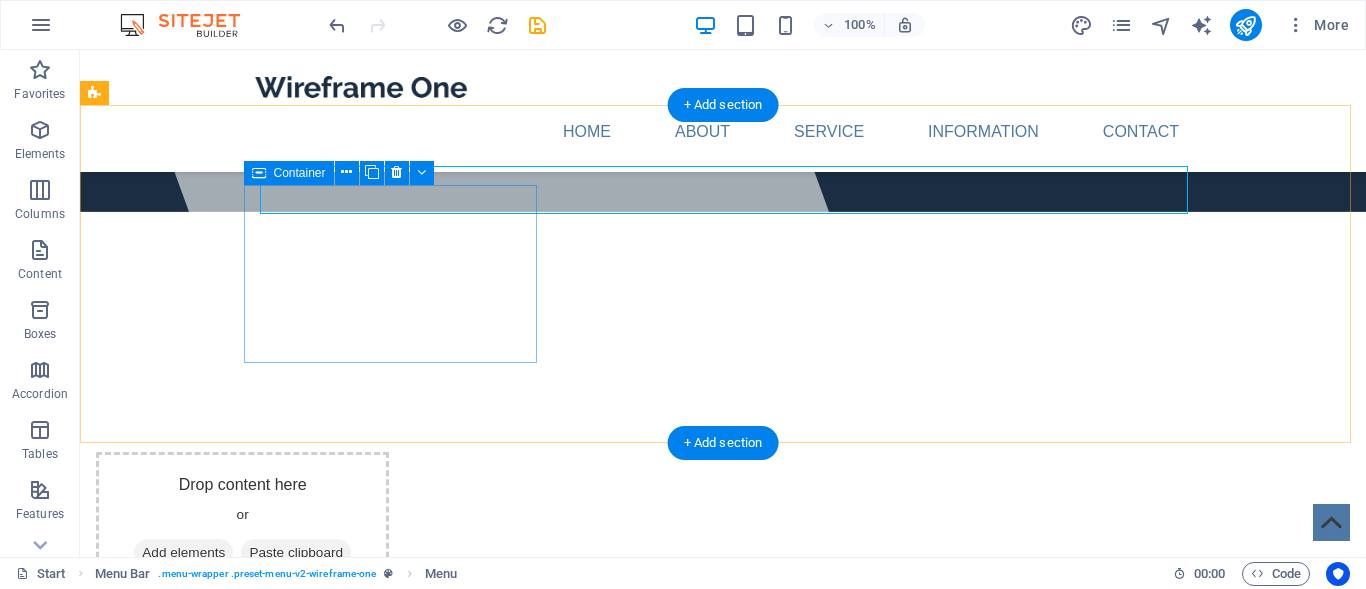 scroll, scrollTop: 300, scrollLeft: 0, axis: vertical 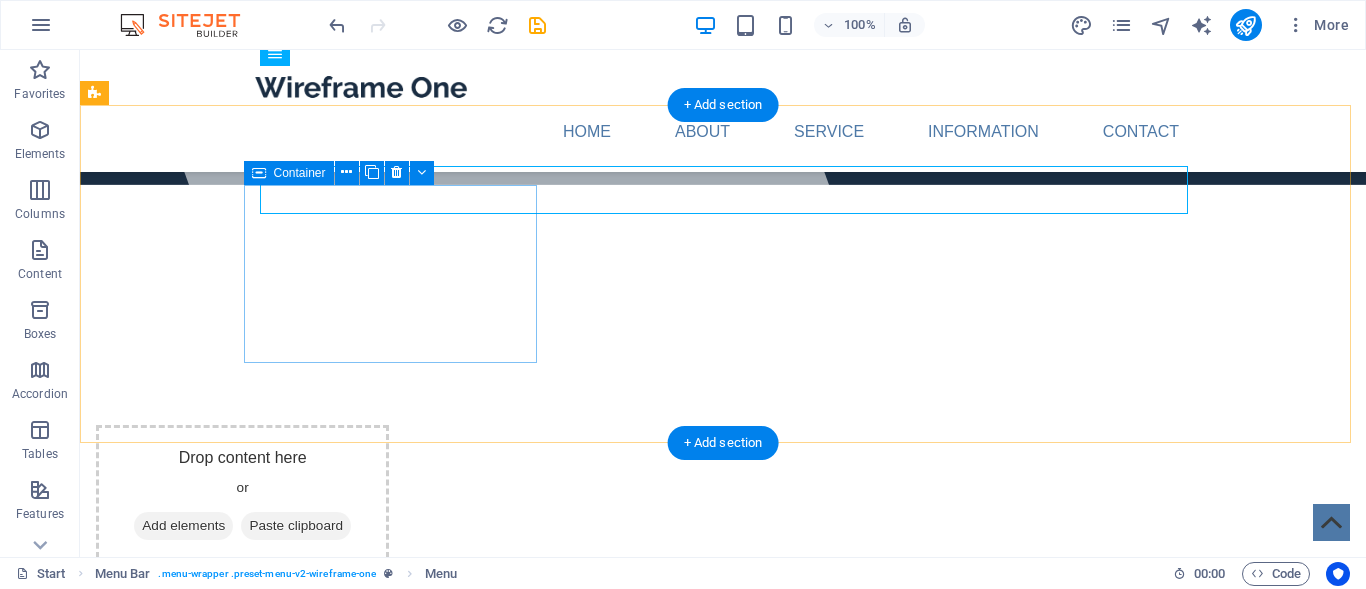 click on "Add elements" at bounding box center [183, 526] 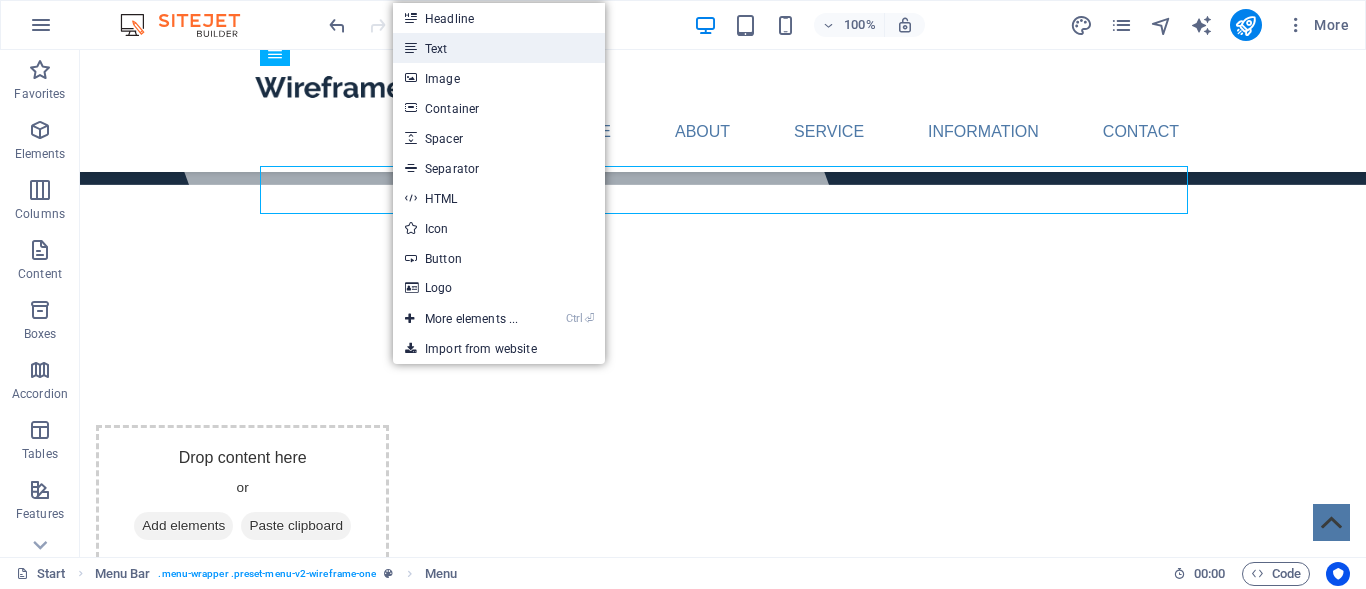 click on "Text" at bounding box center [499, 48] 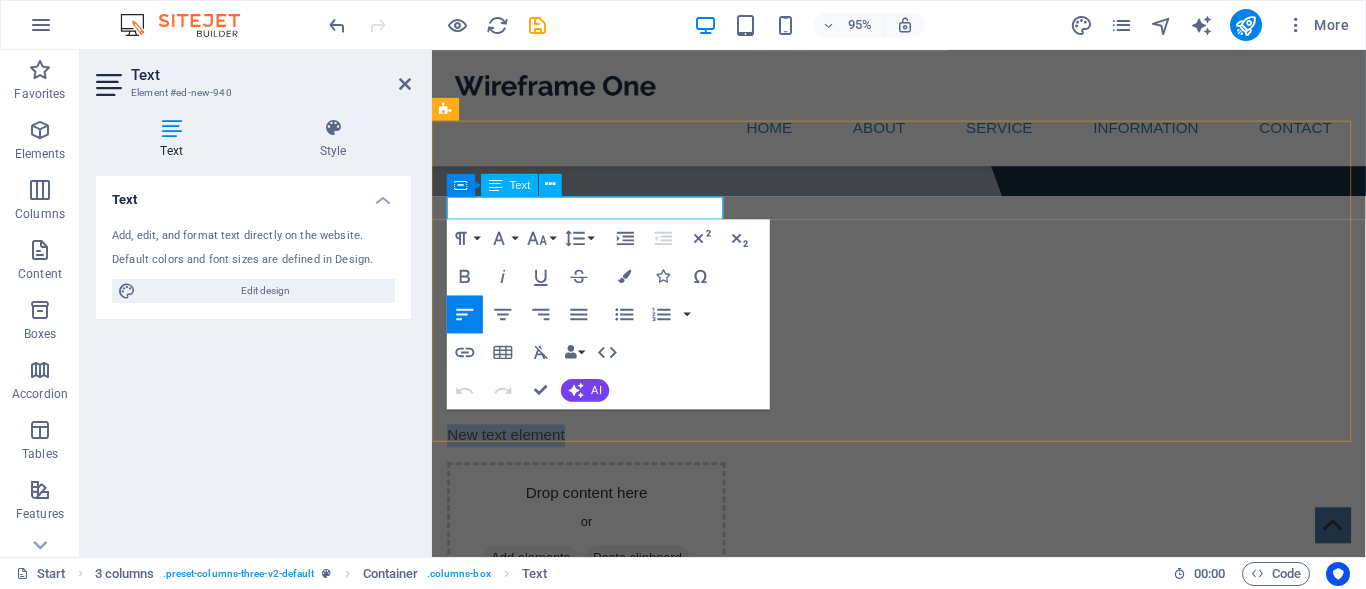 click on "New text element" at bounding box center [594, 456] 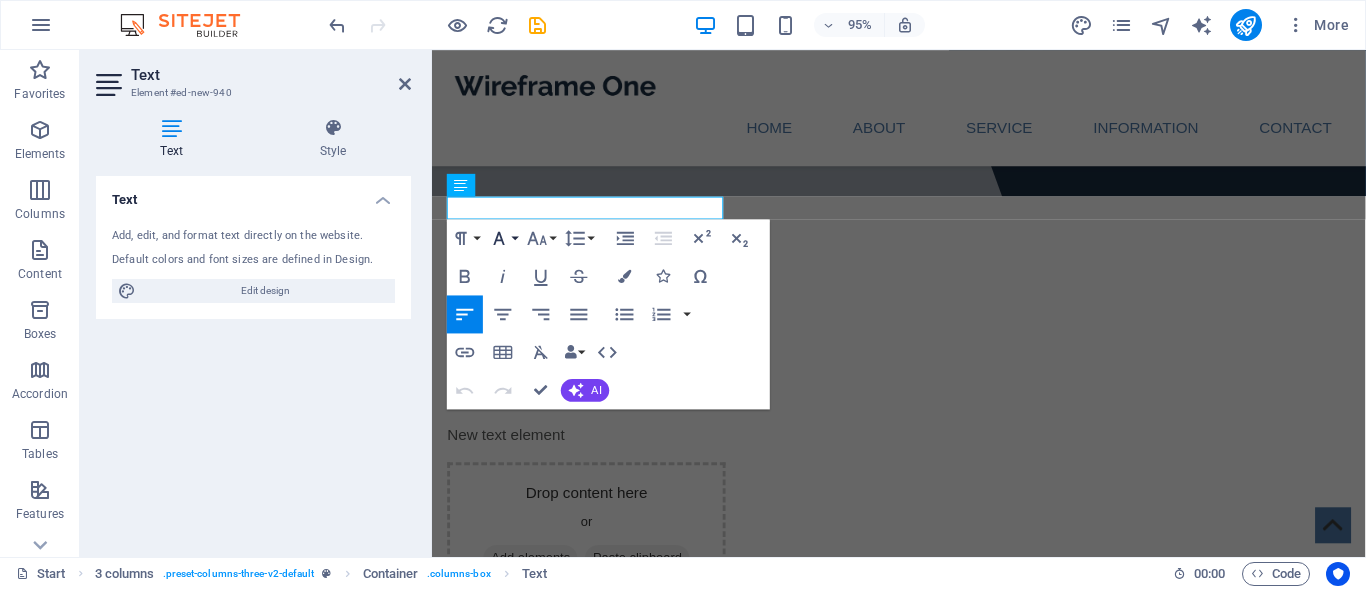 click 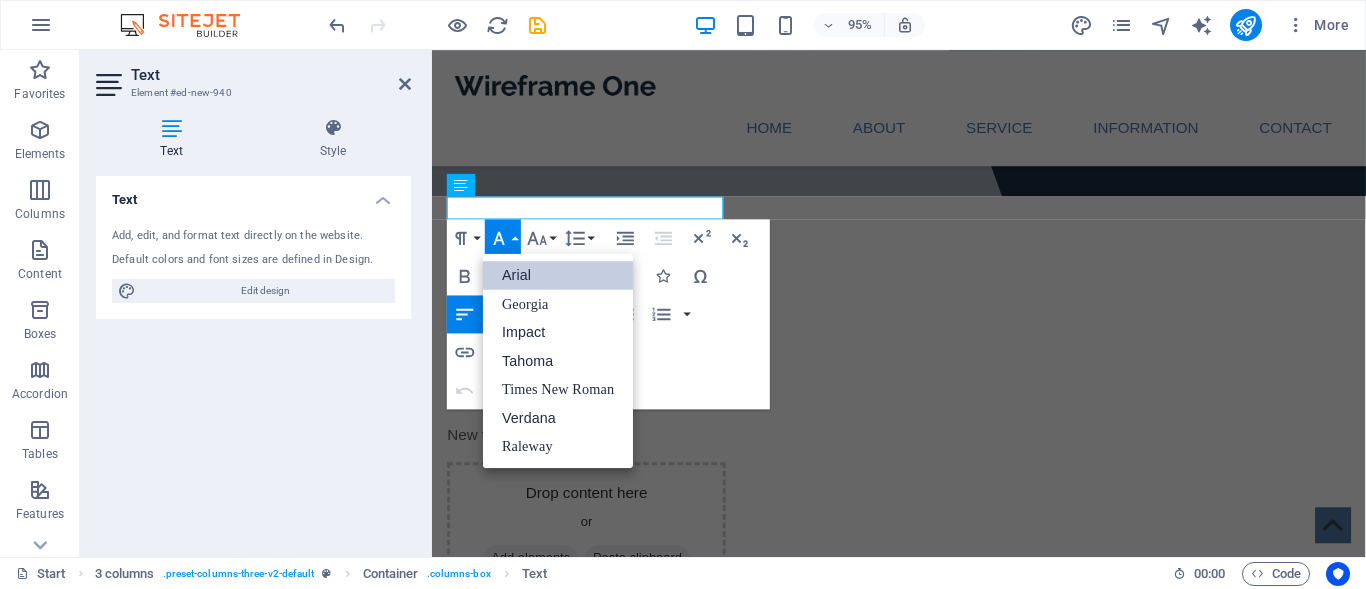 scroll, scrollTop: 0, scrollLeft: 0, axis: both 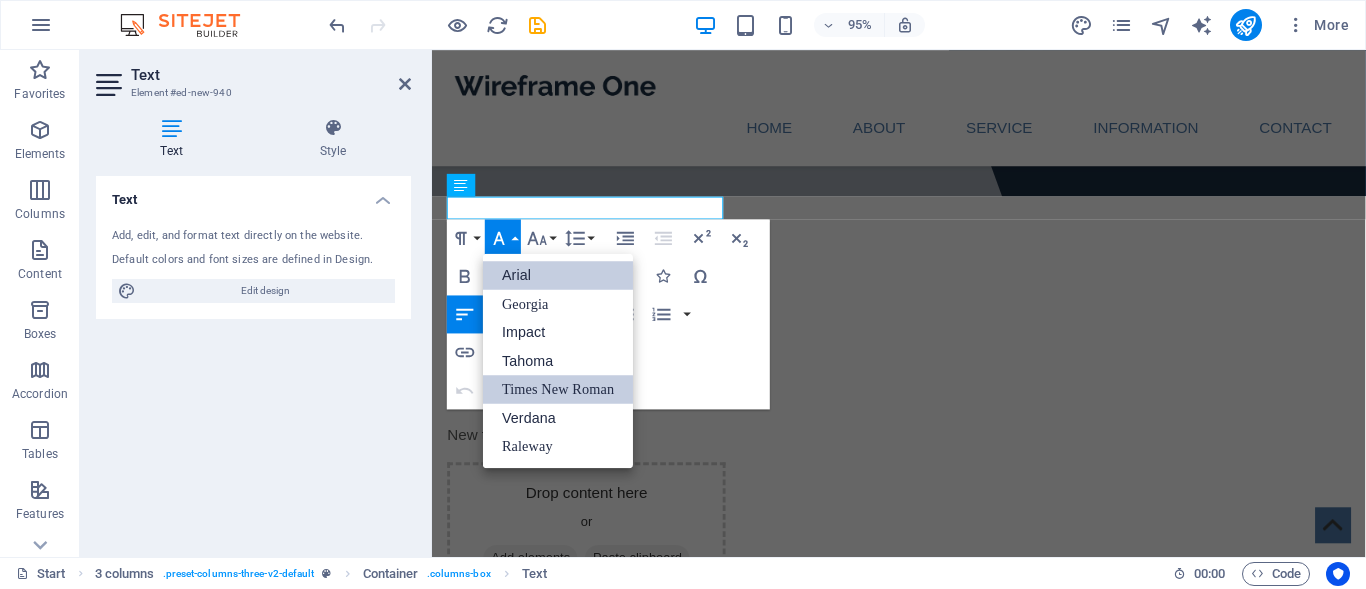 click on "Times New Roman" at bounding box center [558, 389] 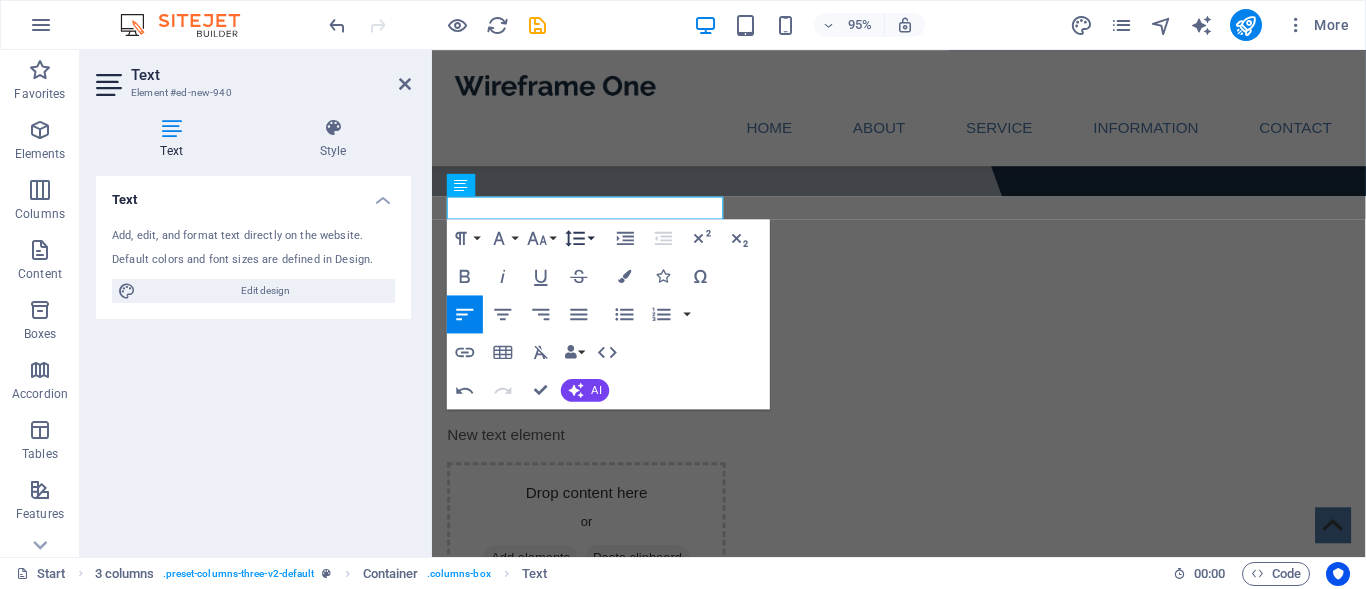 click 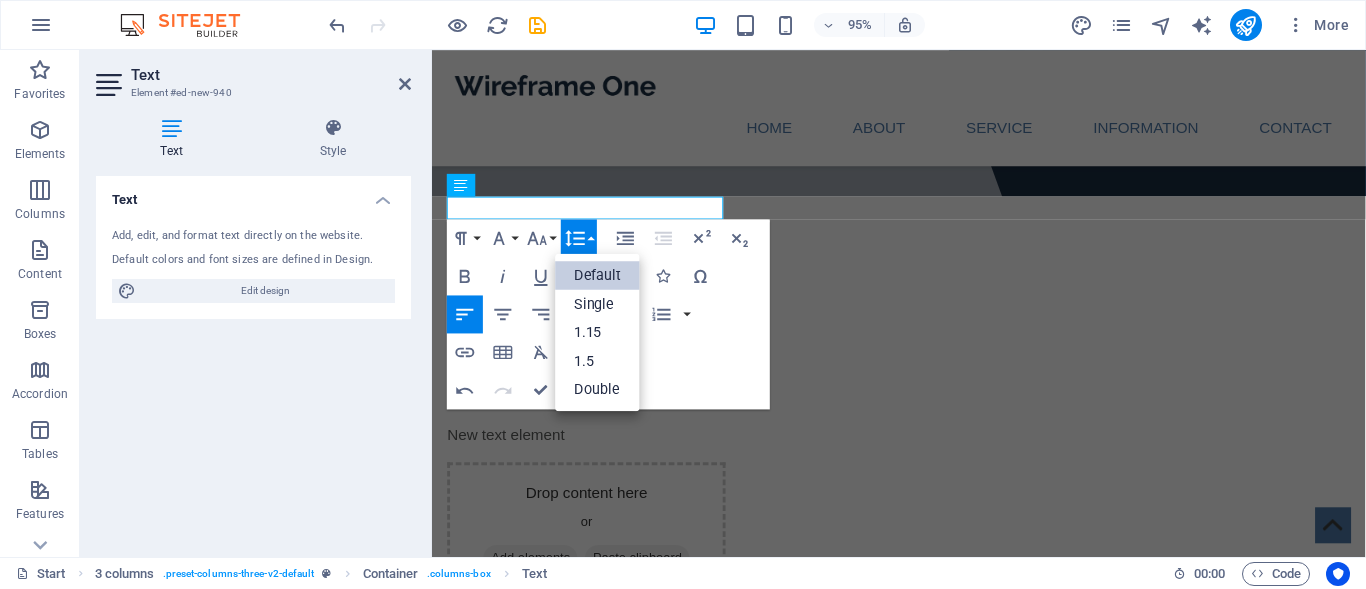 scroll, scrollTop: 0, scrollLeft: 0, axis: both 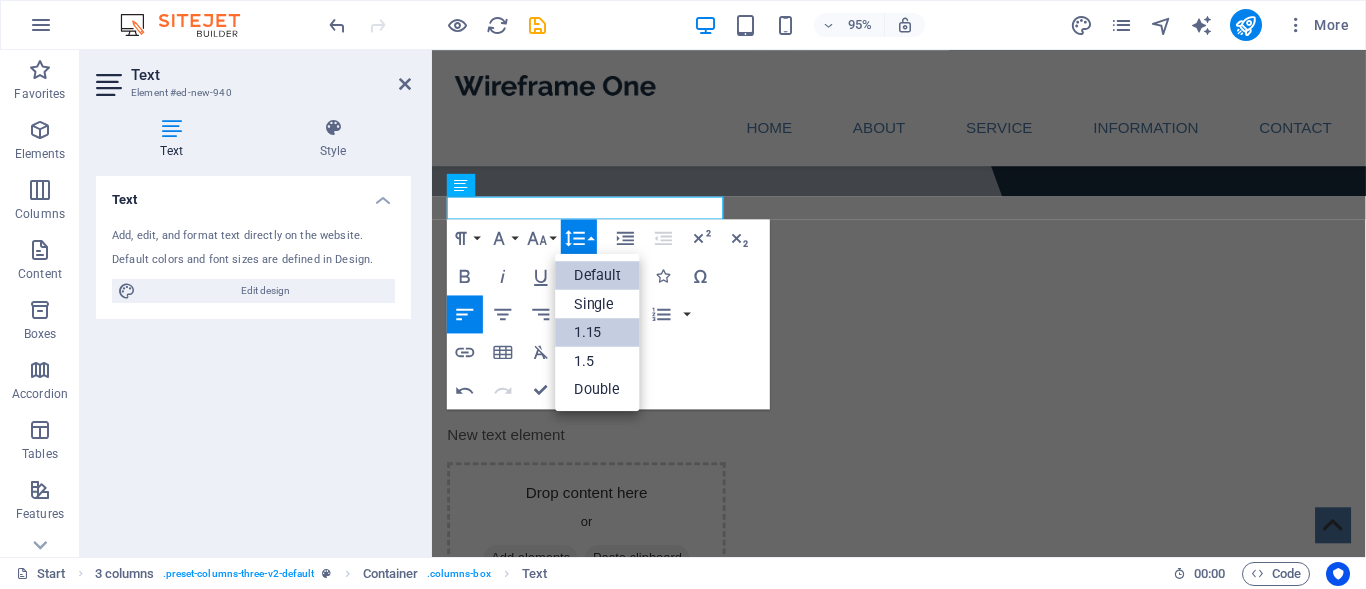 click on "1.15" at bounding box center (598, 332) 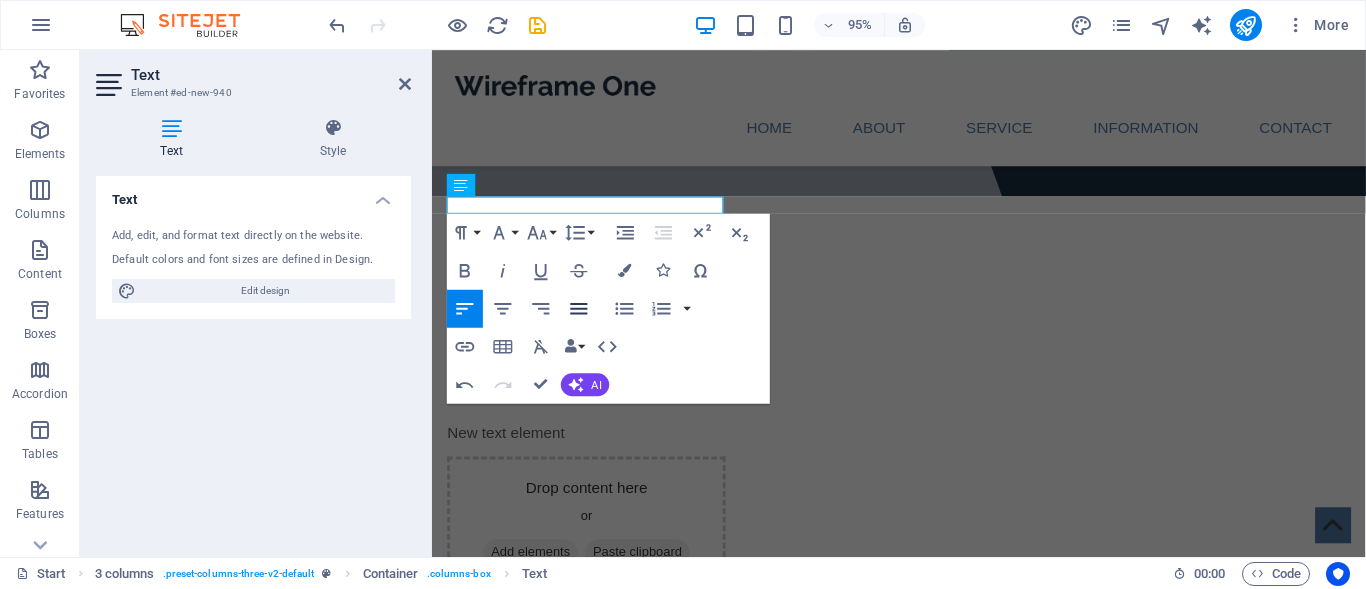 click 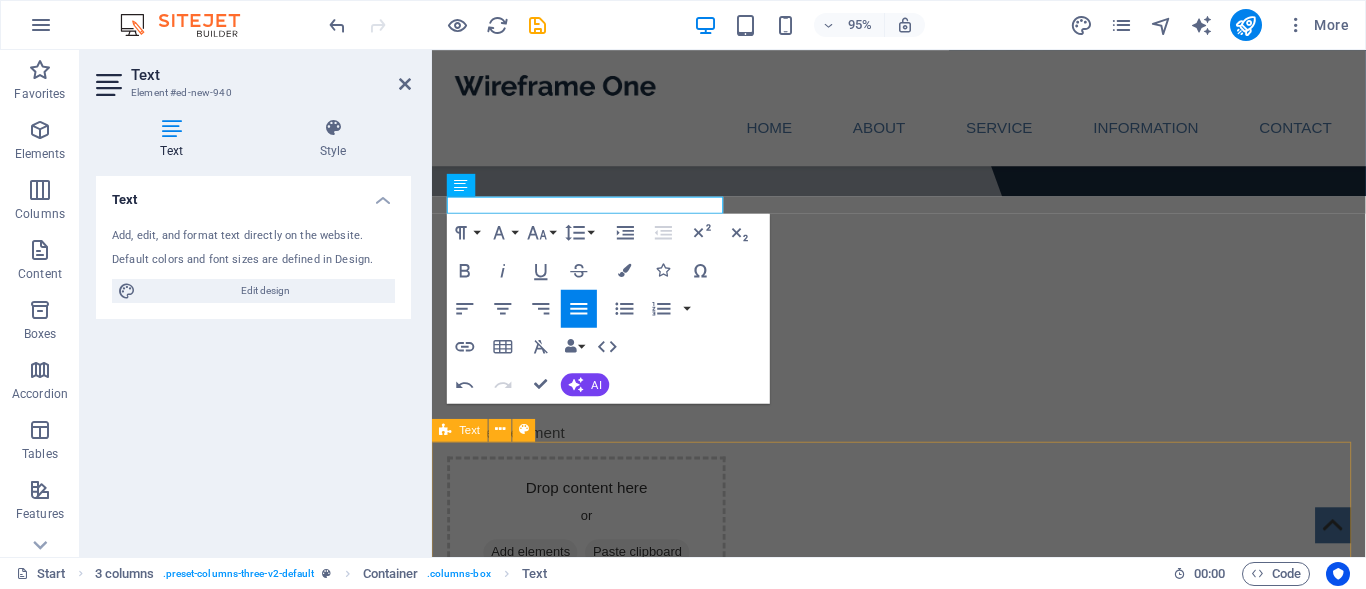 click on "About Lorem ipsum dolor sitope amet, consectetur adipisicing elitip. Massumenda, dolore, cum vel modi asperiores consequatur suscipit quidem ducimus eveniet iure expedita consecteture odiogil voluptatum similique fugit voluptates atem accusamus quae quas dolorem tenetur facere tempora maiores adipisci reiciendis accusantium voluptatibus id voluptate tempore dolor harum nisi amet! Nobis, eaque. Aenean commodo ligula eget dolor. Lorem ipsum dolor sit amet, consectetuer adipiscing elit leget odiogil voluptatum similique fugit voluptates dolor. Libero assumenda, dolore, cum vel modi asperiores consequatur. LEARN MORE" at bounding box center (923, 1059) 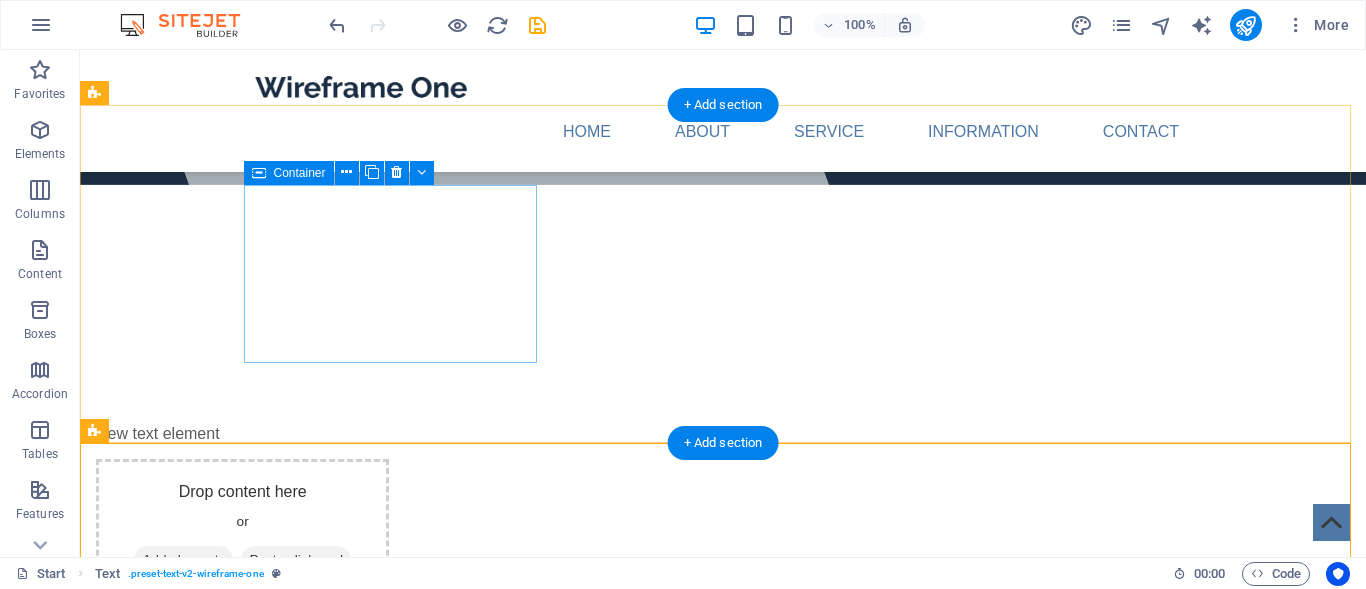 click on "New text element" at bounding box center [242, 434] 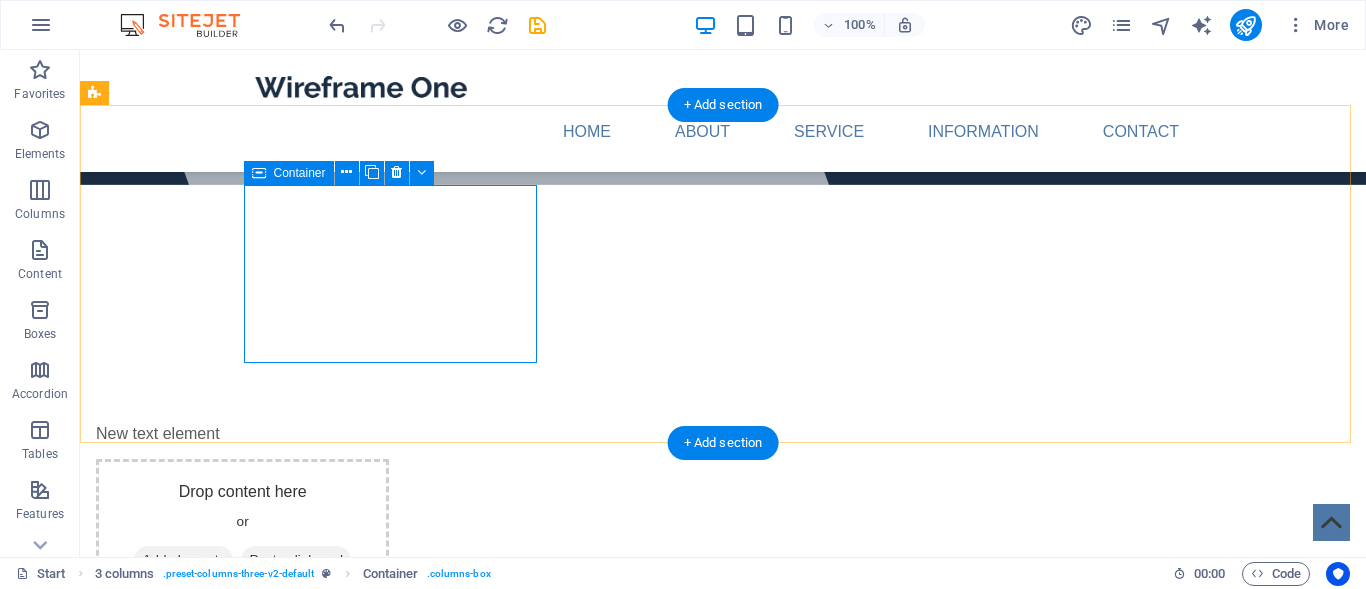 click on "New text element" at bounding box center [242, 434] 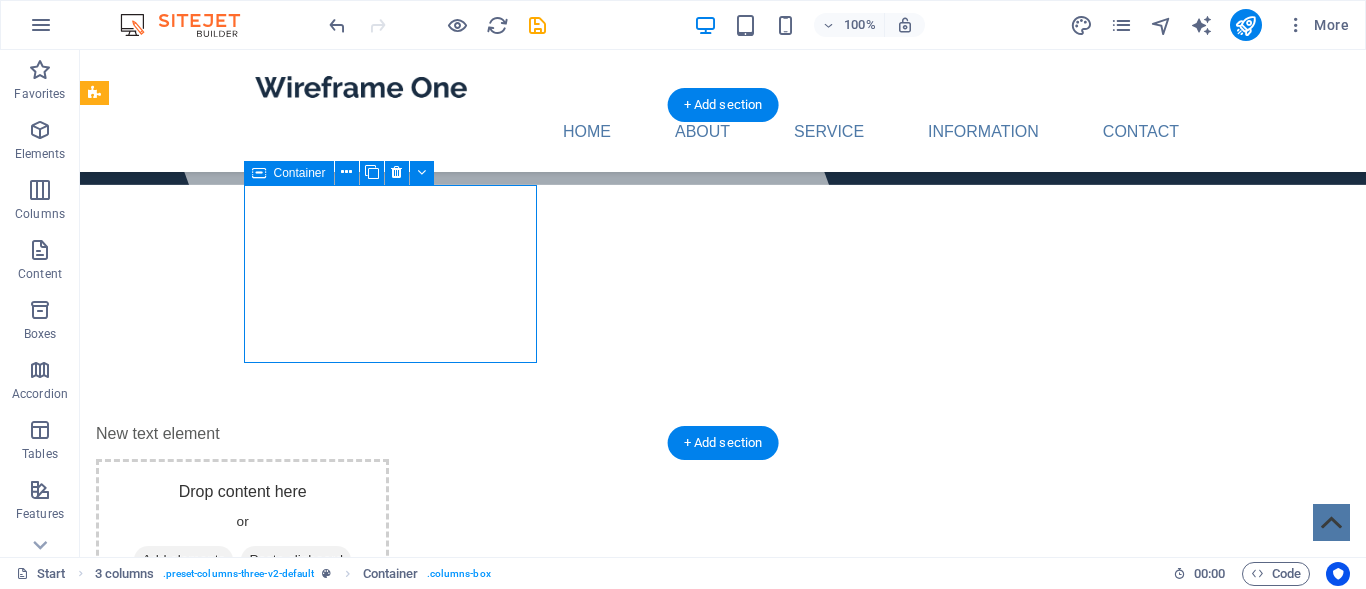 drag, startPoint x: 280, startPoint y: 237, endPoint x: 296, endPoint y: 258, distance: 26.400757 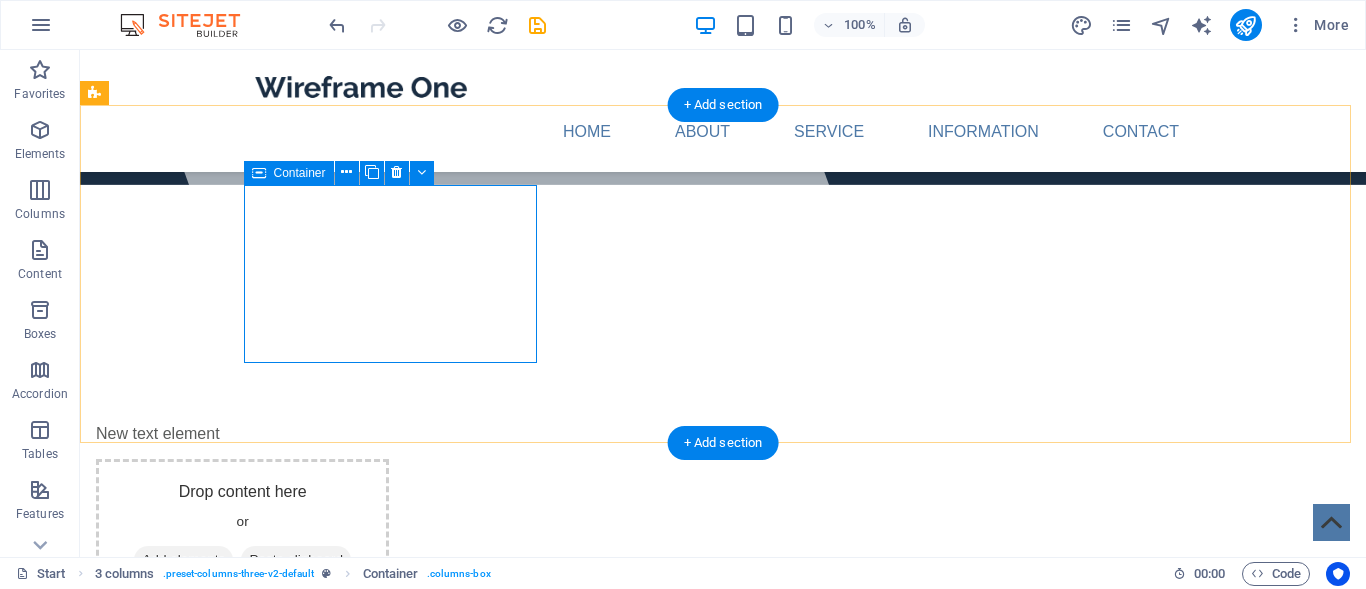 drag, startPoint x: 282, startPoint y: 261, endPoint x: 299, endPoint y: 236, distance: 30.232433 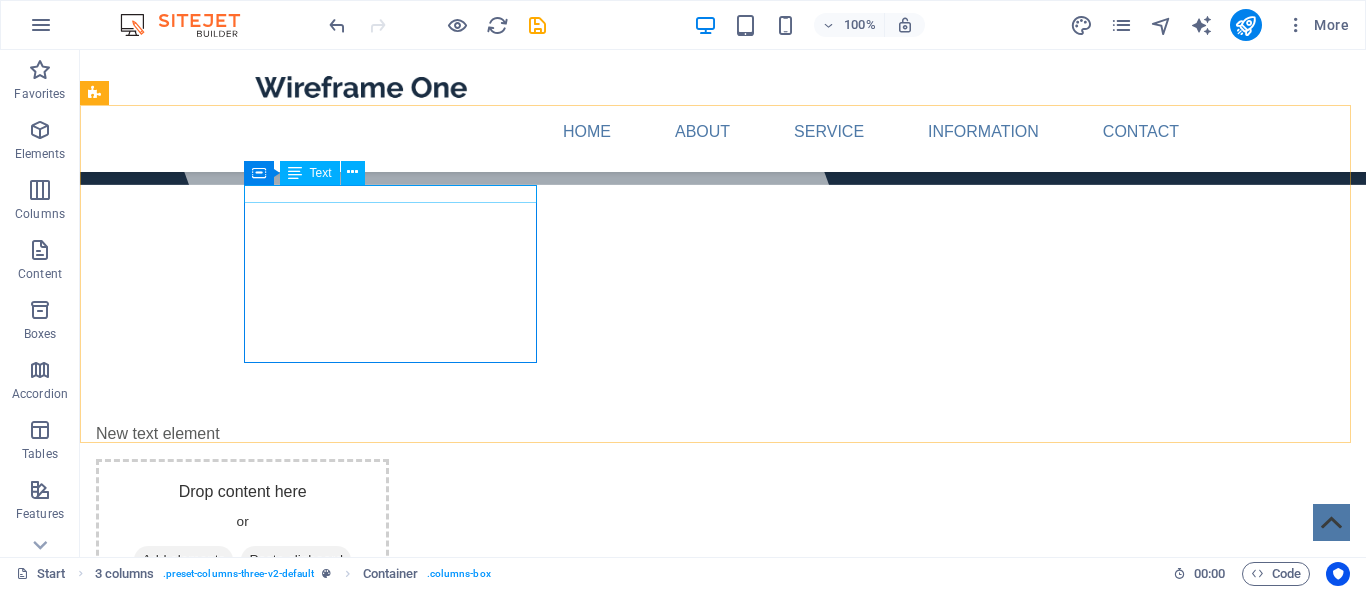click on "Text" at bounding box center (321, 173) 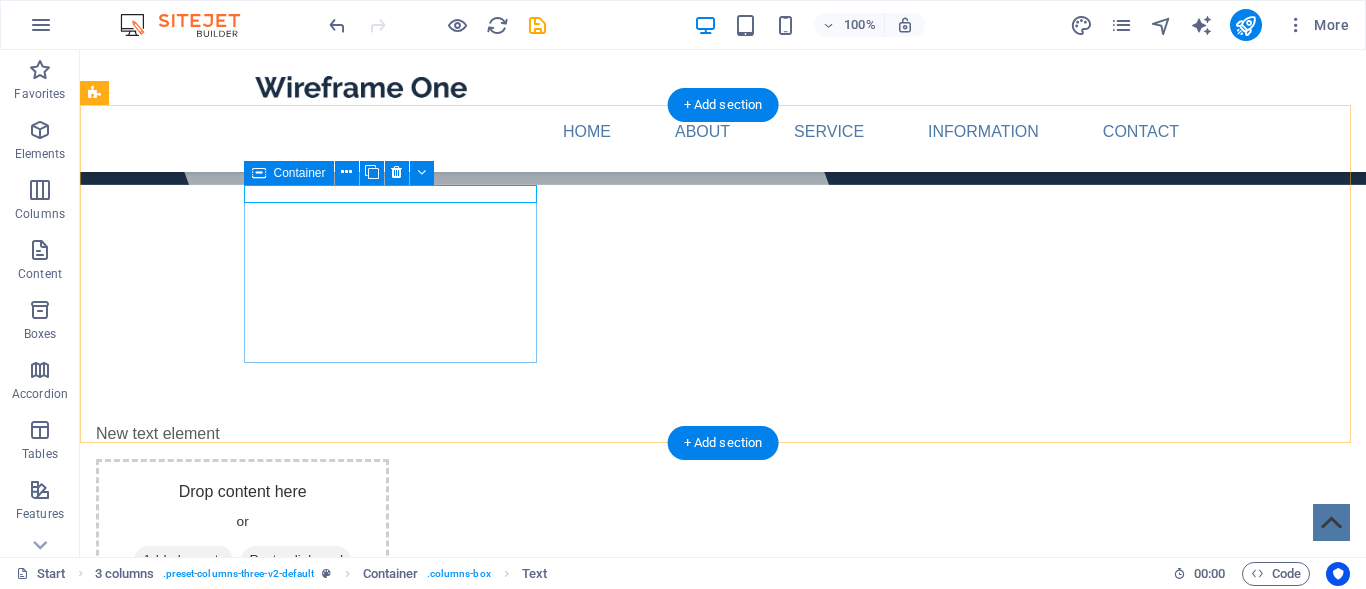 click on "New text element" at bounding box center (242, 434) 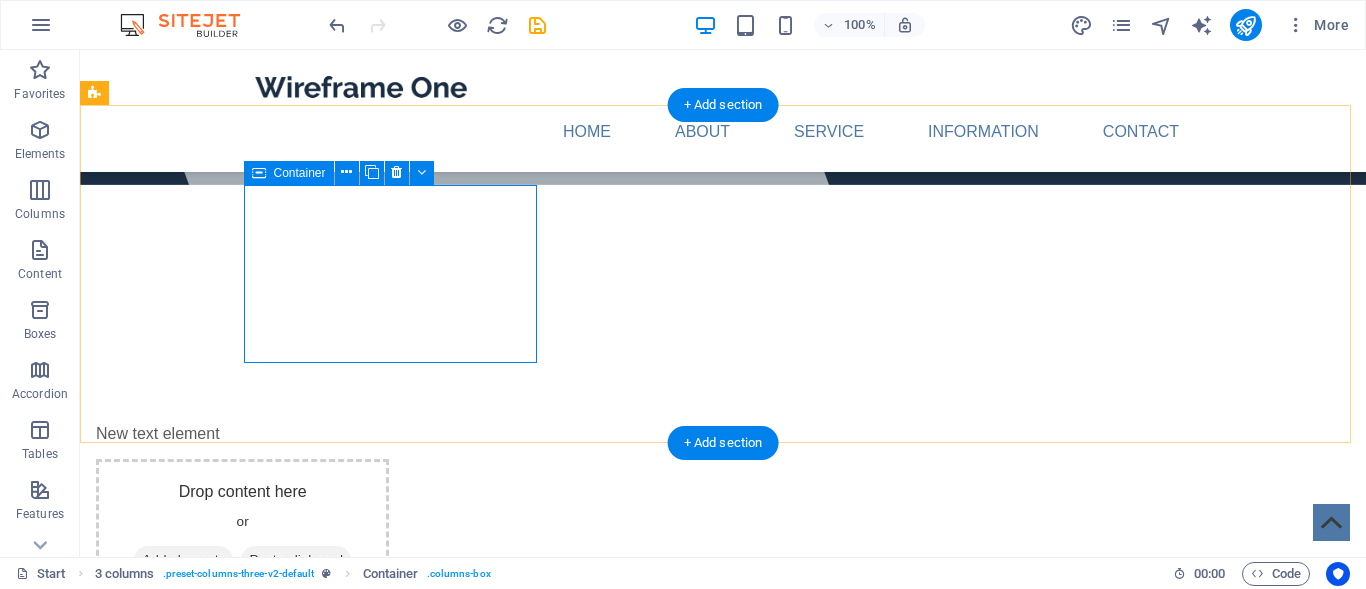 click on "New text element" at bounding box center [242, 434] 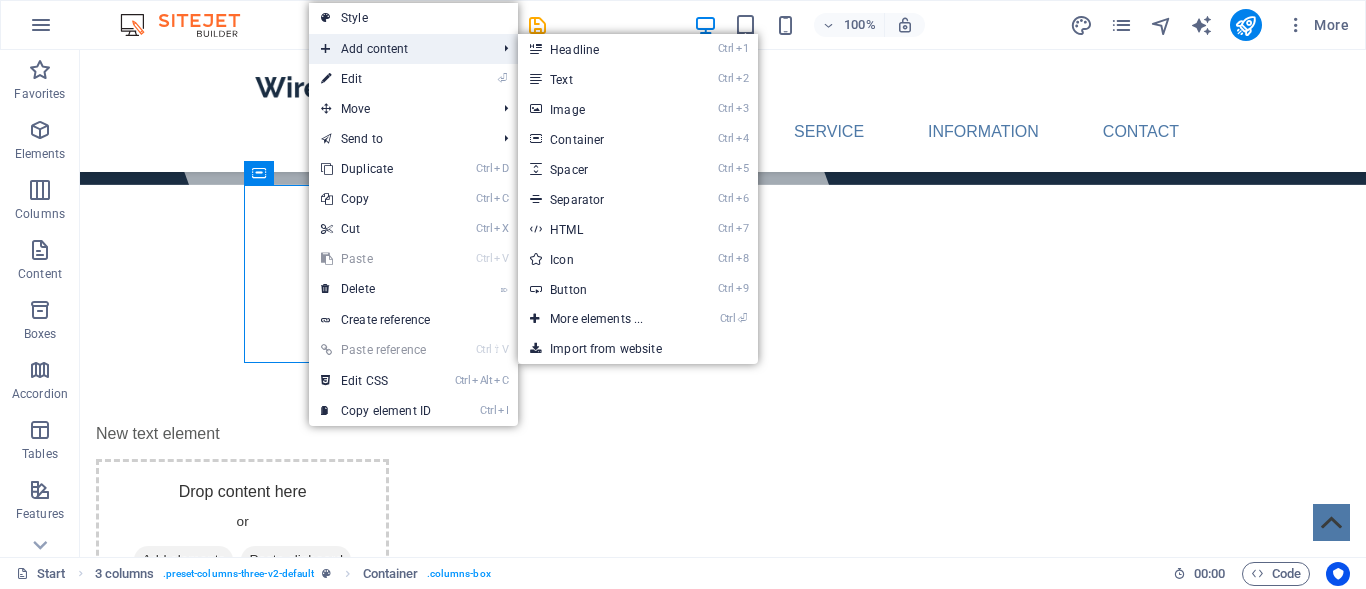 click on "Add content" at bounding box center (398, 49) 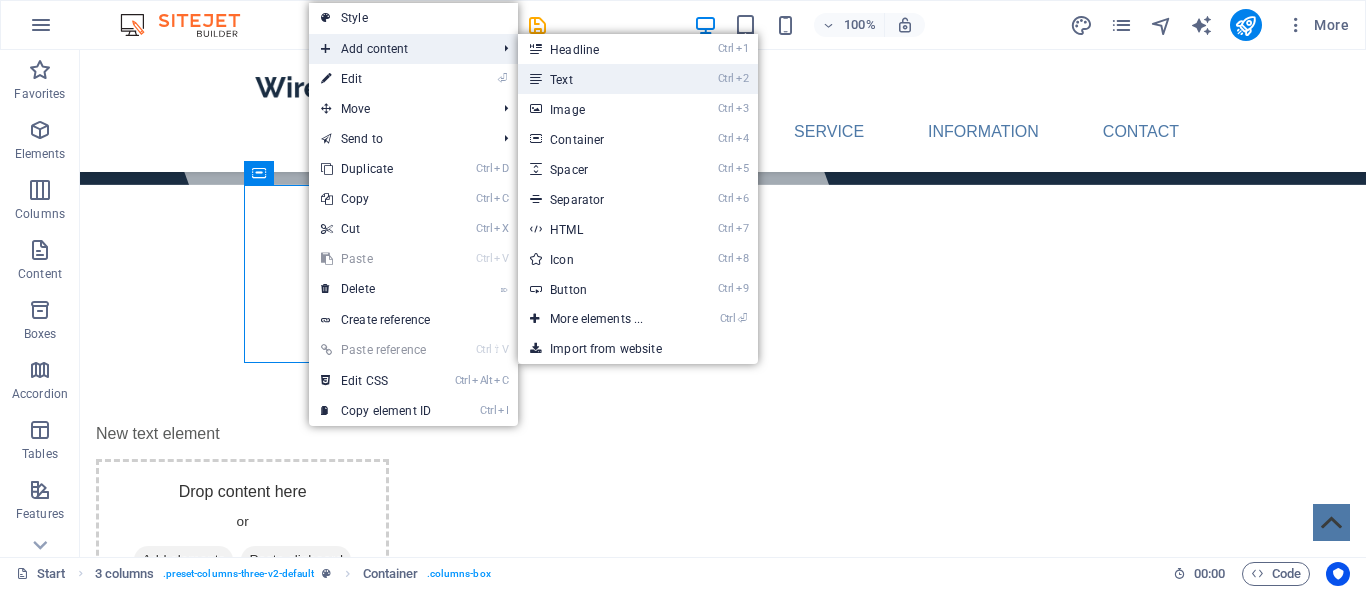 click on "Ctrl 2  Text" at bounding box center [600, 79] 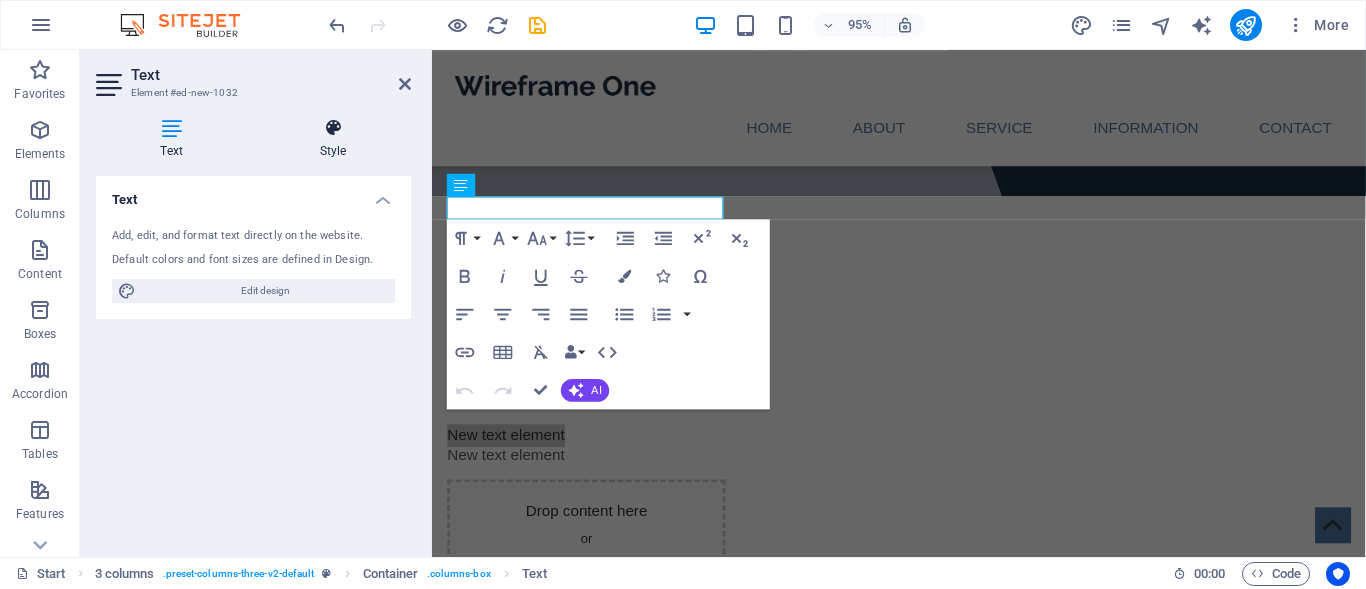 click on "Style" at bounding box center (333, 139) 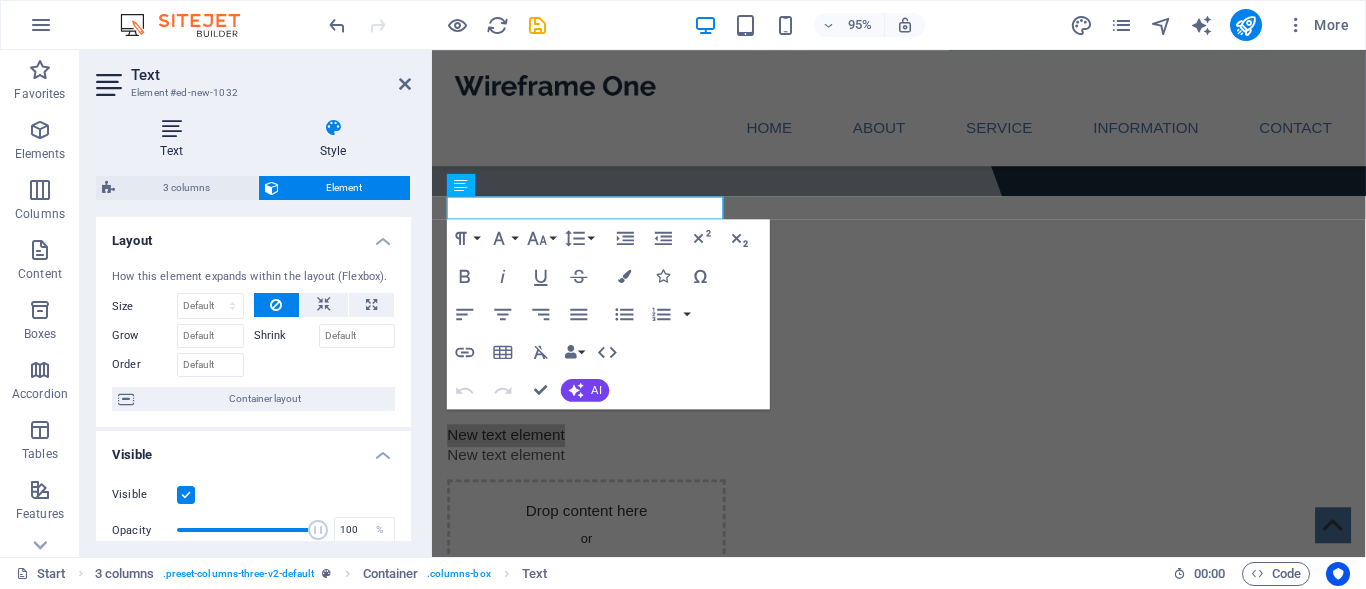 click on "Text" at bounding box center (175, 139) 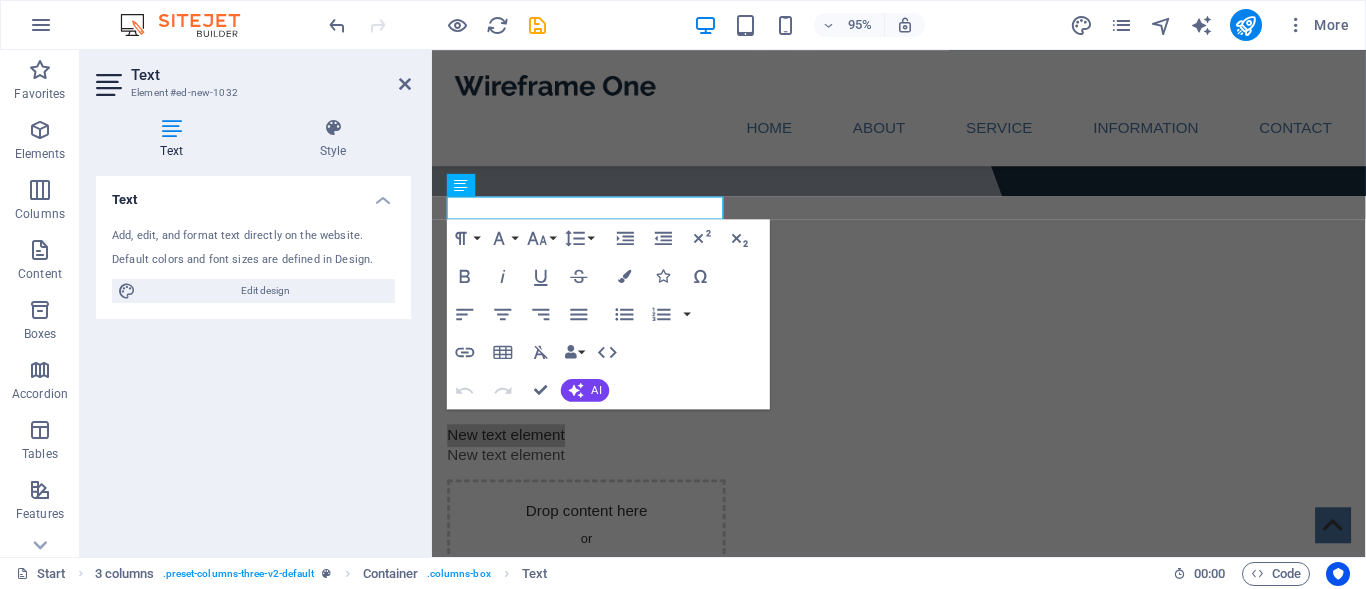 click on "Add, edit, and format text directly on the website." at bounding box center (253, 236) 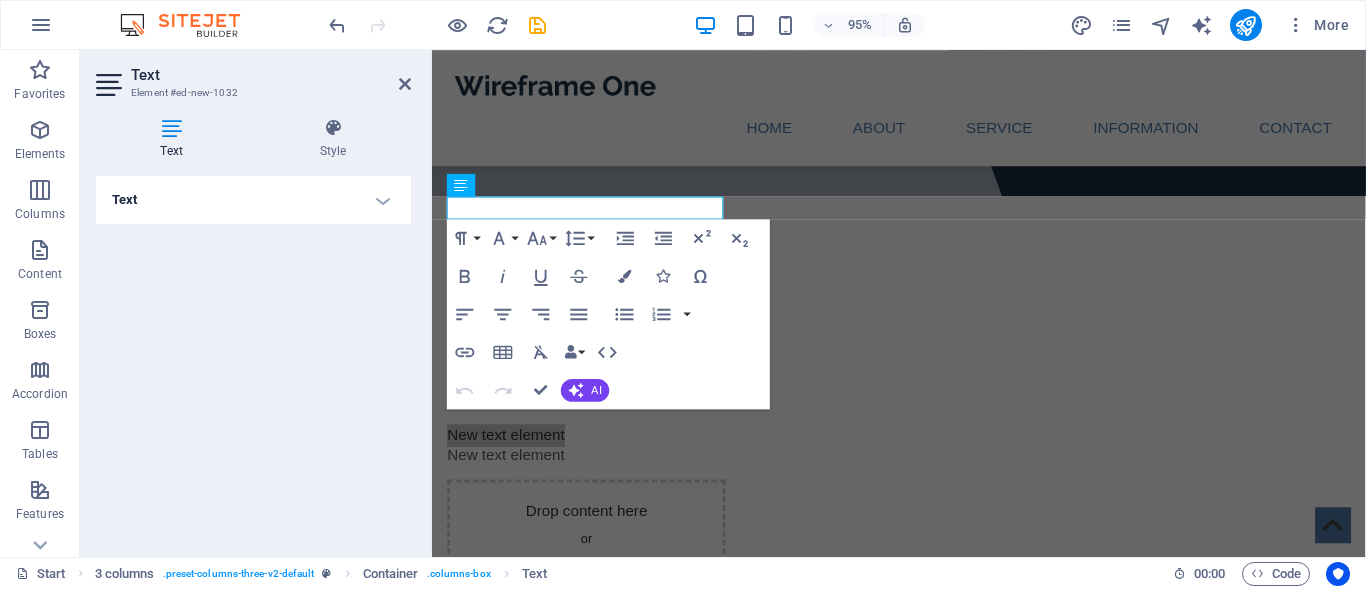 click on "Text" at bounding box center [253, 200] 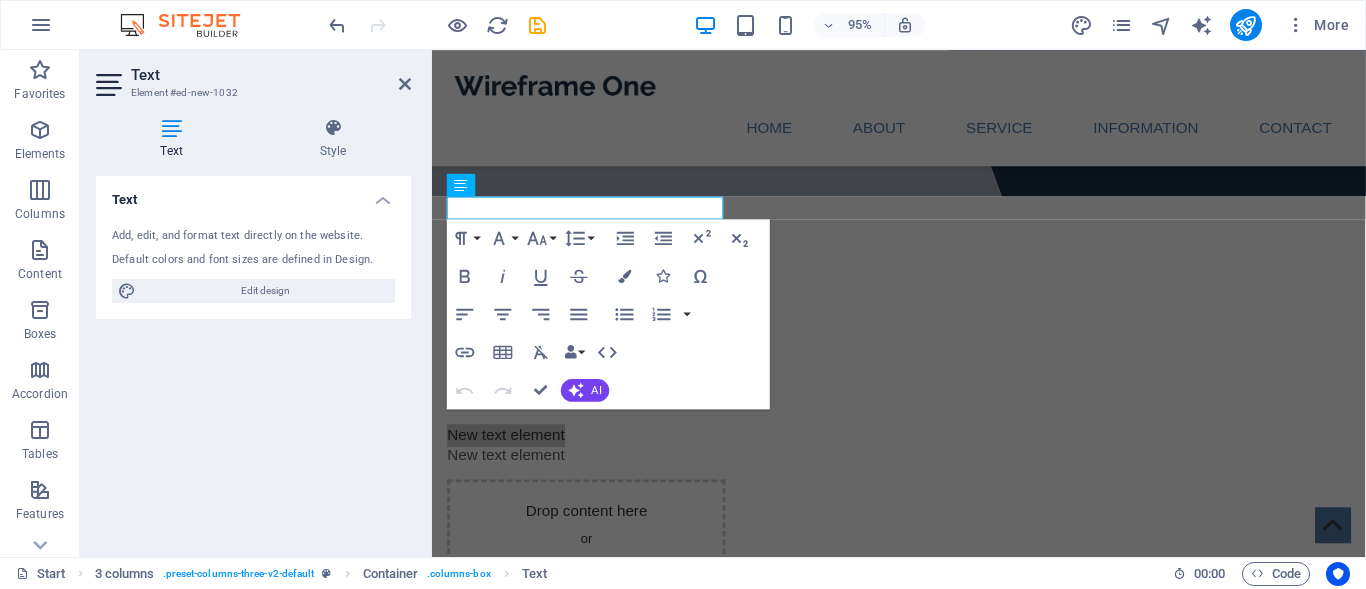 click on "Text" at bounding box center (253, 194) 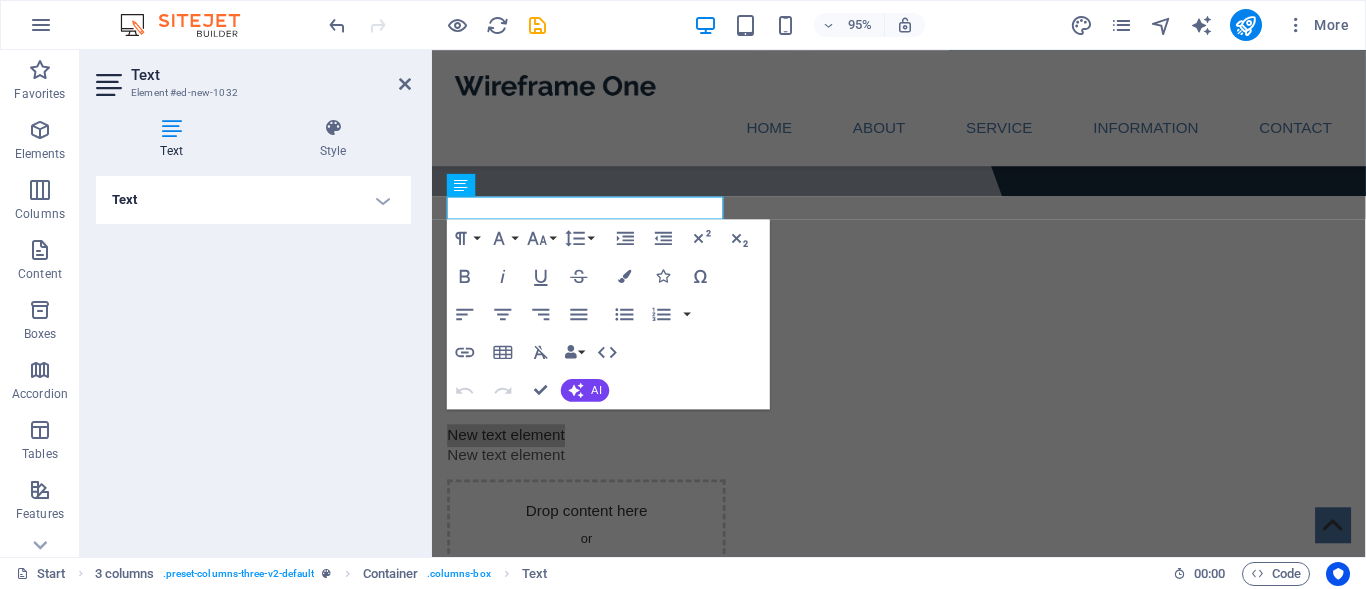 drag, startPoint x: 160, startPoint y: 193, endPoint x: 138, endPoint y: 256, distance: 66.730804 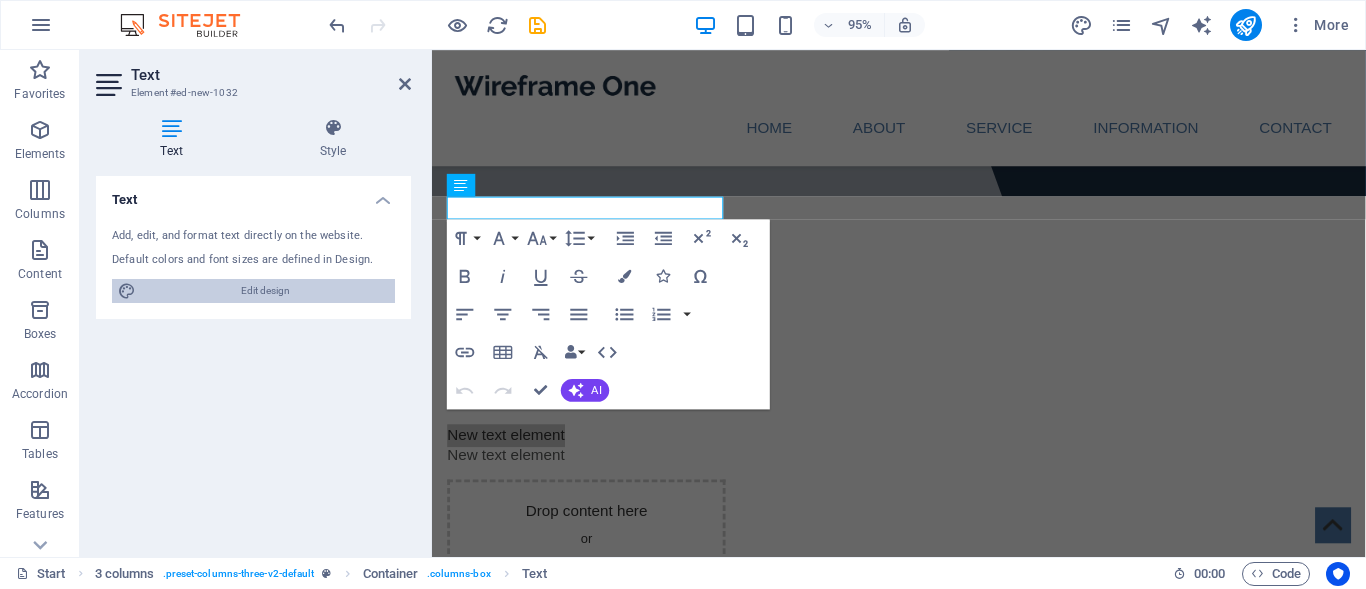 drag, startPoint x: 290, startPoint y: 285, endPoint x: 622, endPoint y: 395, distance: 349.74847 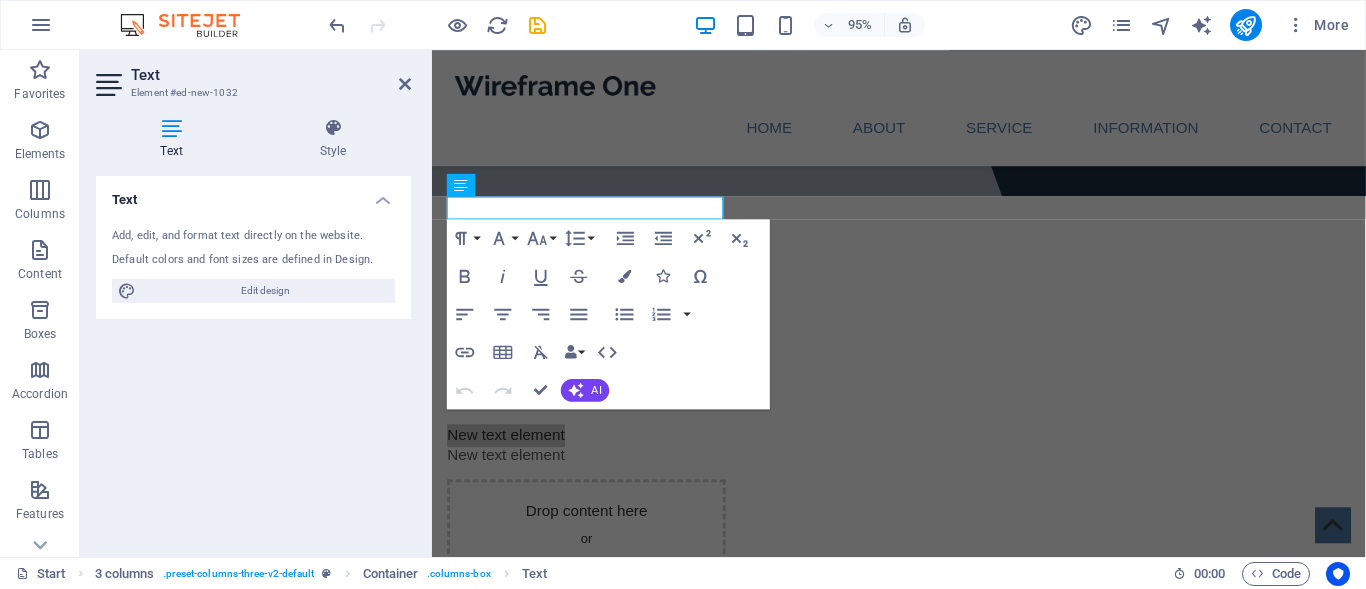 select on "px" 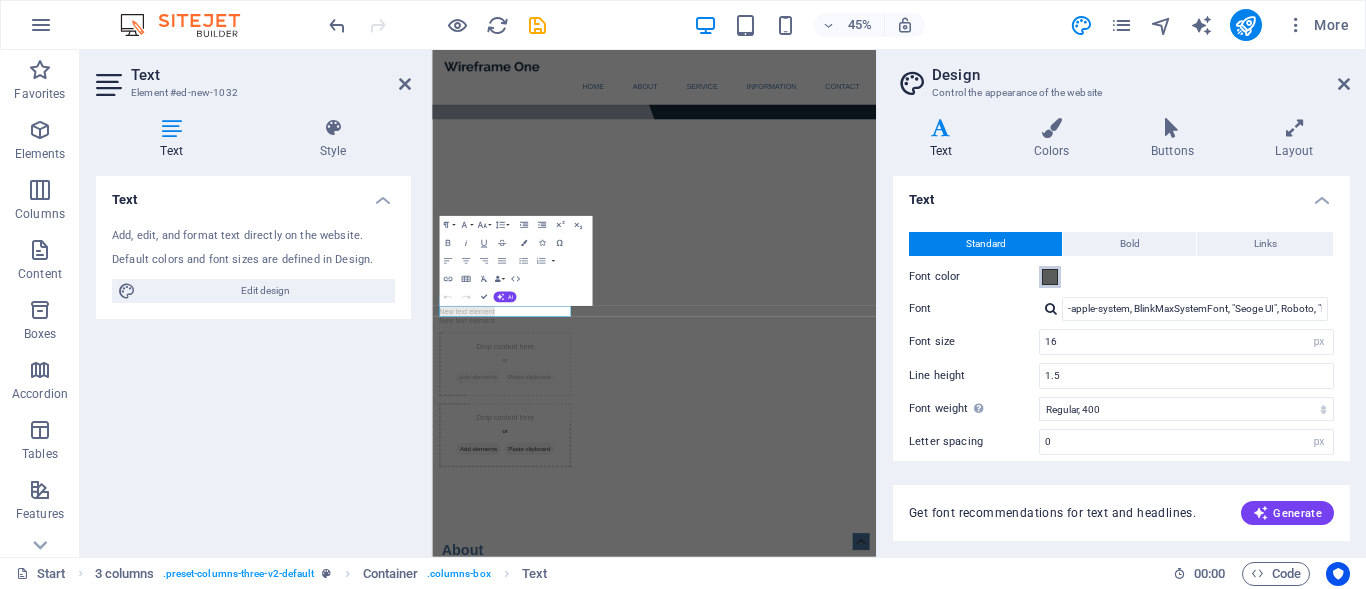click at bounding box center (1050, 277) 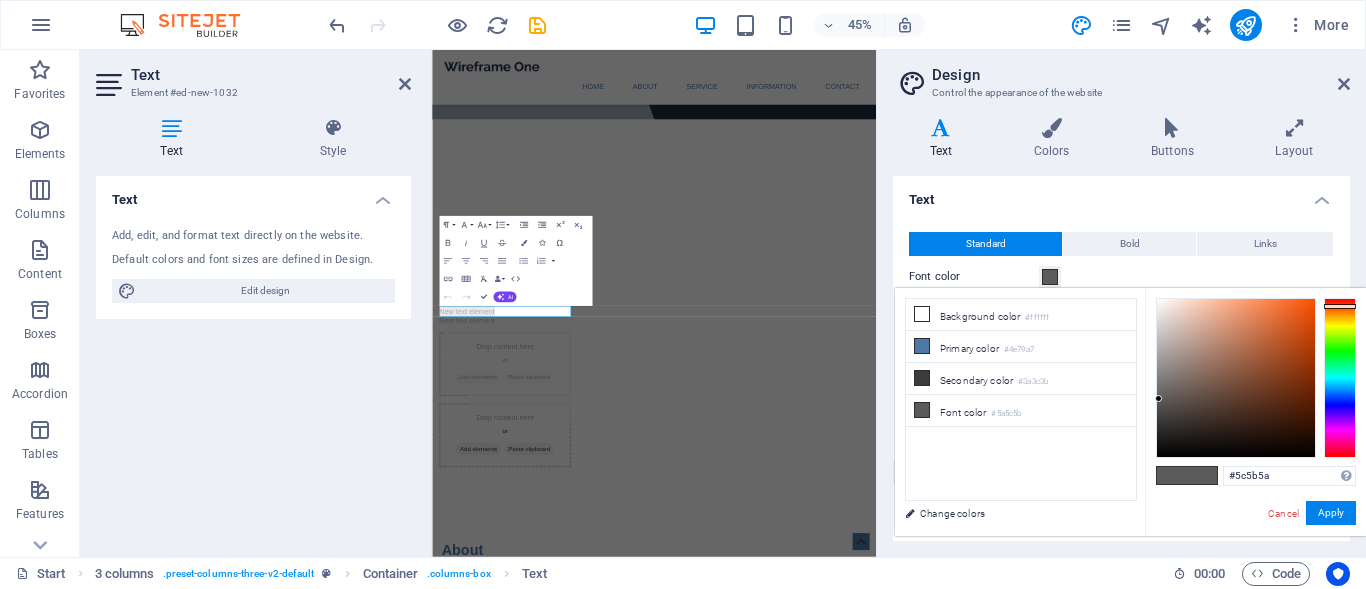click at bounding box center (1340, 378) 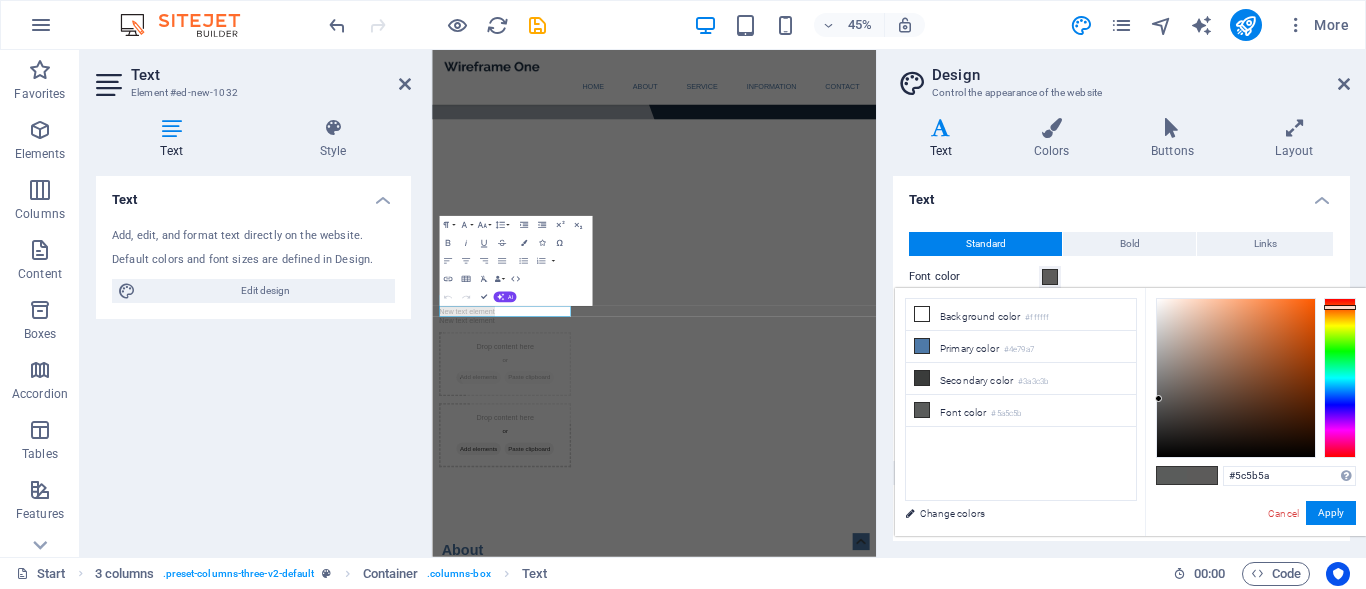 click at bounding box center [1340, 378] 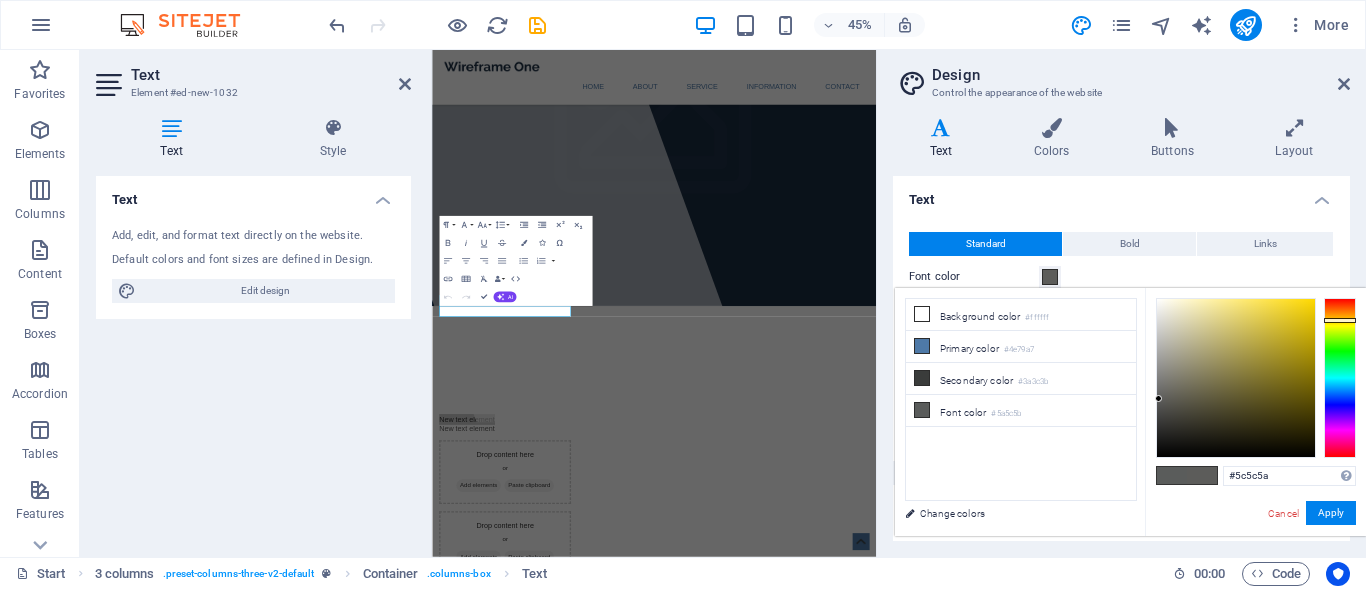 type on "#5c5b5a" 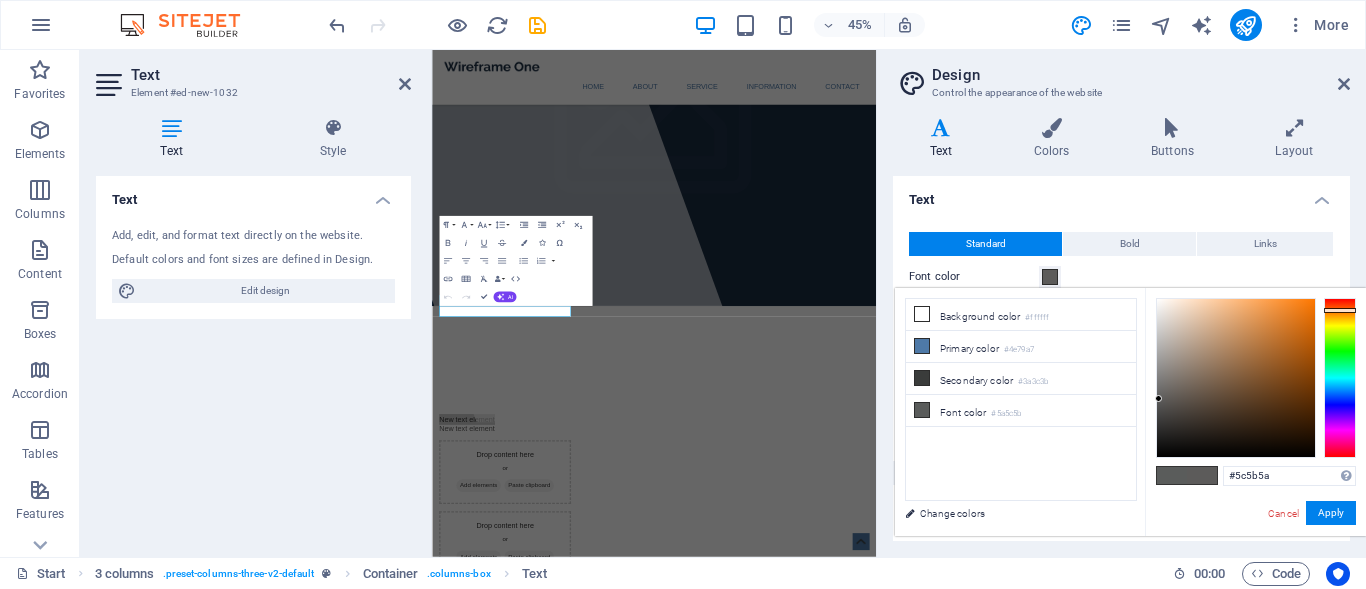 click at bounding box center [1340, 310] 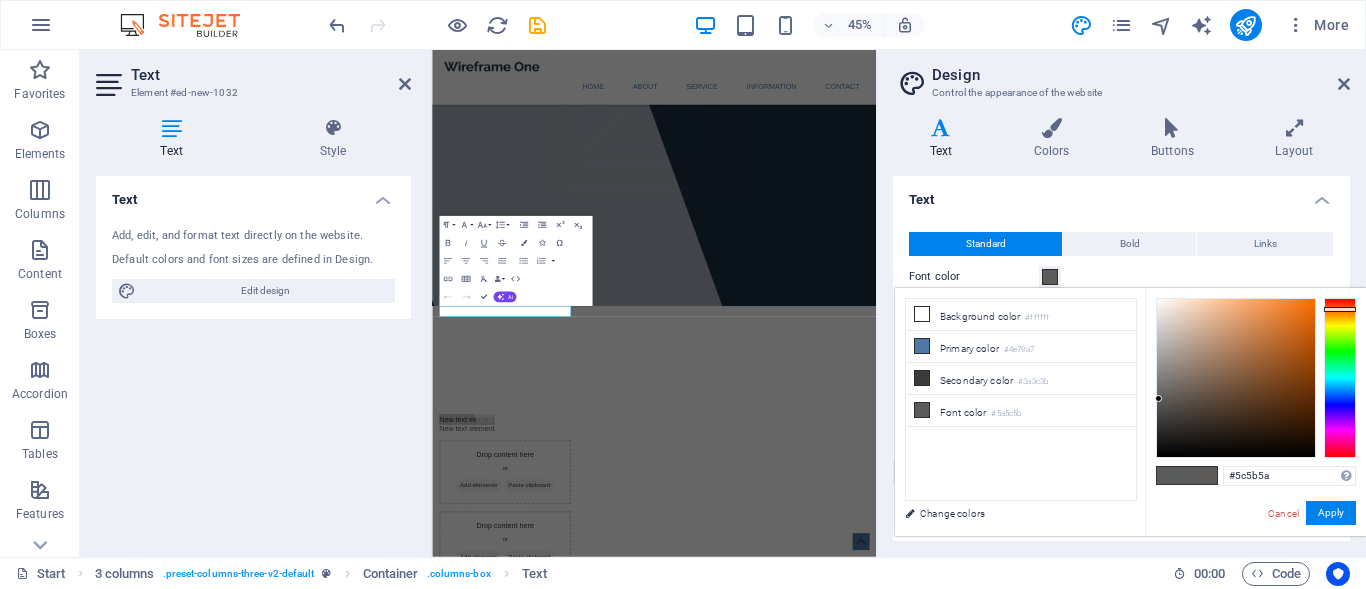 click at bounding box center (1340, 309) 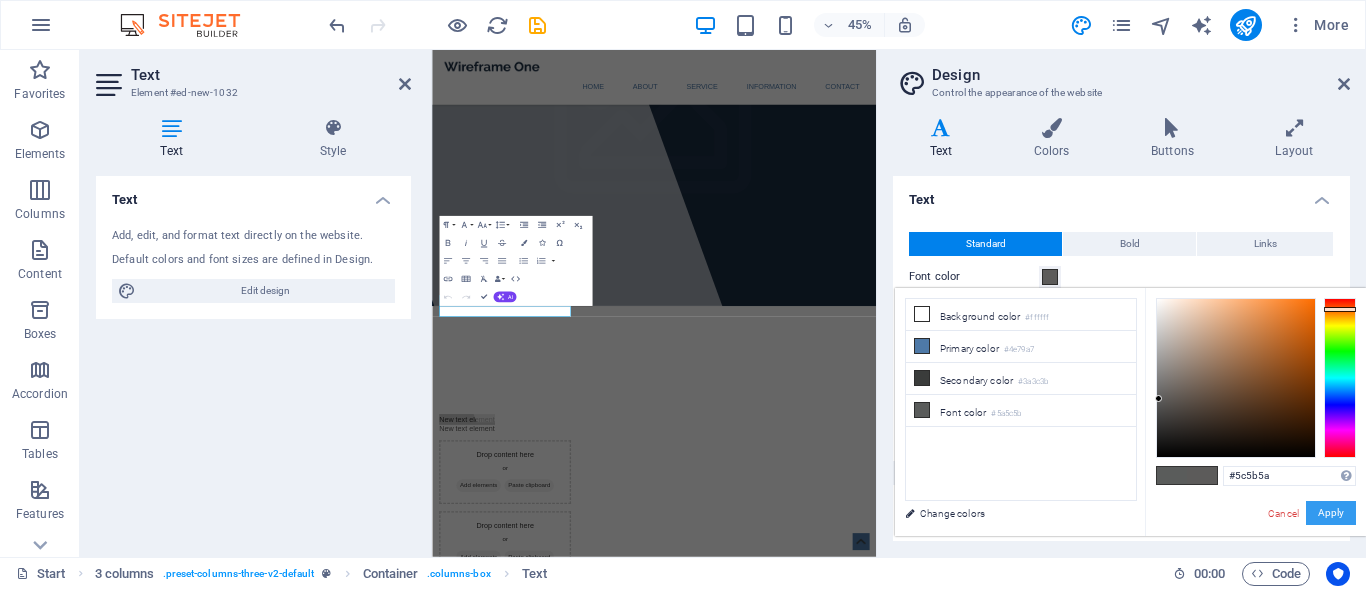 click on "Apply" at bounding box center (1331, 513) 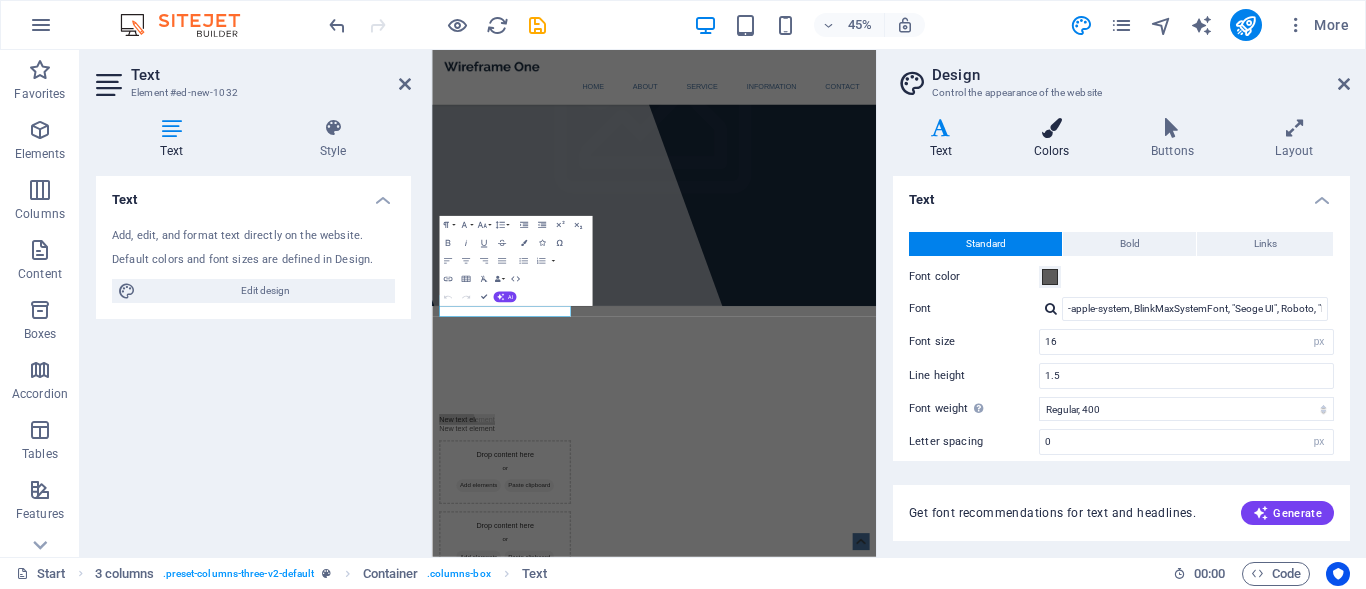 click on "Colors" at bounding box center (1055, 139) 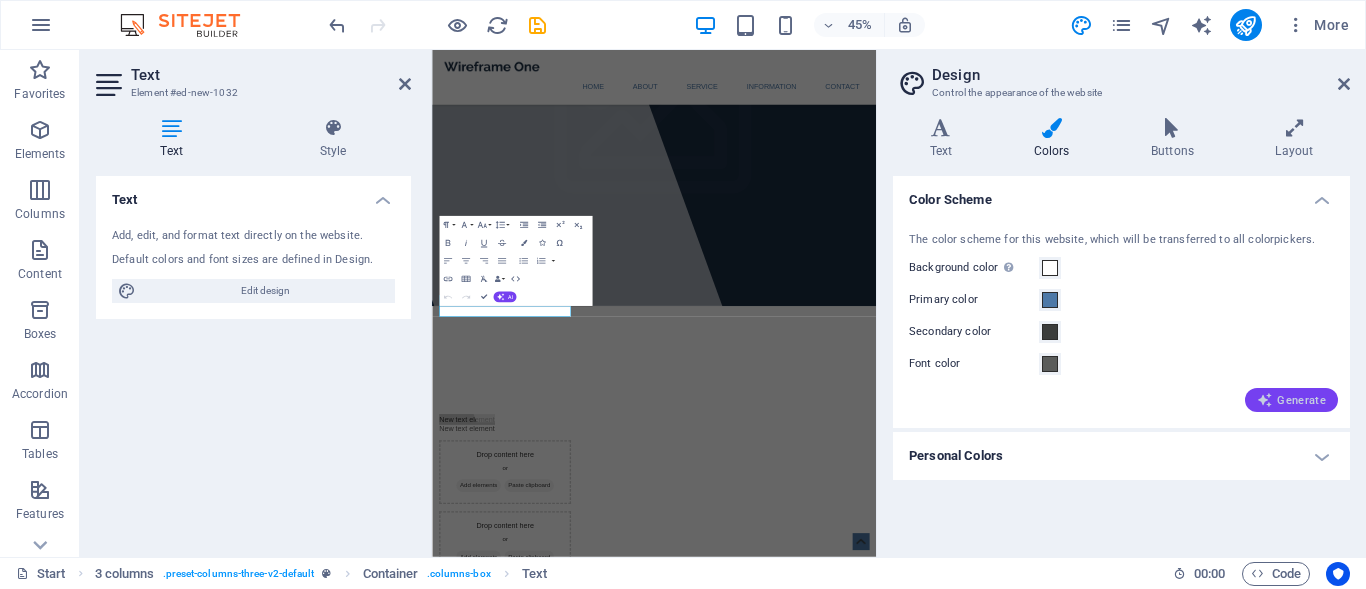 click on "Generate" at bounding box center [1291, 400] 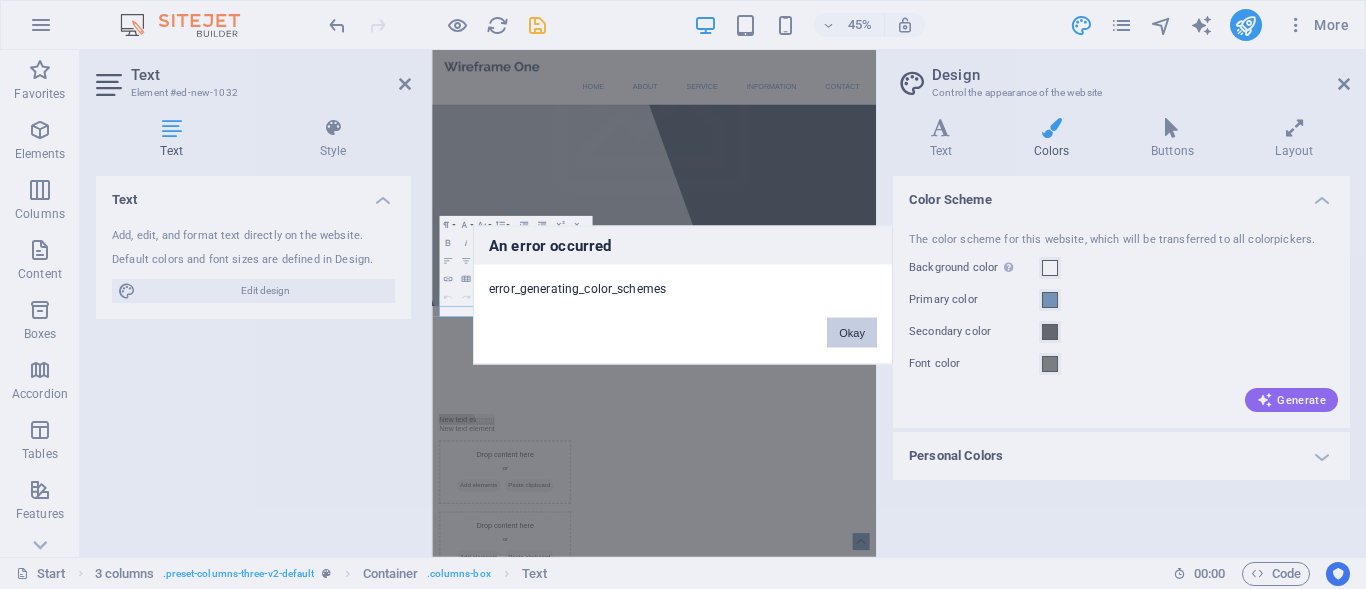 click on "Okay" at bounding box center (852, 332) 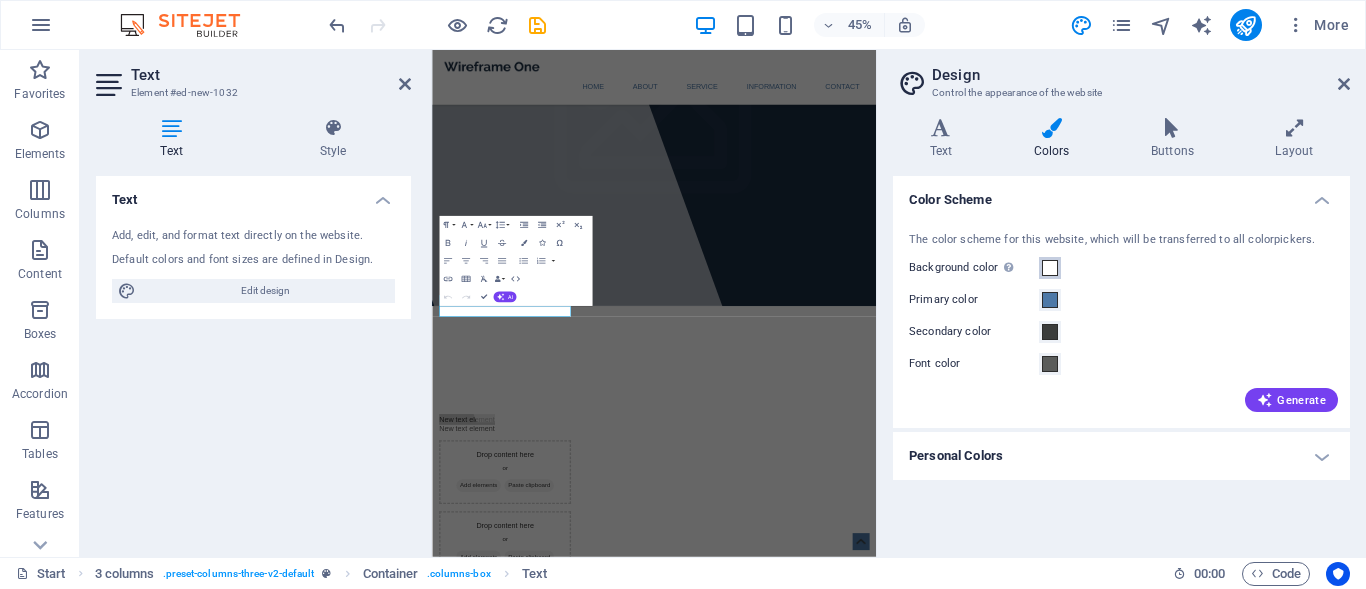 click at bounding box center (1050, 268) 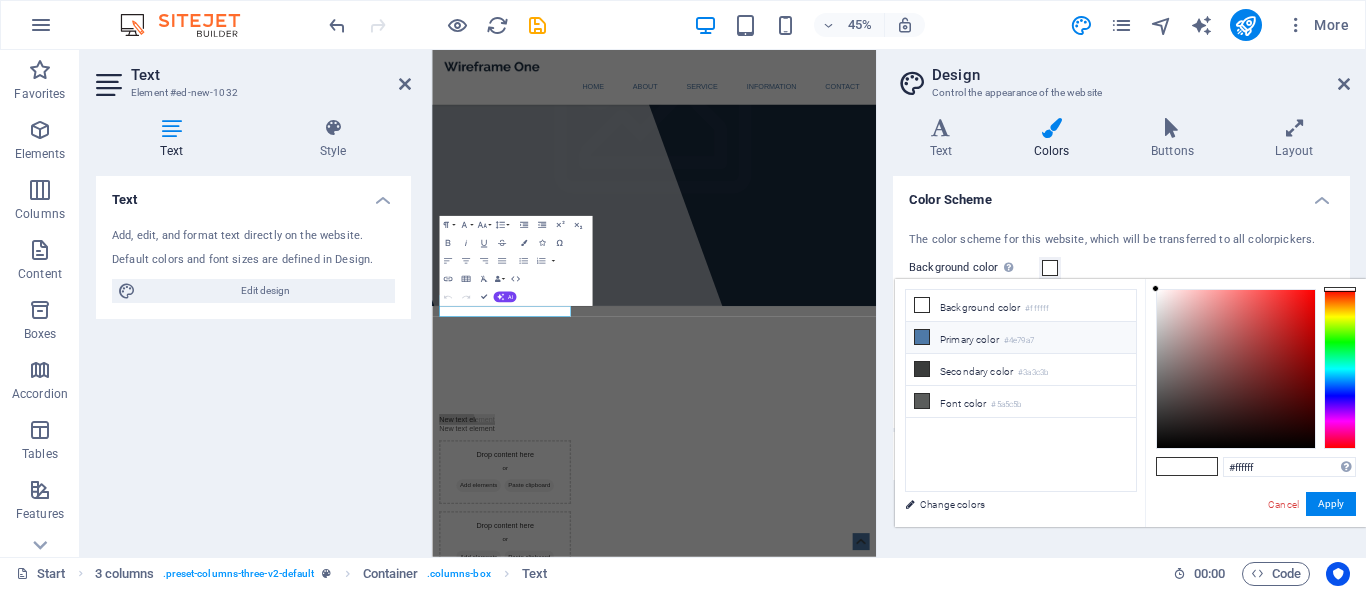 click at bounding box center [922, 337] 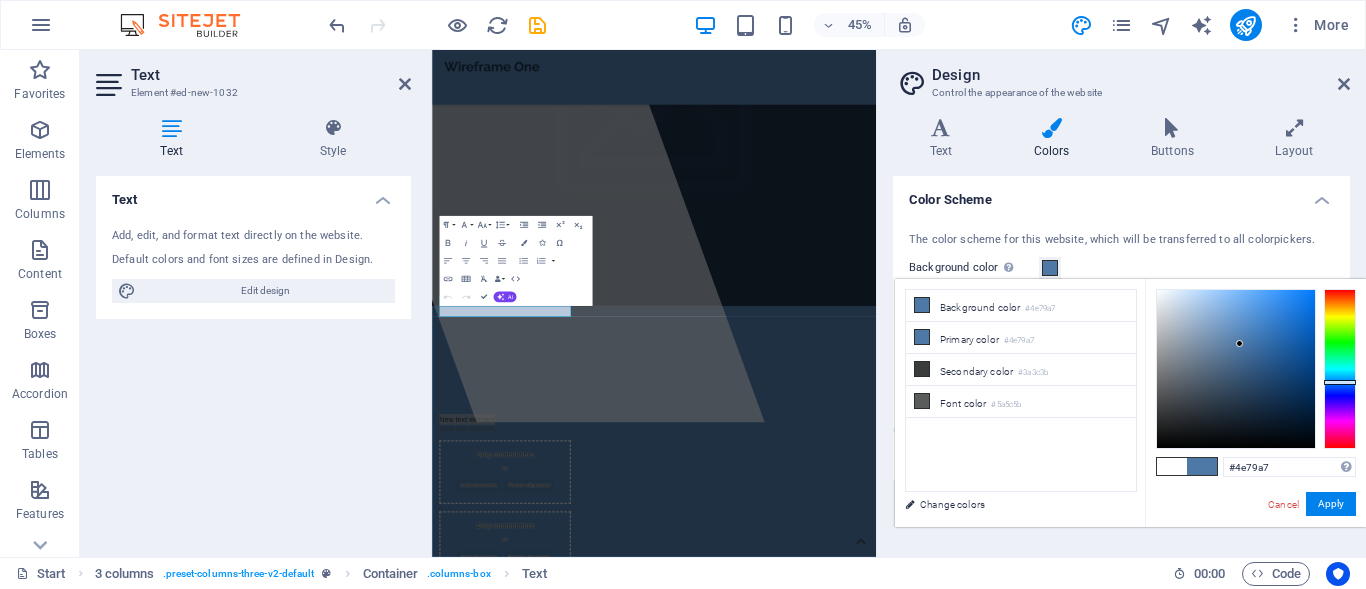 drag, startPoint x: 1195, startPoint y: 461, endPoint x: 1179, endPoint y: 465, distance: 16.492422 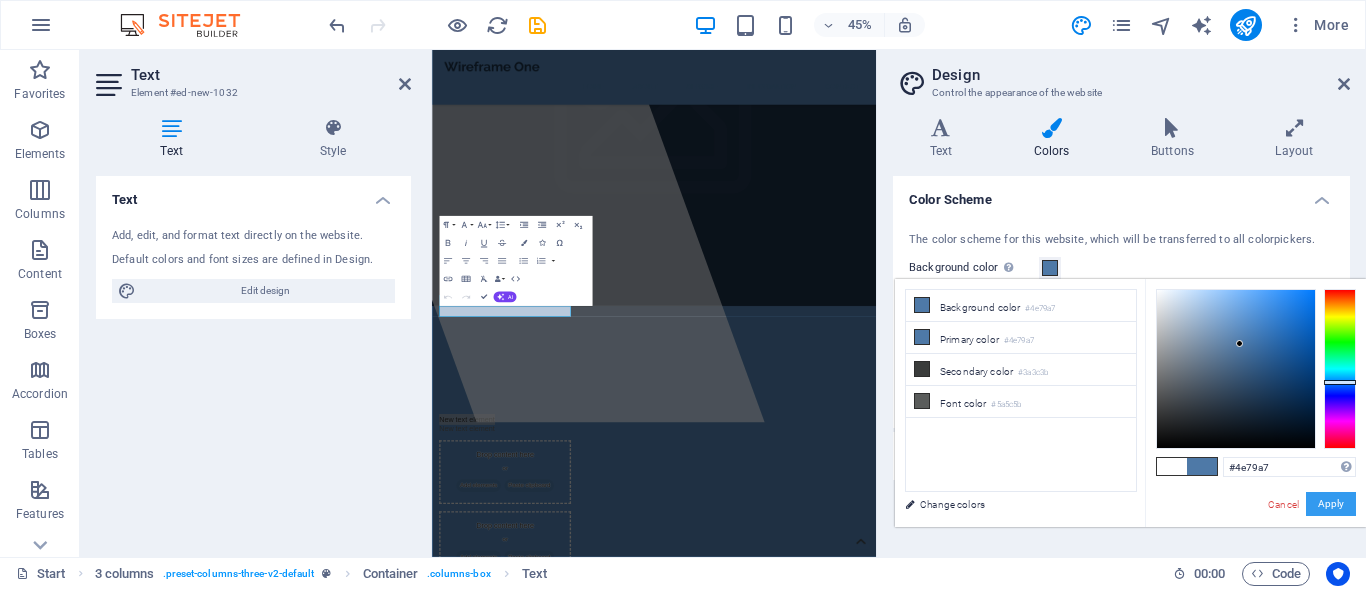click on "Apply" at bounding box center (1331, 504) 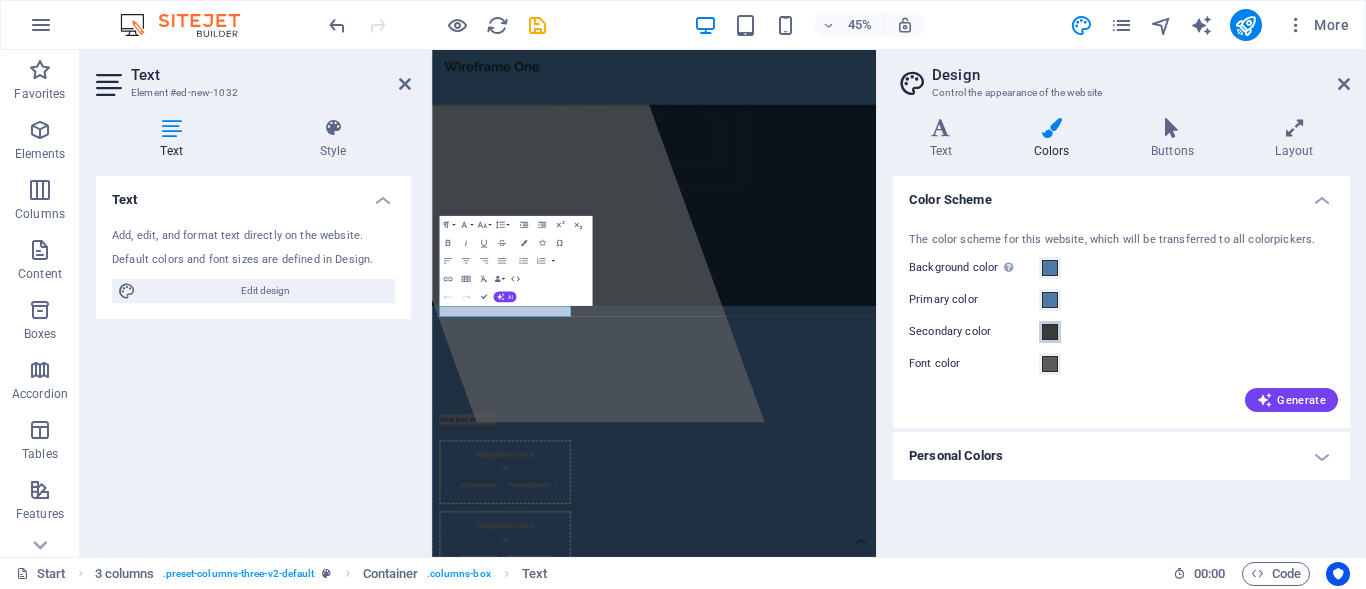 click at bounding box center [1050, 332] 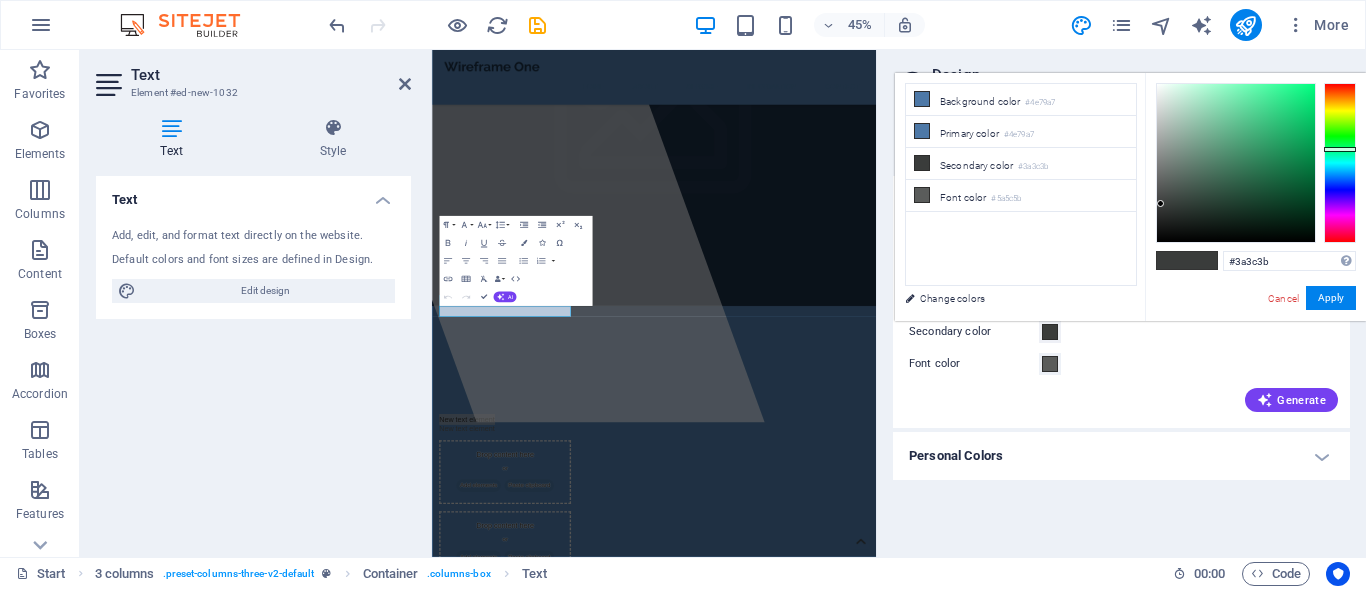 type on "#3c3c3a" 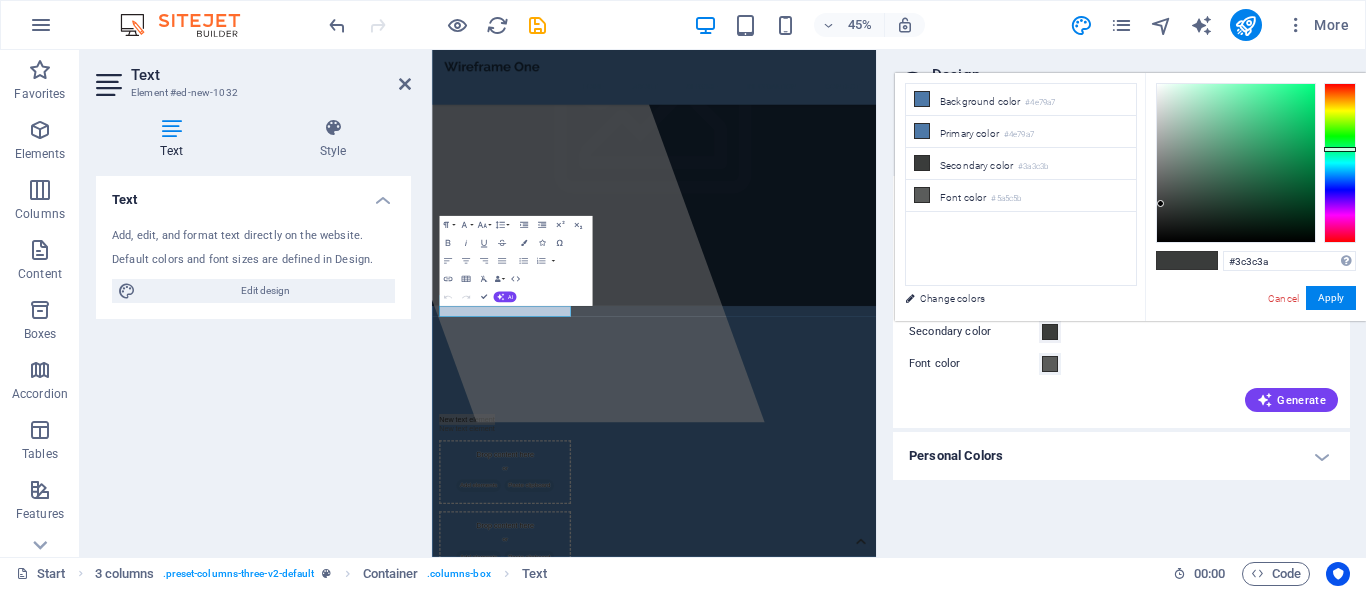 click at bounding box center (1340, 163) 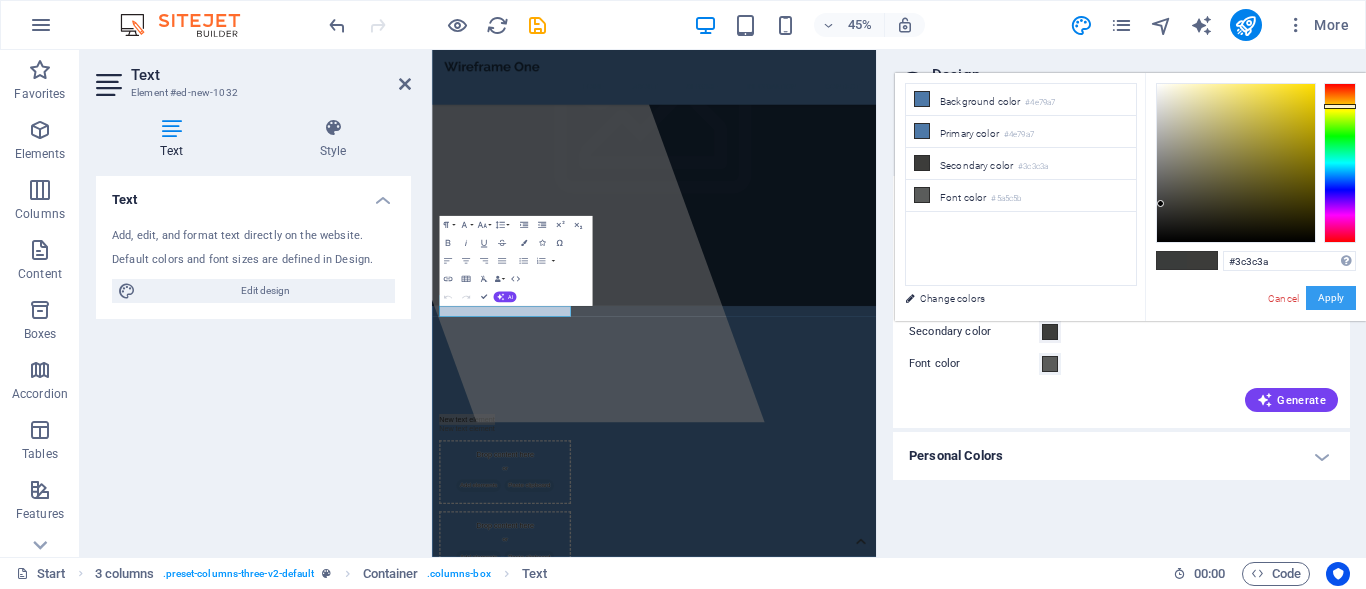 click on "Apply" at bounding box center [1331, 298] 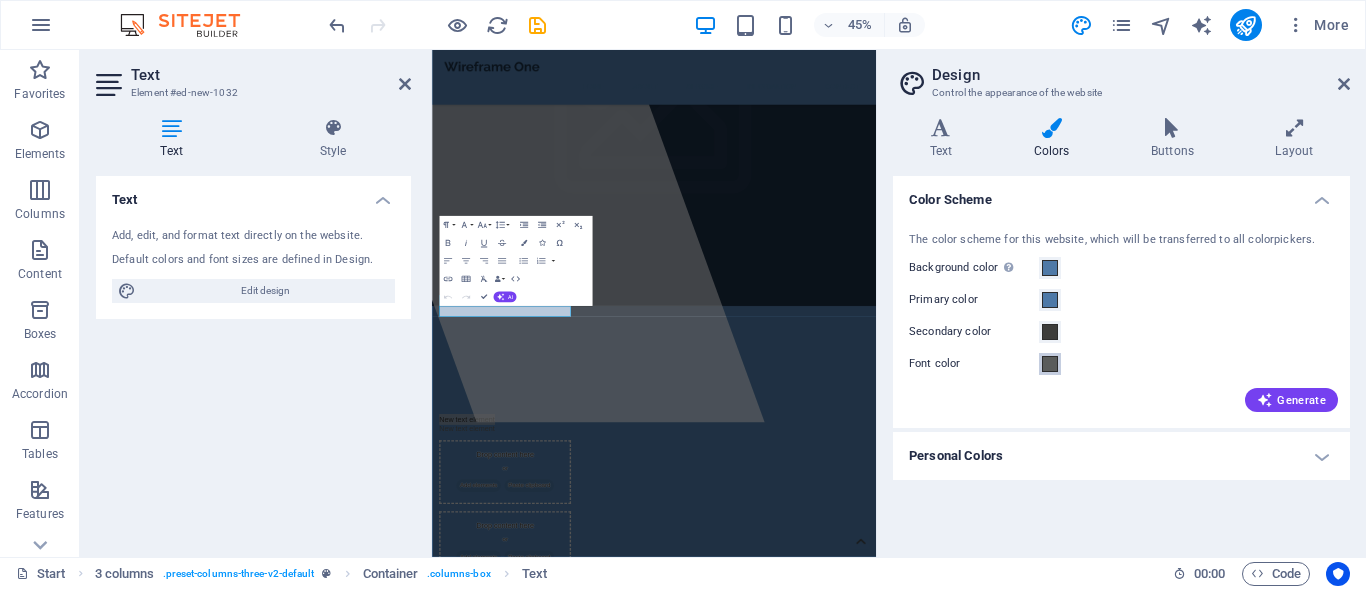 click at bounding box center [1050, 364] 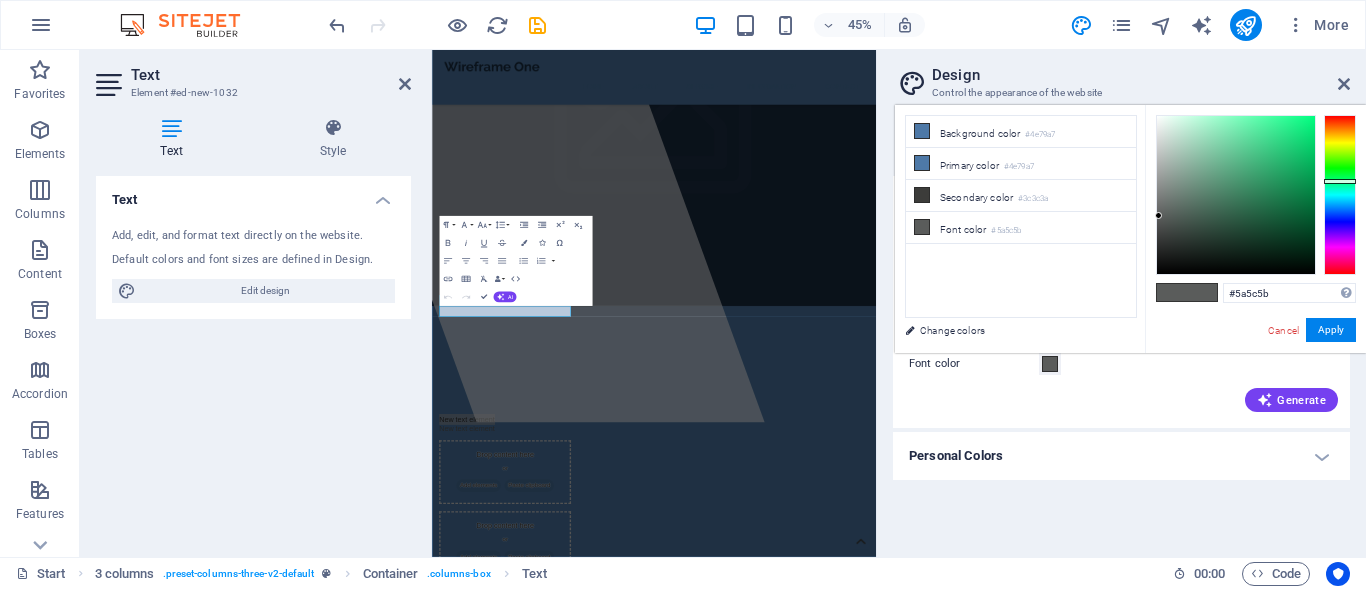 type on "#5c5c5a" 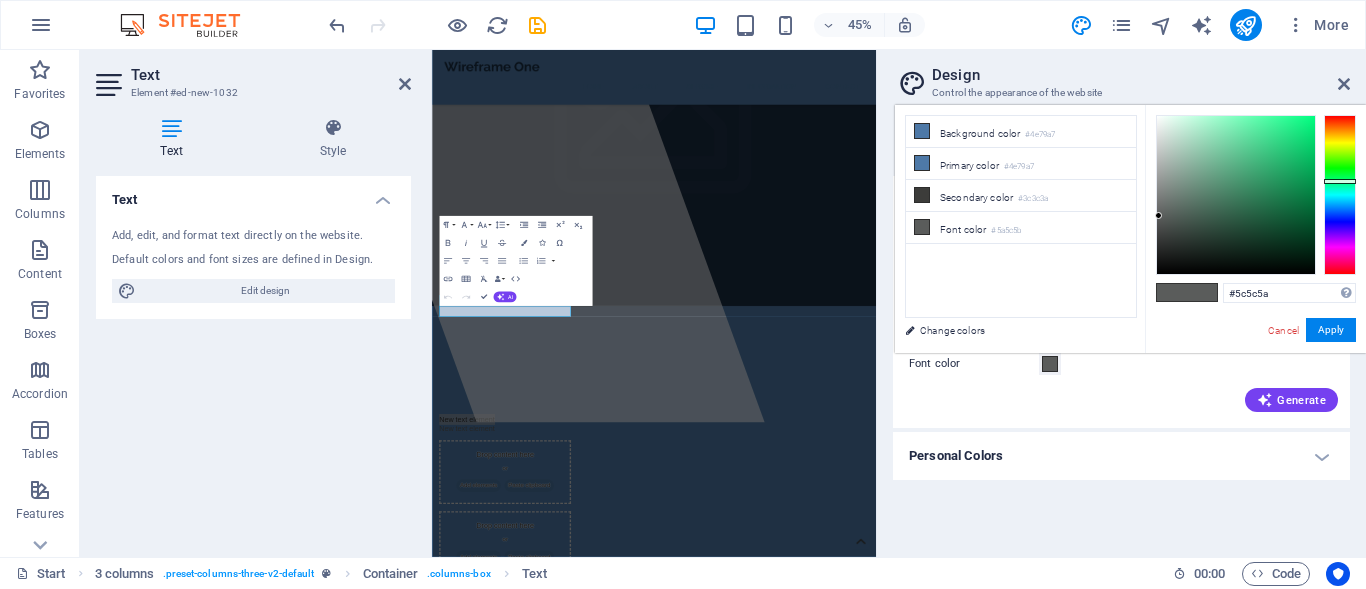 click at bounding box center (1340, 195) 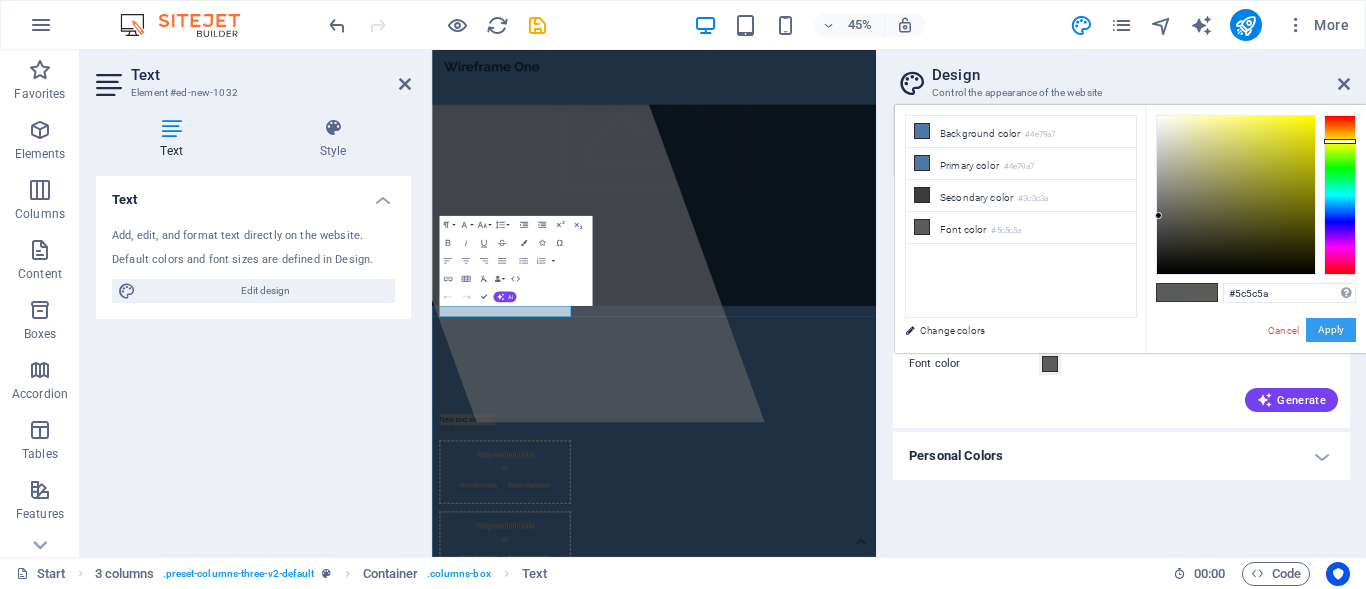 click on "Apply" at bounding box center (1331, 330) 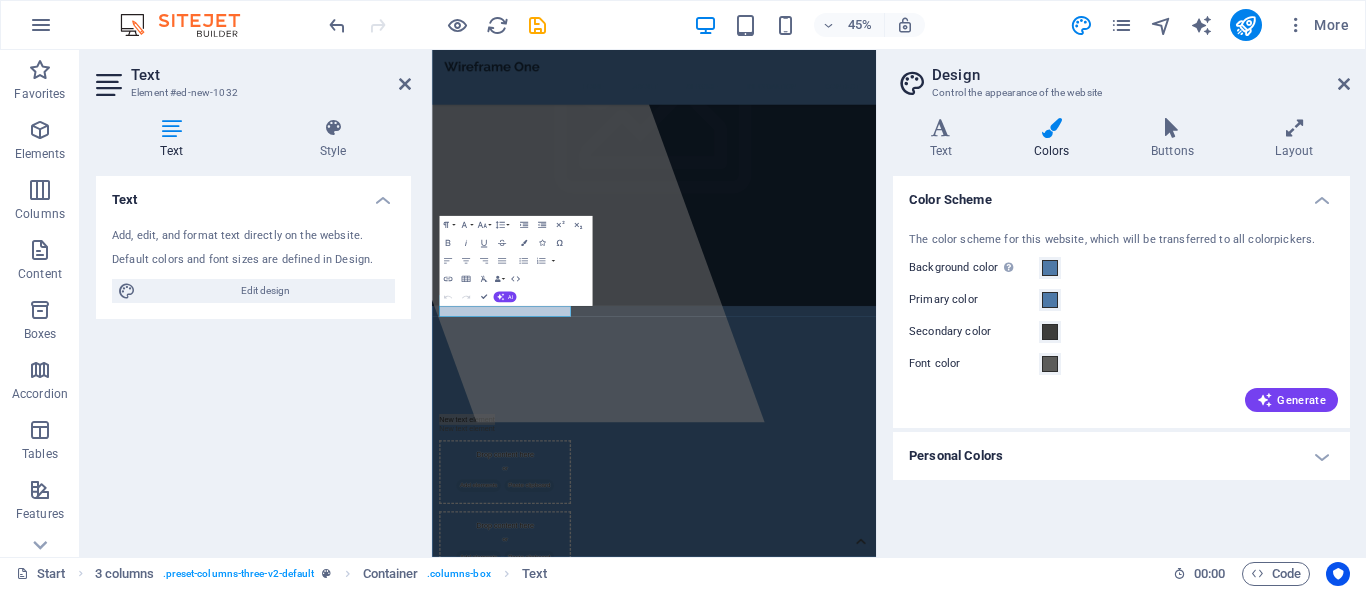 click on "Generate" at bounding box center [1121, 396] 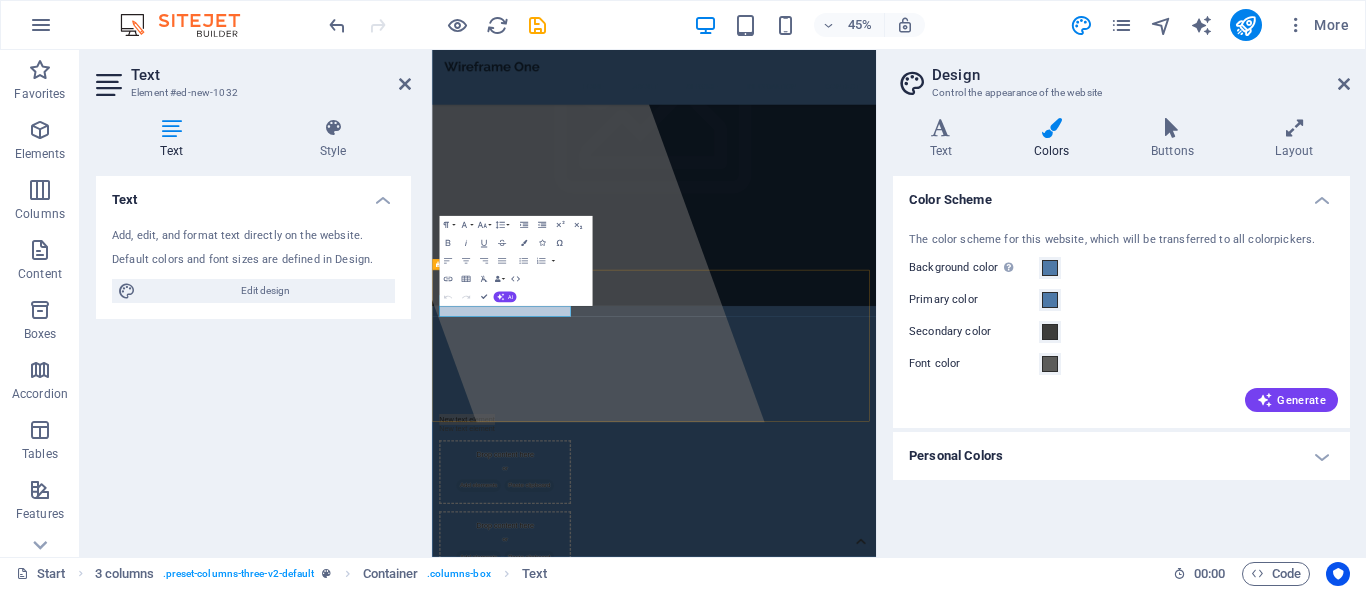 click on "New text element New text element Drop content here or  Add elements  Paste clipboard Drop content here or  Add elements  Paste clipboard" at bounding box center (925, 1038) 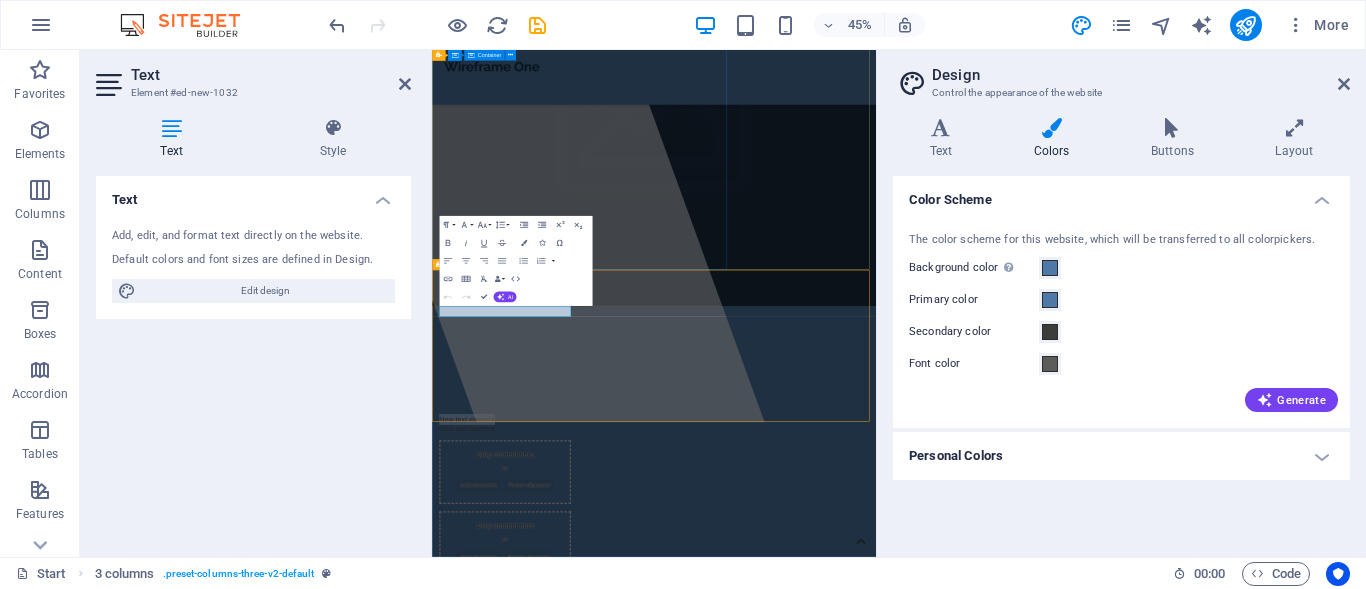 click on "New text element New text element Drop content here or  Add elements  Paste clipboard Drop content here or  Add elements  Paste clipboard" at bounding box center (925, 1038) 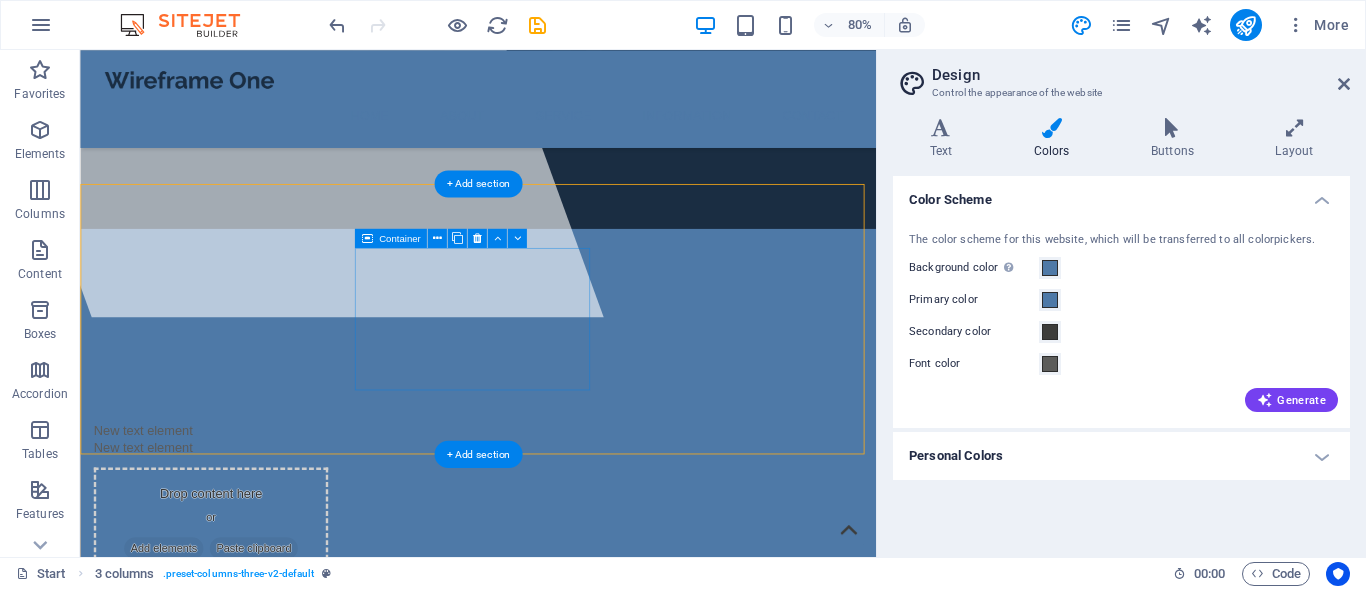 scroll, scrollTop: 0, scrollLeft: 0, axis: both 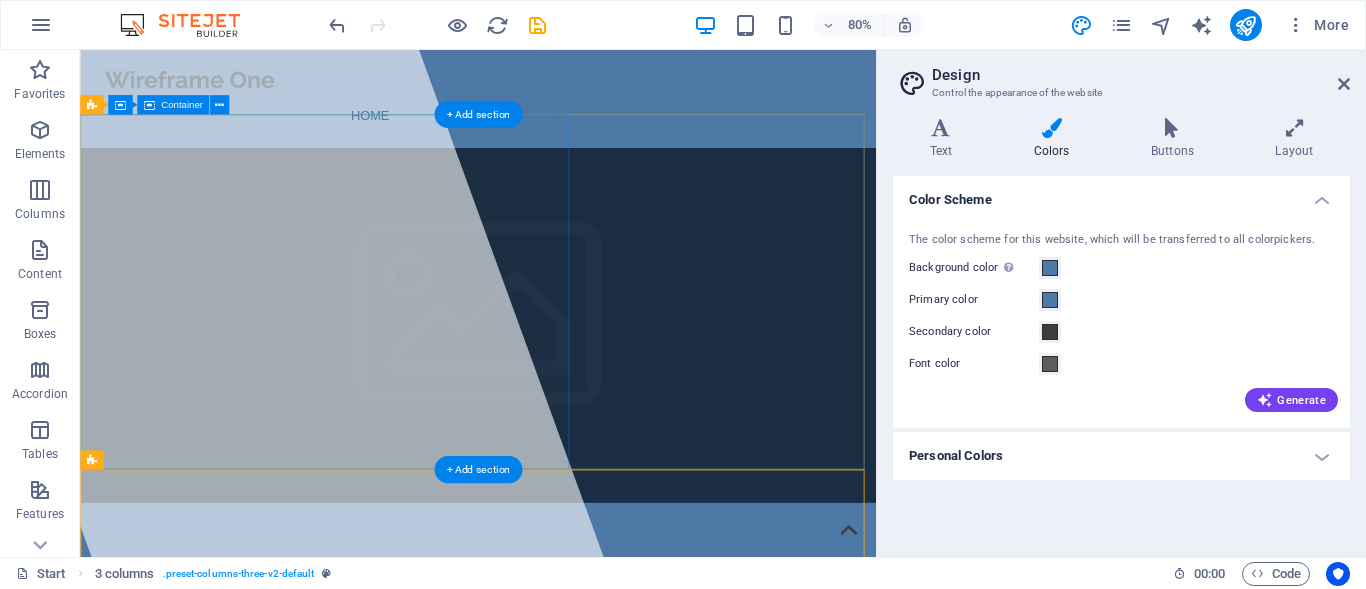 click at bounding box center [297, 367] 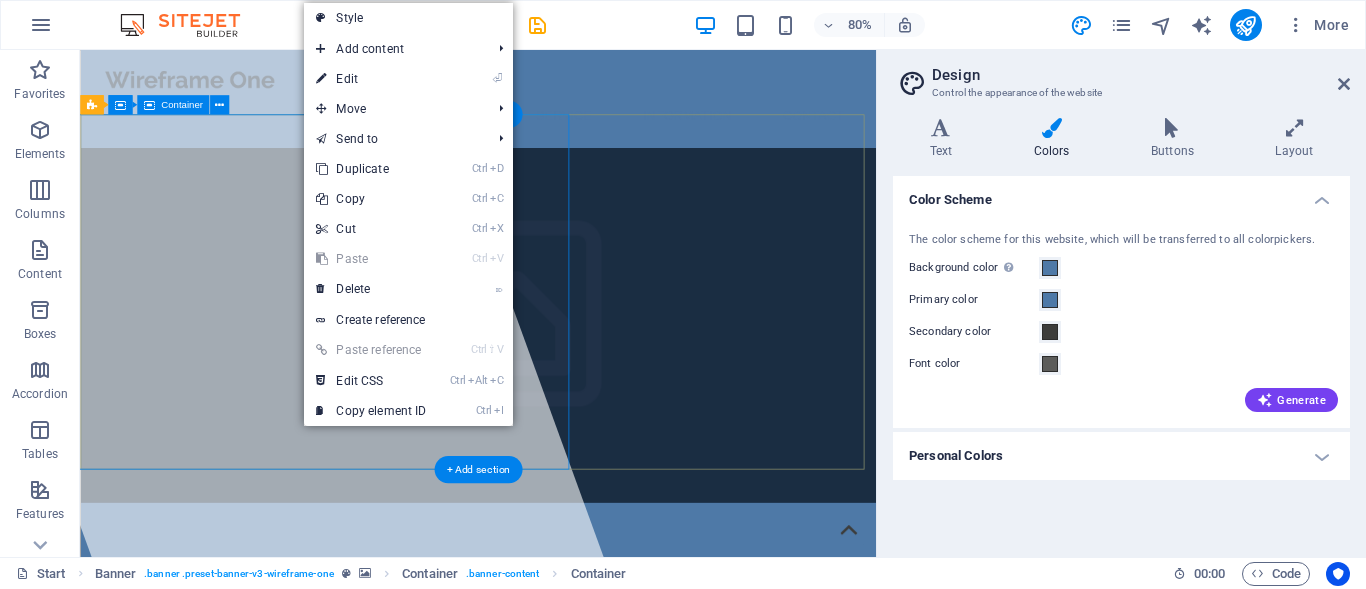 click at bounding box center (297, 367) 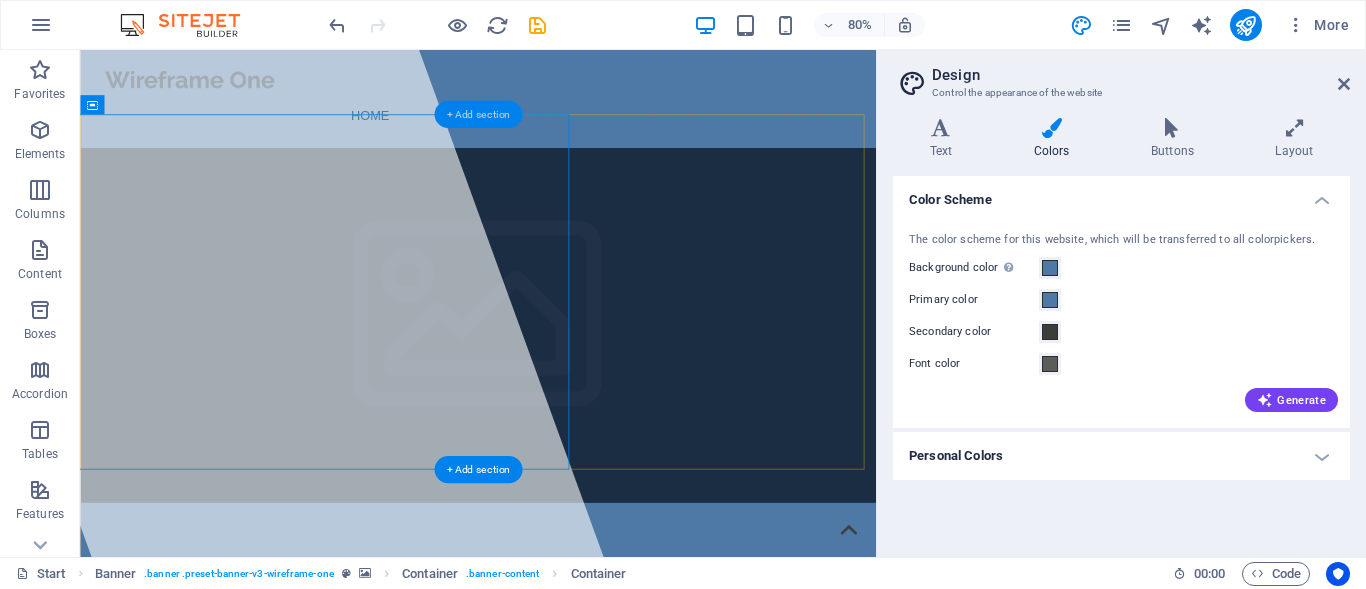 click on "+ Add section" at bounding box center [478, 113] 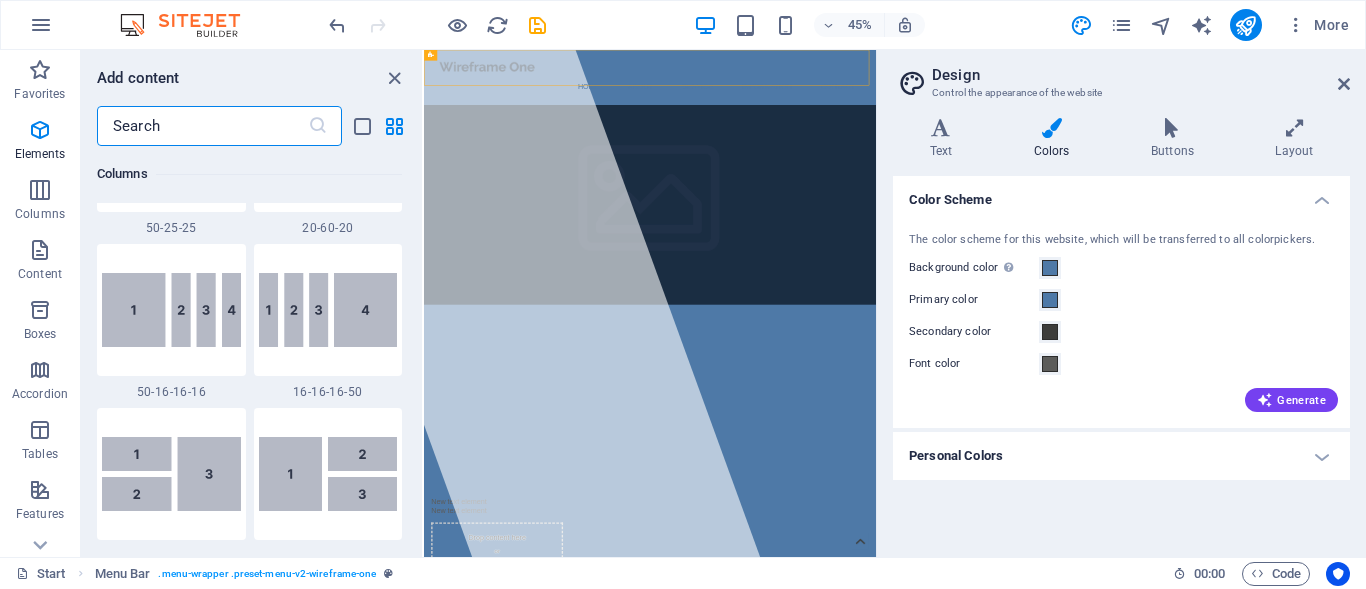 scroll, scrollTop: 3499, scrollLeft: 0, axis: vertical 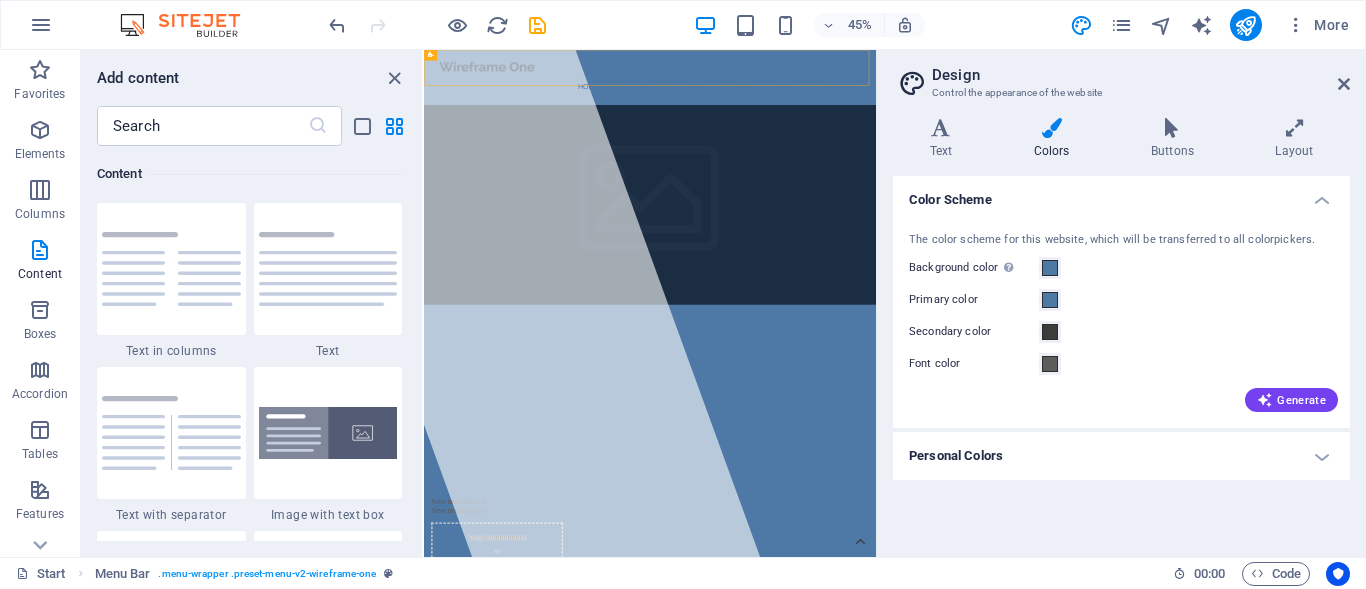 drag, startPoint x: 182, startPoint y: 276, endPoint x: 207, endPoint y: 266, distance: 26.925823 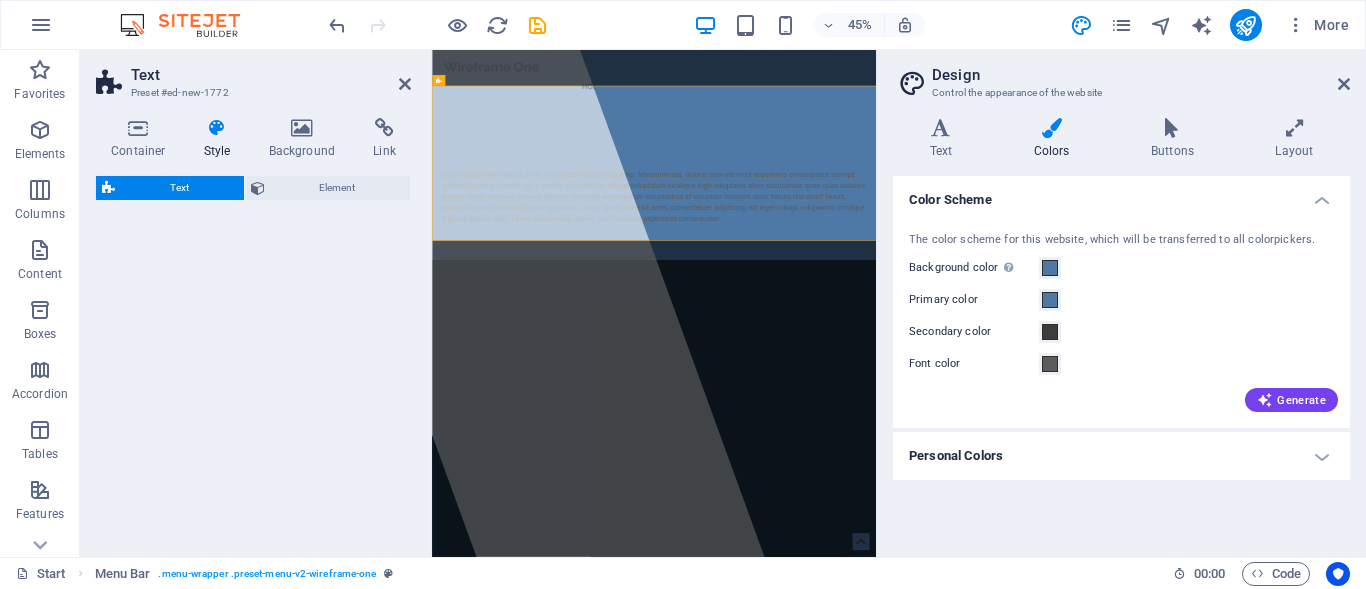 select on "rem" 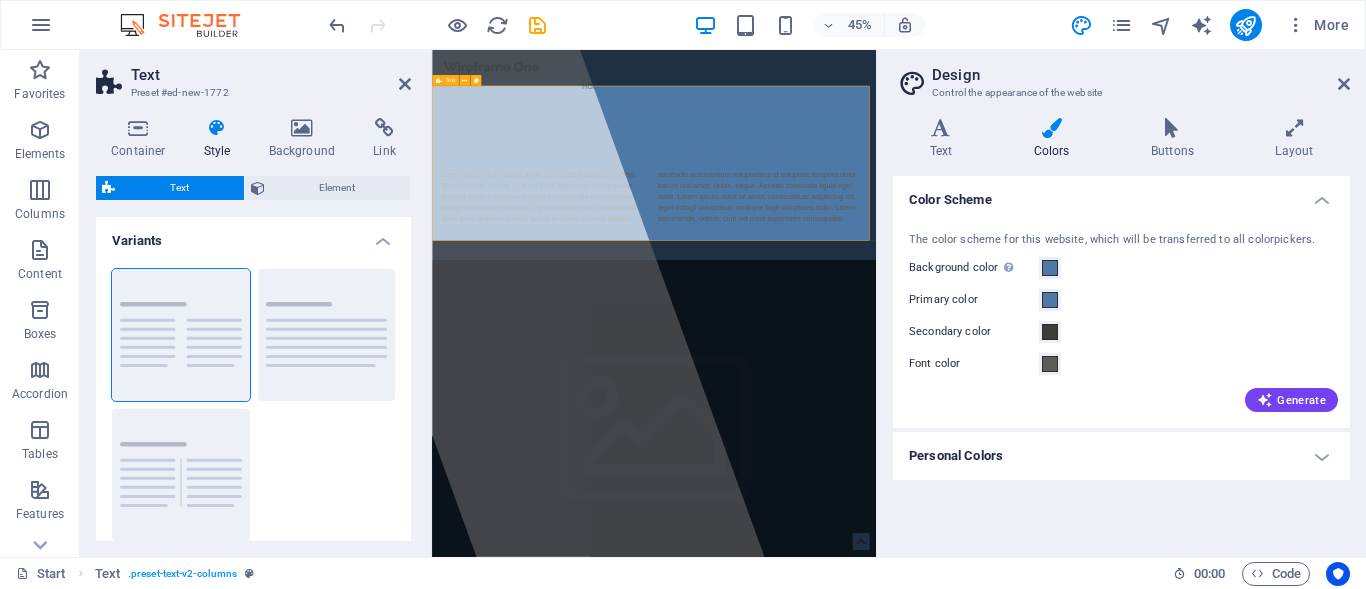 click on "Headline Lorem ipsum dolor sitope amet, consectetur adipisicing elitip. Massumenda, dolore, cum vel modi asperiores consequatur suscipit quidem ducimus eveniet iure expedita consecteture odiogil voluptatum similique fugit voluptates atem accusamus quae quas dolorem tenetur facere tempora maiores adipisci reiciendis accusantium voluptatibus id voluptate tempore dolor harum nisi amet! Nobis, eaque. Aenean commodo ligula eget dolor. Lorem ipsum dolor sit amet, consectetuer adipiscing elit leget odiogil voluptatum similique fugit voluptates dolor. Libero assumenda, dolore, cum vel modi asperiores consequatur." at bounding box center (925, 344) 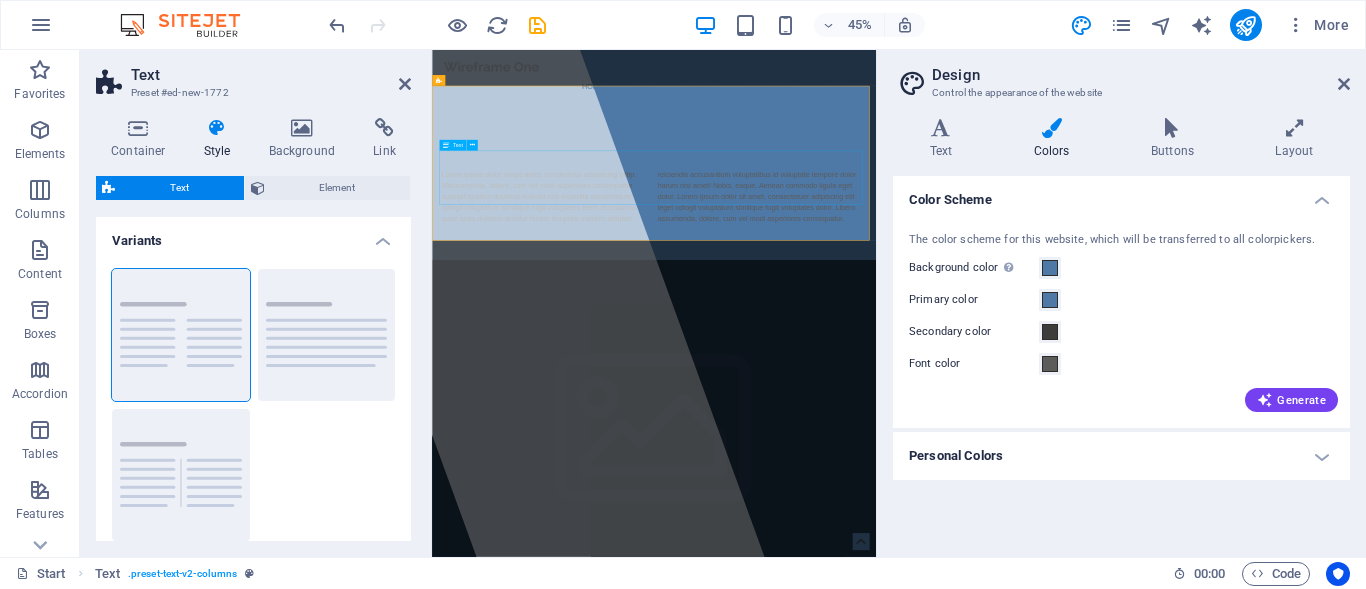 click on "Lorem ipsum dolor sitope amet, consectetur adipisicing elitip. Massumenda, dolore, cum vel modi asperiores consequatur suscipit quidem ducimus eveniet iure expedita consecteture odiogil voluptatum similique fugit voluptates atem accusamus quae quas dolorem tenetur facere tempora maiores adipisci reiciendis accusantium voluptatibus id voluptate tempore dolor harum nisi amet! Nobis, eaque. Aenean commodo ligula eget dolor. Lorem ipsum dolor sit amet, consectetuer adipiscing elit leget odiogil voluptatum similique fugit voluptates dolor. Libero assumenda, dolore, cum vel modi asperiores consequatur." at bounding box center [926, 376] 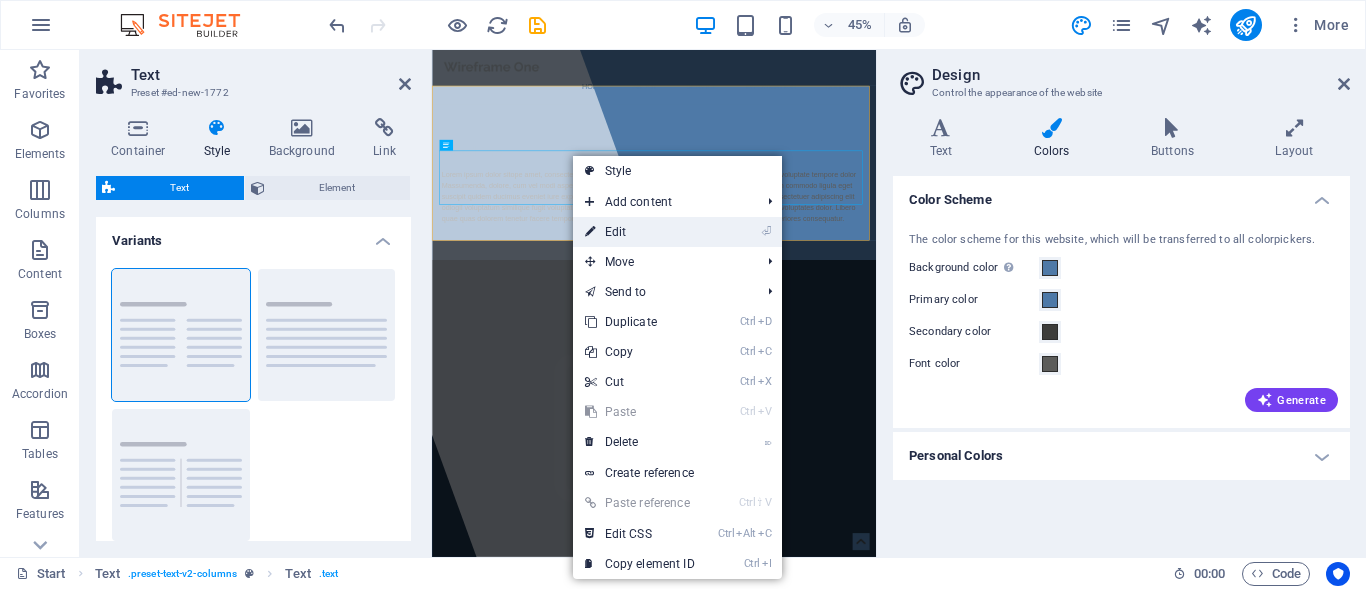 click on "⏎  Edit" at bounding box center (640, 232) 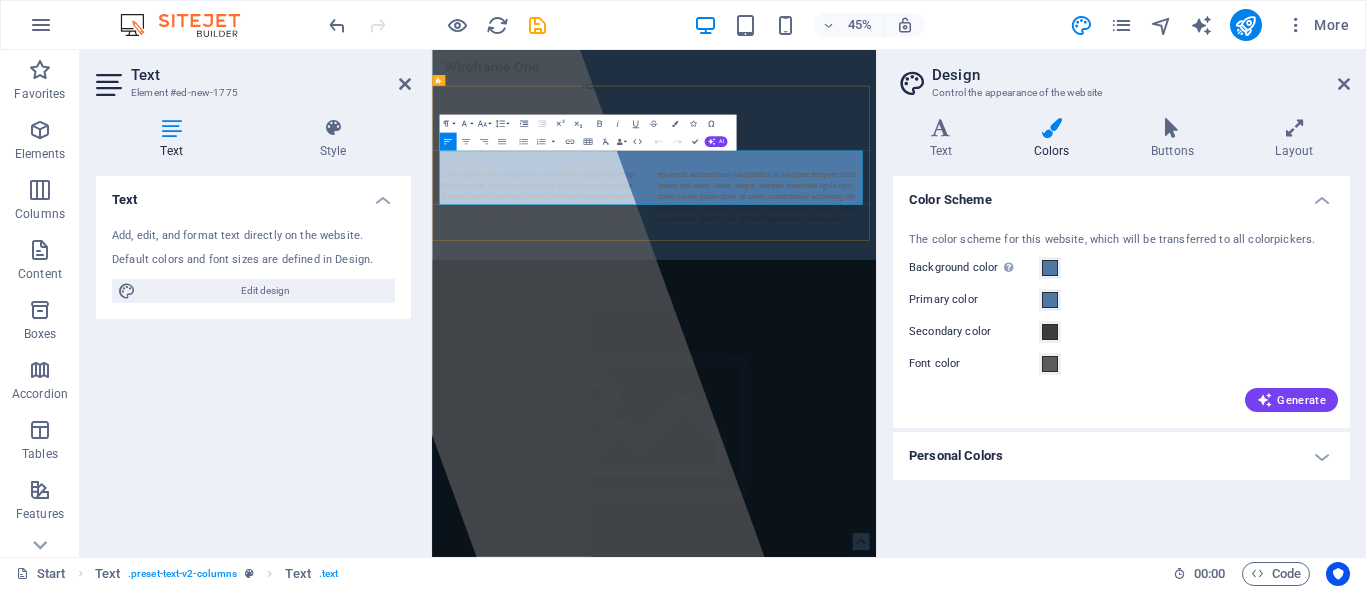 click on "Lorem ipsum dolor sitope amet, consectetur adipisicing elitip. Massumenda, dolore, cum vel modi asperiores consequatur suscipit quidem ducimus eveniet iure expedita consecteture odiogil voluptatum similique fugit voluptates atem accusamus quae quas dolorem tenetur facere tempora maiores adipisci reiciendis accusantium voluptatibus id voluptate tempore dolor harum nisi amet! Nobis, eaque. Aenean commodo ligula eget dolor. Lorem ipsum dolor sit amet, consectetuer adipiscing elit leget odiogil voluptatum similique fugit voluptates dolor. Libero assumenda, dolore, cum vel modi asperiores consequatur." at bounding box center [926, 376] 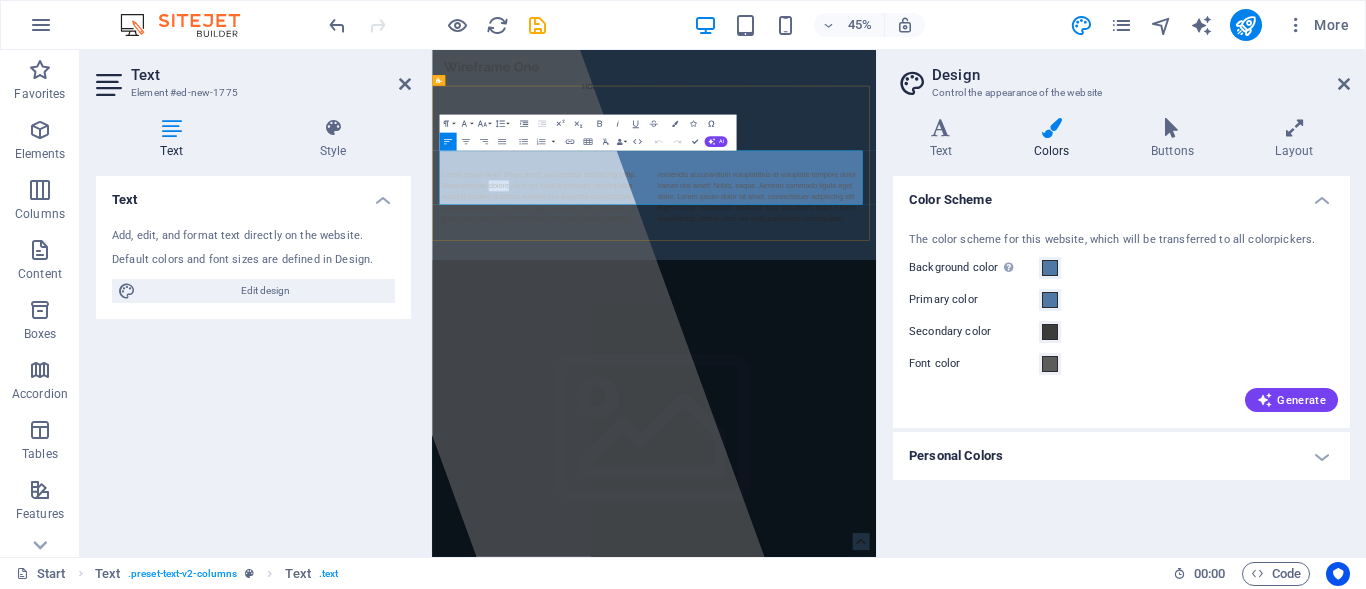 click on "Lorem ipsum dolor sitope amet, consectetur adipisicing elitip. Massumenda, dolore, cum vel modi asperiores consequatur suscipit quidem ducimus eveniet iure expedita consecteture odiogil voluptatum similique fugit voluptates atem accusamus quae quas dolorem tenetur facere tempora maiores adipisci reiciendis accusantium voluptatibus id voluptate tempore dolor harum nisi amet! Nobis, eaque. Aenean commodo ligula eget dolor. Lorem ipsum dolor sit amet, consectetuer adipiscing elit leget odiogil voluptatum similique fugit voluptates dolor. Libero assumenda, dolore, cum vel modi asperiores consequatur." at bounding box center [926, 376] 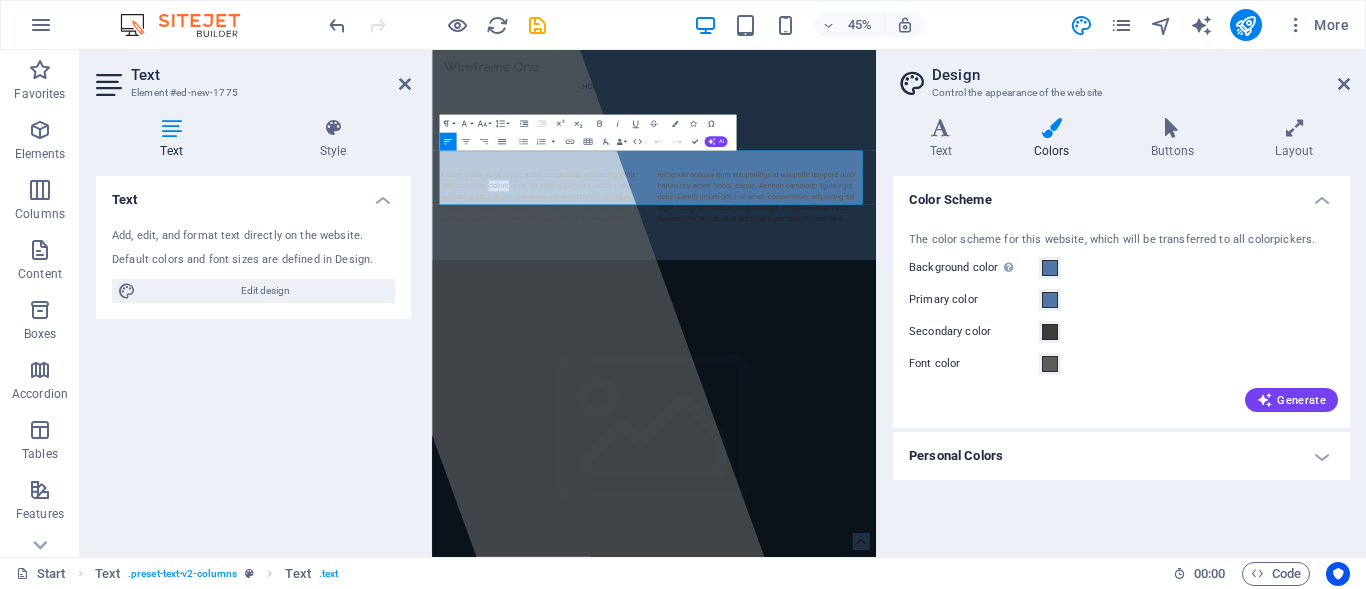 click 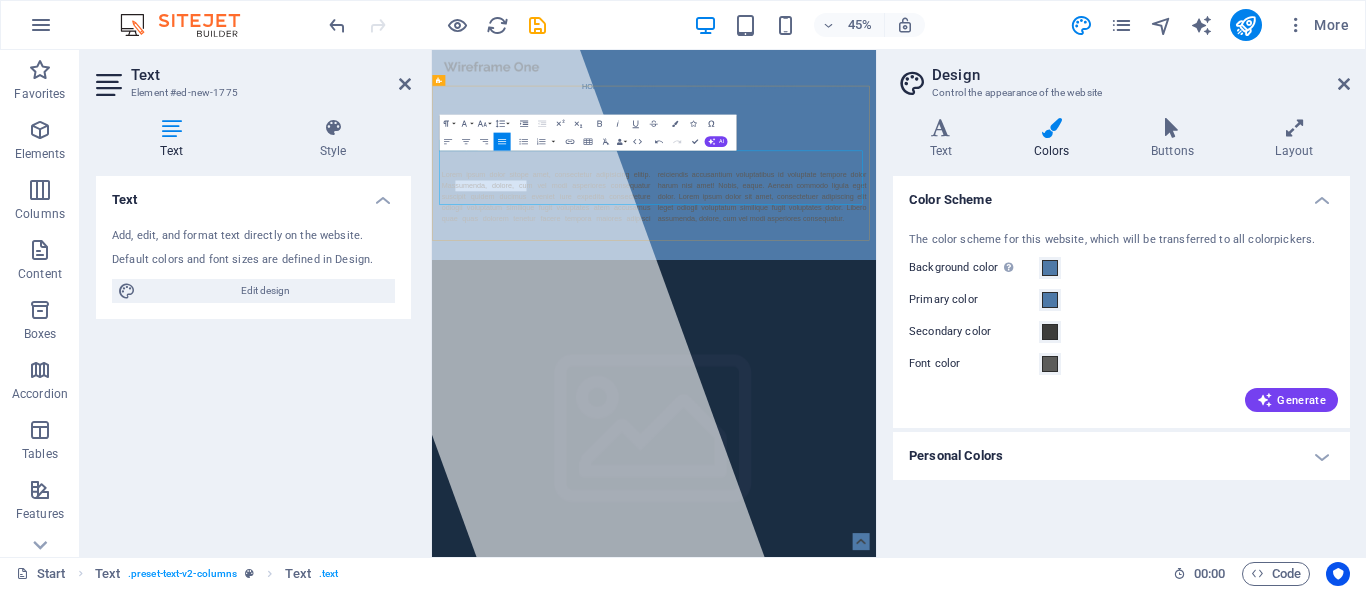 drag, startPoint x: 636, startPoint y: 314, endPoint x: 476, endPoint y: 301, distance: 160.52725 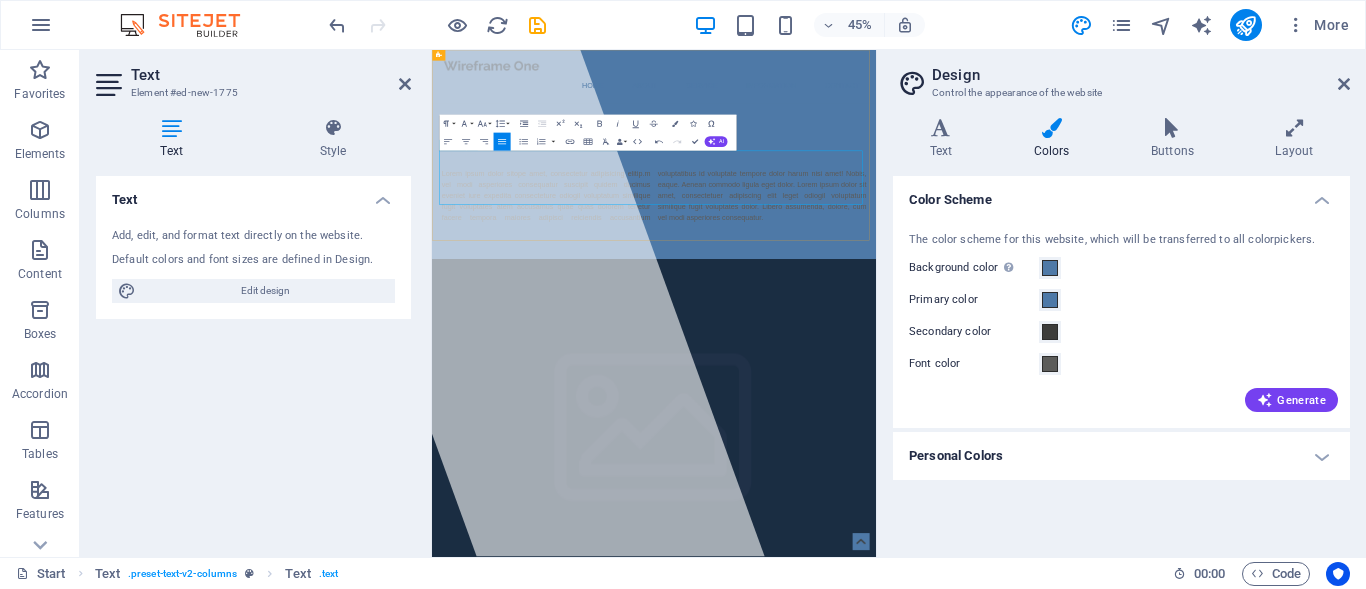 scroll, scrollTop: 0, scrollLeft: 0, axis: both 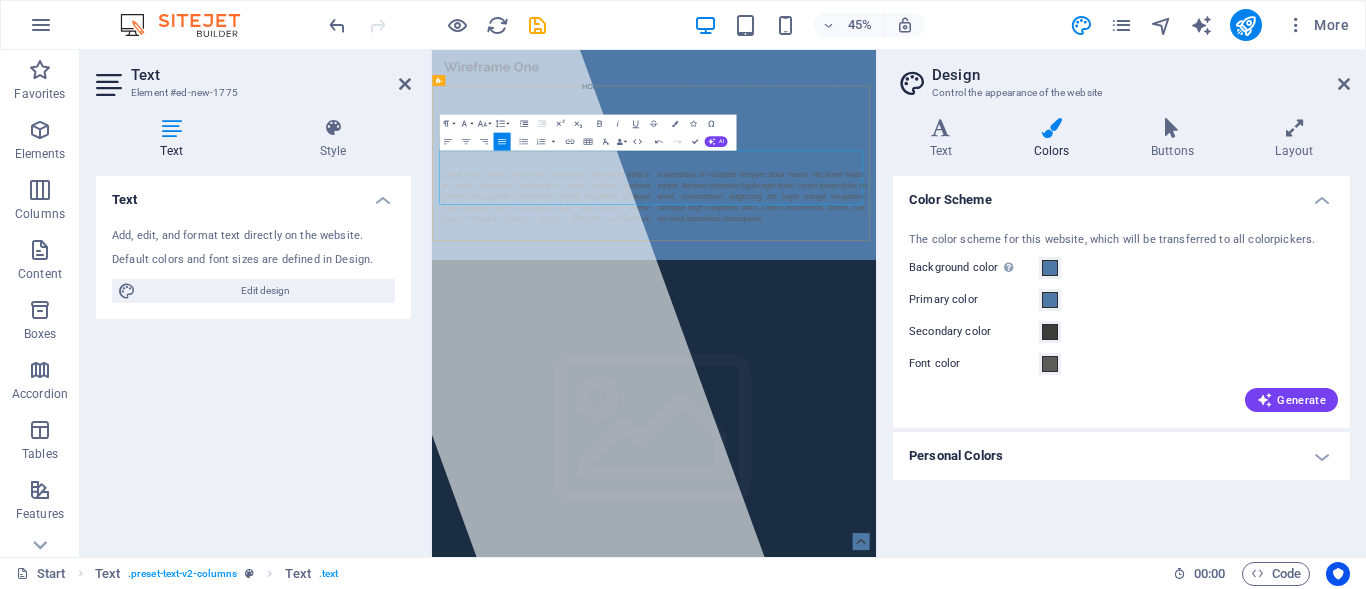 drag, startPoint x: 1378, startPoint y: 345, endPoint x: 869, endPoint y: 361, distance: 509.2514 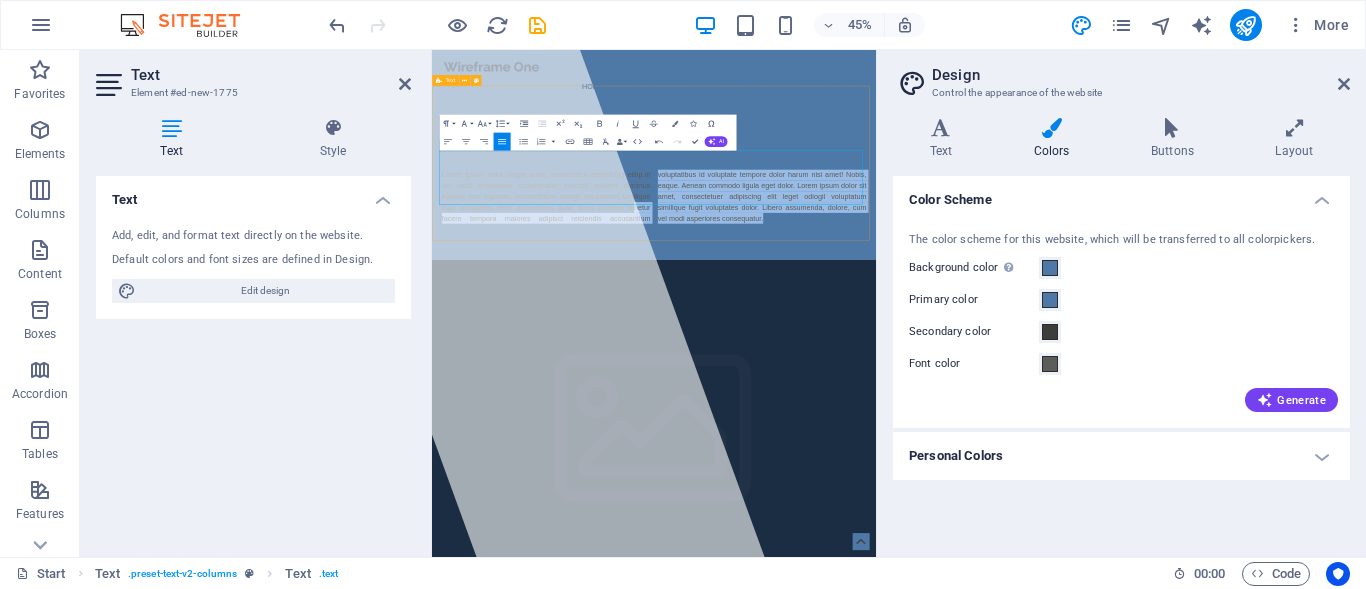 drag, startPoint x: 869, startPoint y: 361, endPoint x: 1345, endPoint y: 472, distance: 488.7709 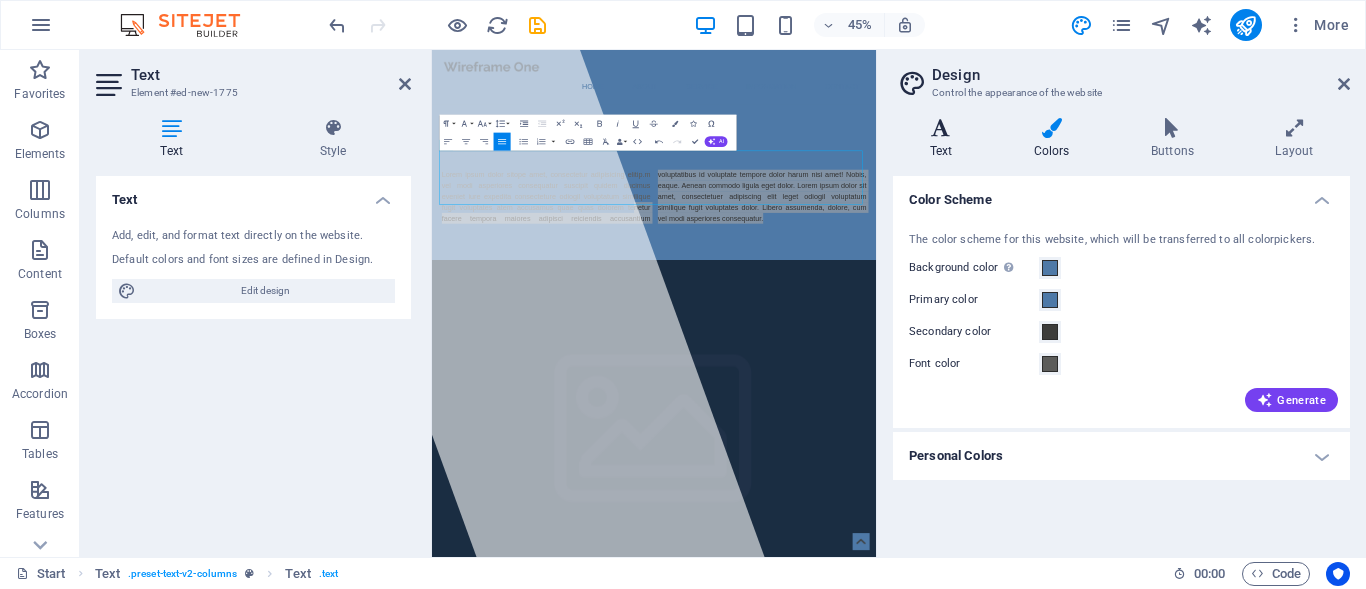 click on "Text" at bounding box center [945, 139] 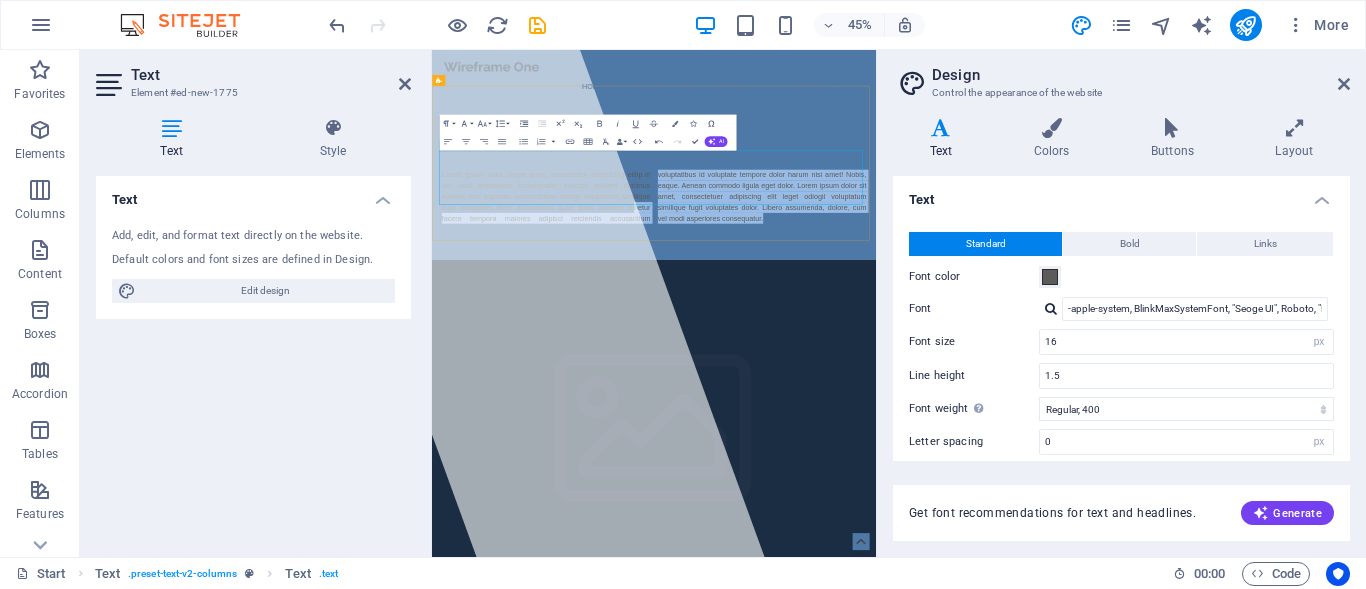 click on "Lorem ipsum dolor sitope amet, consectetur adipisicing elitip.m vel modi asperiores consequatur suscipit quidem ducimus eveniet iure expedita consecteture odiogil voluptatum similique fugit voluptates atem accusamus quae quas dolorem tenetur facere tempora maiores adipisci reiciendis accusantium voluptatibus id voluptate tempore dolor harum nisi amet! Nobis, eaque. Aenean commodo ligula eget dolor. Lorem ipsum dolor sit amet, consectetuer adipiscing elit leget odiogil voluptatum similique fugit voluptates dolor. Libero assumenda, dolore, cum vel modi asperiores consequatur." at bounding box center (926, 376) 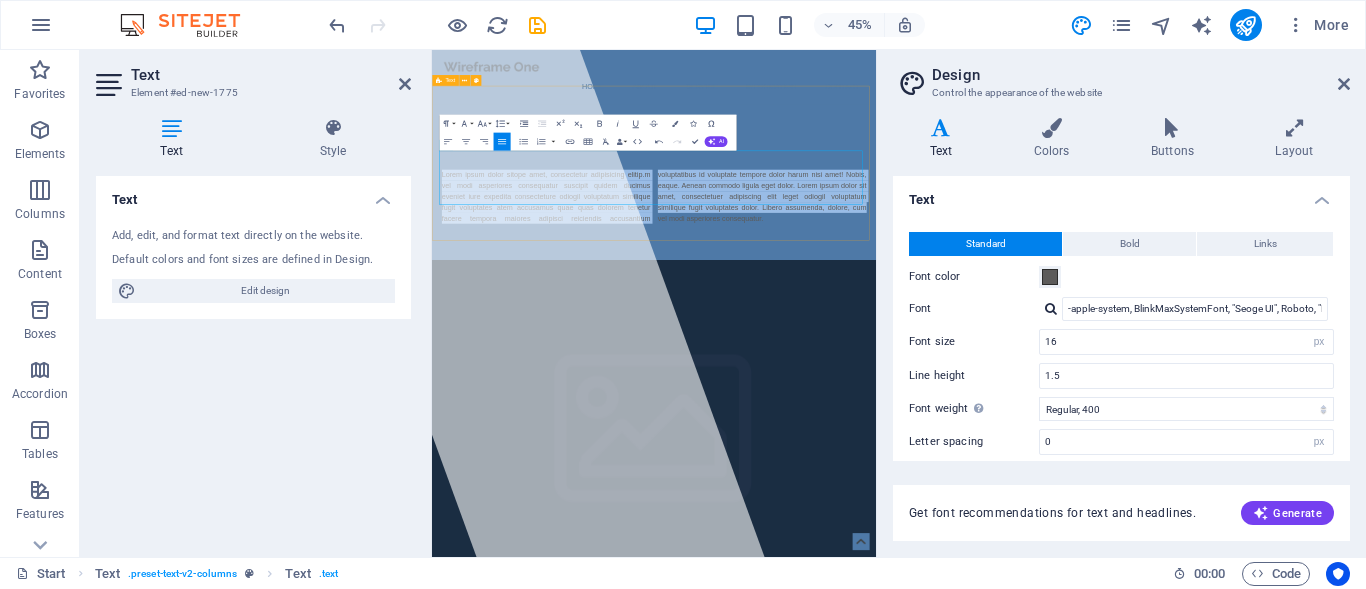 drag, startPoint x: 1383, startPoint y: 356, endPoint x: 449, endPoint y: 132, distance: 960.4853 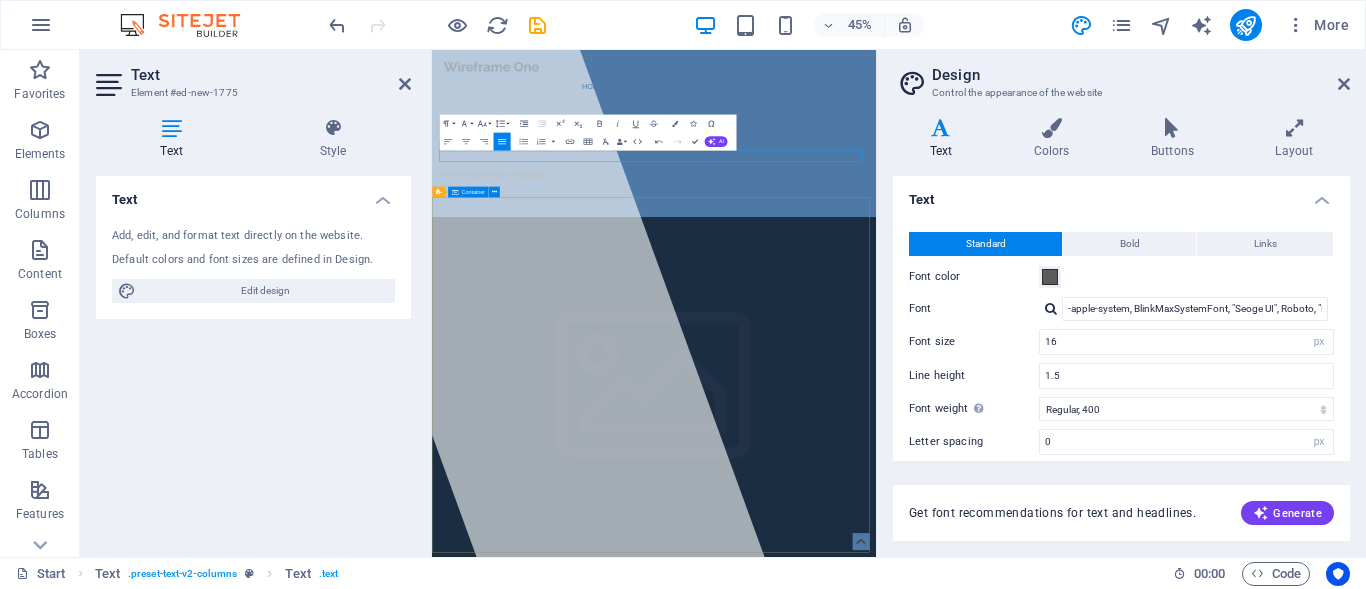 drag, startPoint x: 895, startPoint y: 164, endPoint x: 1376, endPoint y: 549, distance: 616.1055 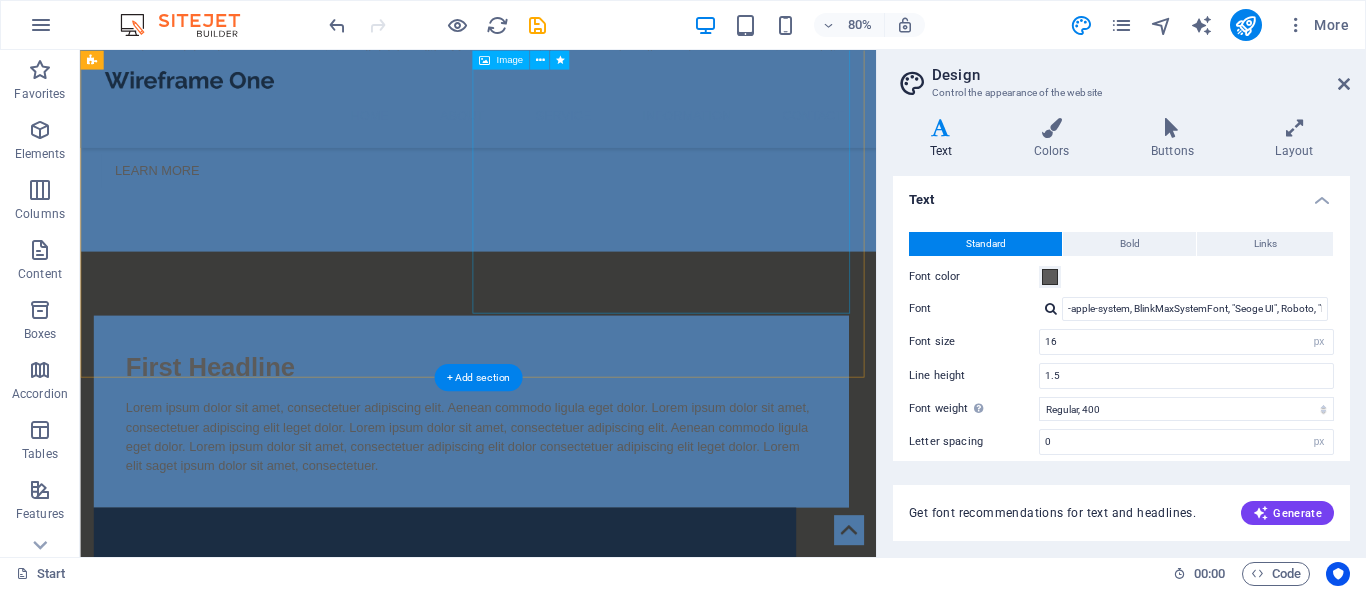 scroll, scrollTop: 1300, scrollLeft: 0, axis: vertical 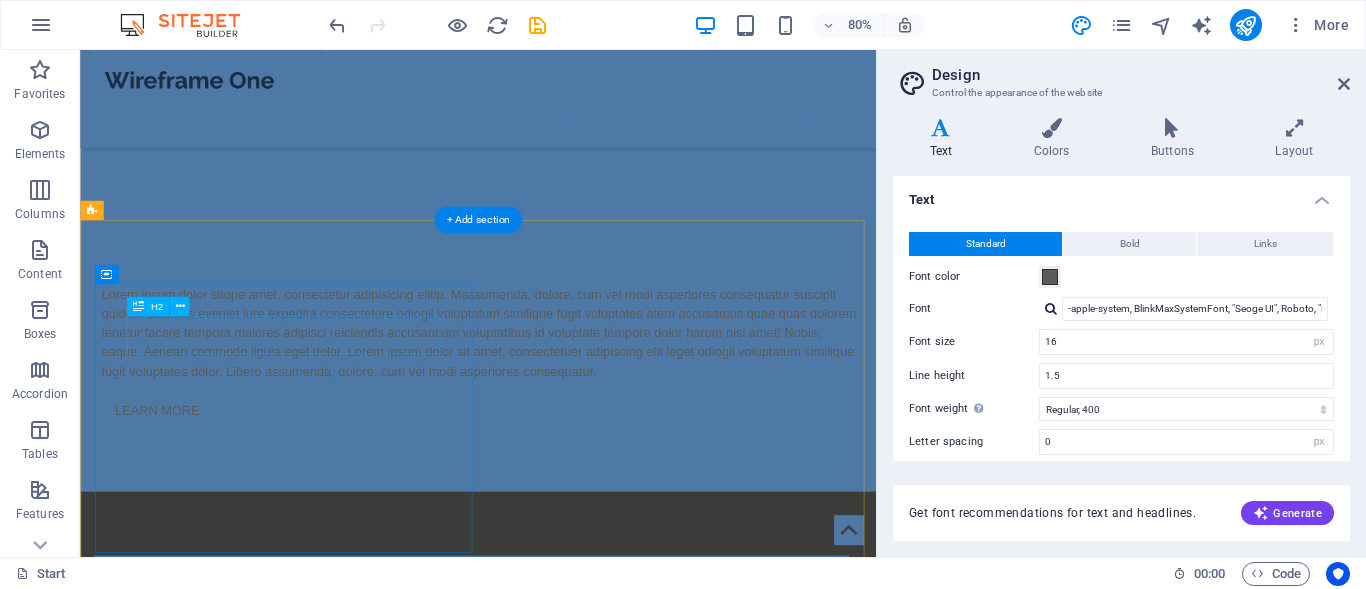 click on "First Headline" at bounding box center (568, 746) 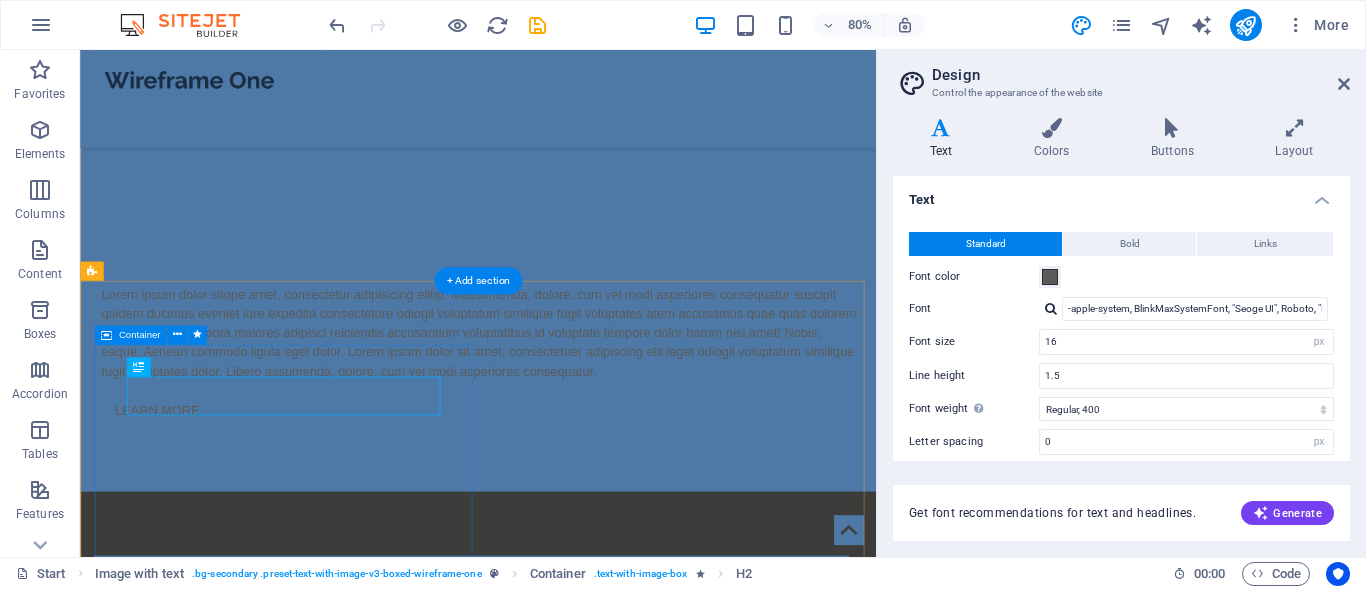 scroll, scrollTop: 1200, scrollLeft: 0, axis: vertical 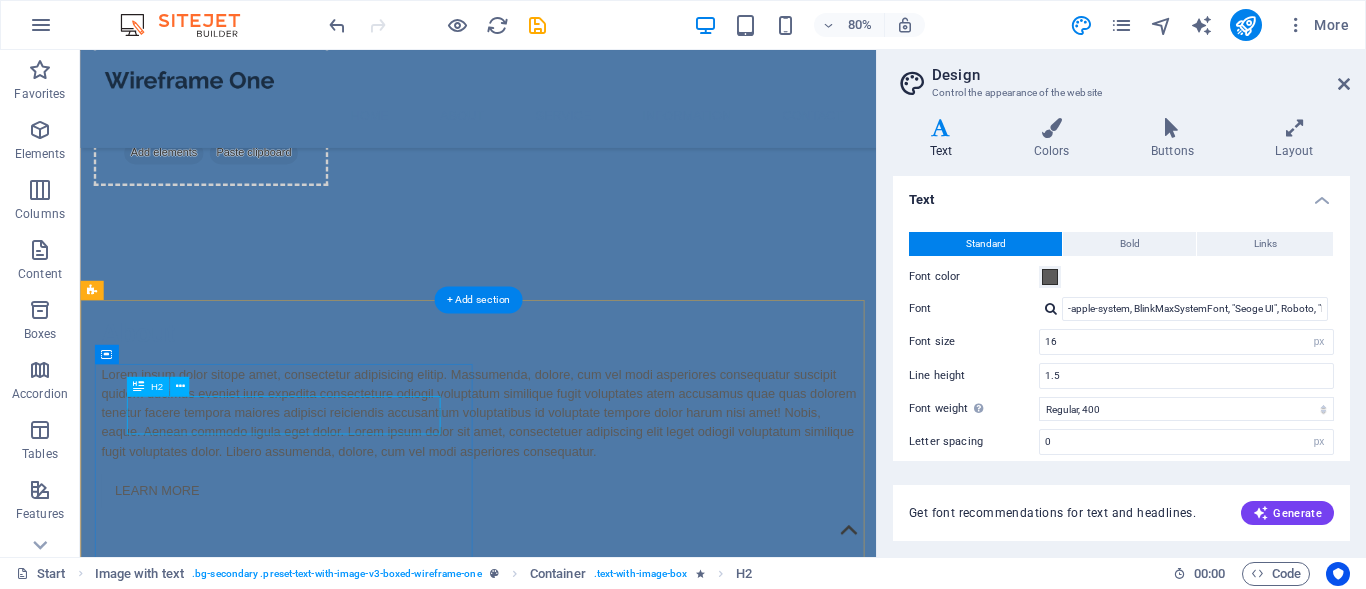 click on "First Headline" at bounding box center [568, 846] 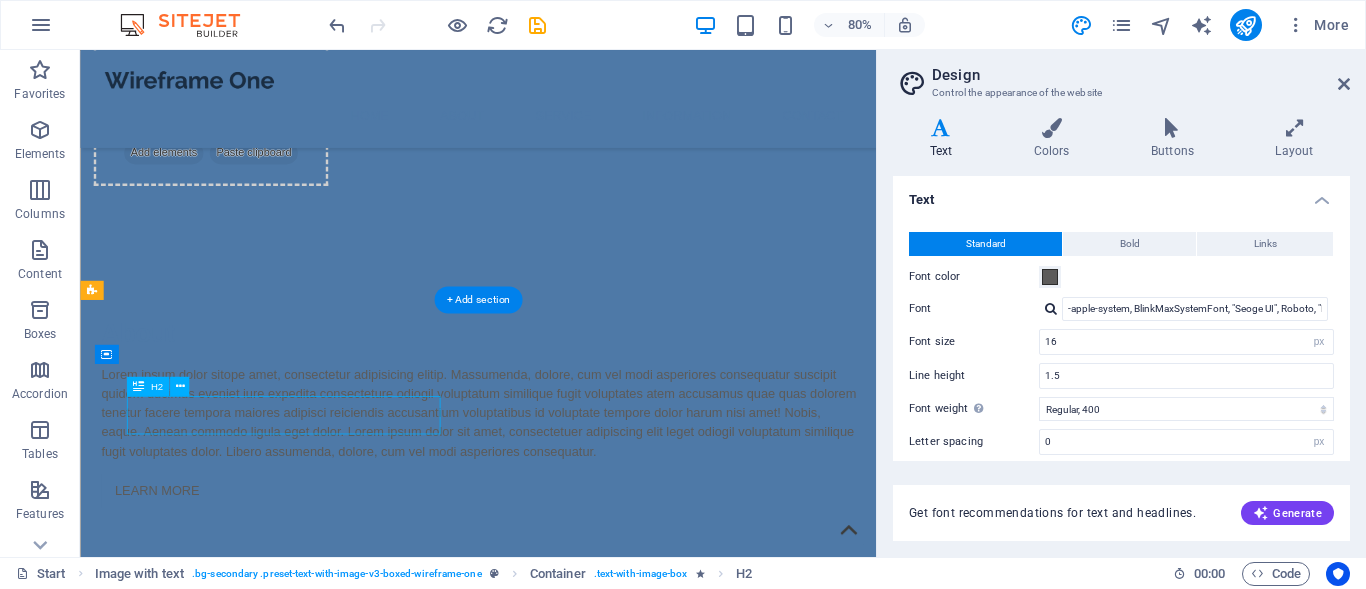 click on "First Headline" at bounding box center (568, 846) 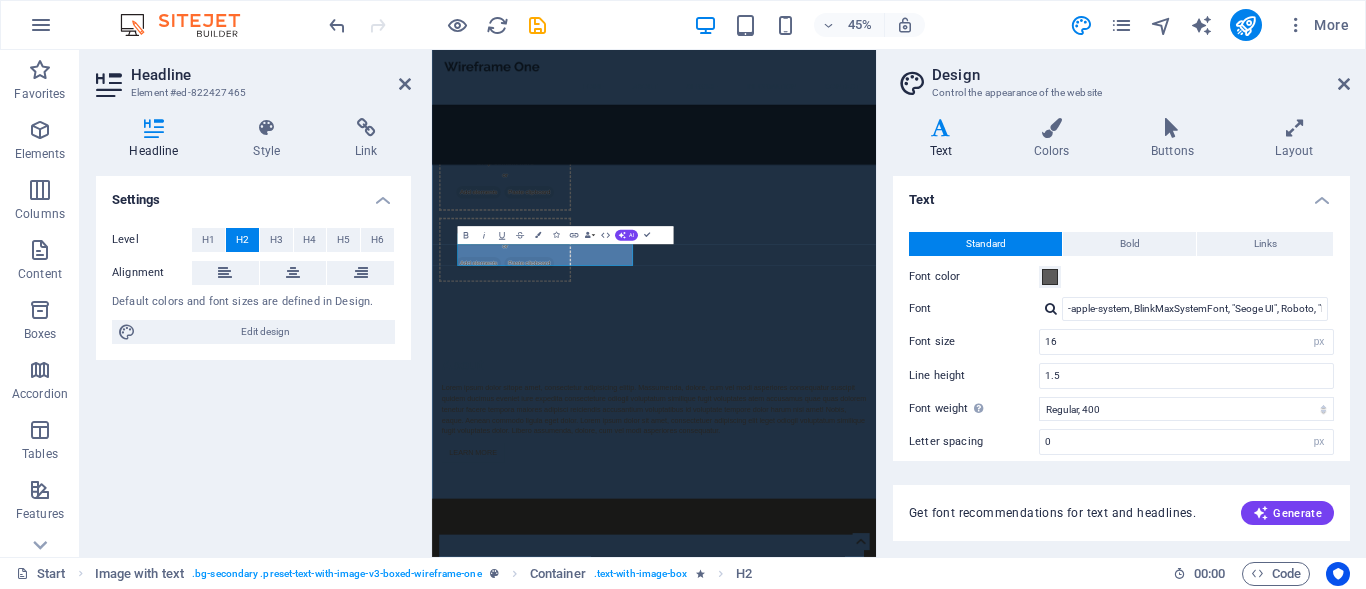 scroll, scrollTop: 1545, scrollLeft: 0, axis: vertical 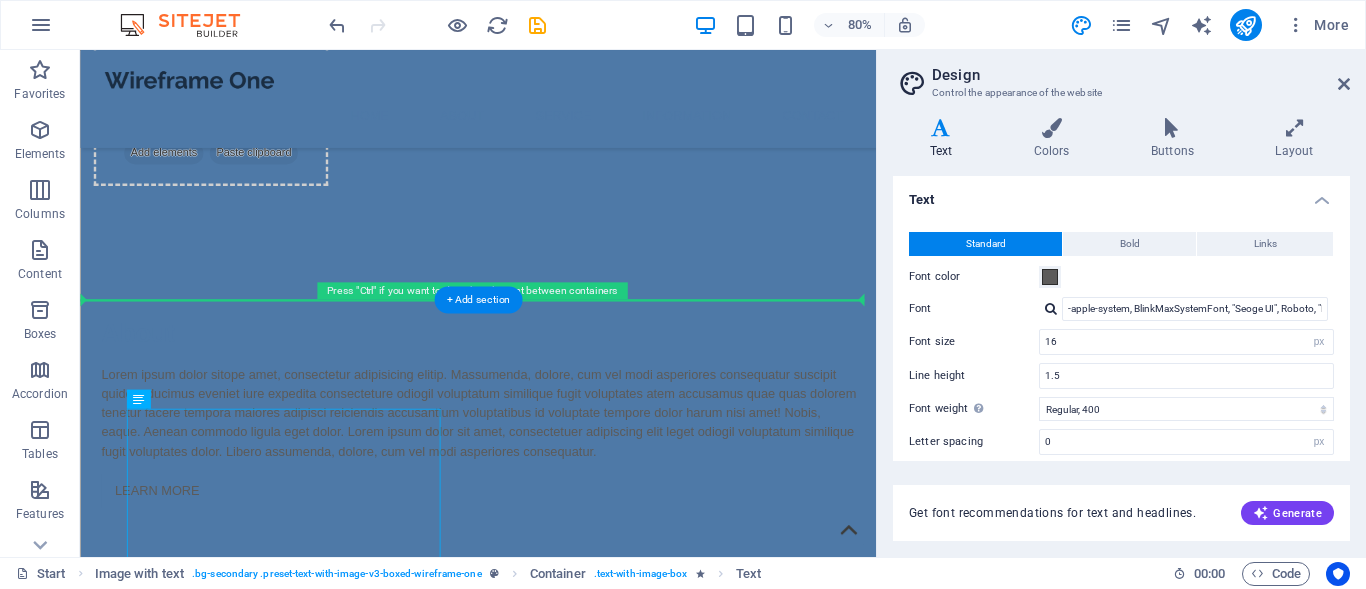 drag, startPoint x: 493, startPoint y: 556, endPoint x: 741, endPoint y: 361, distance: 315.48218 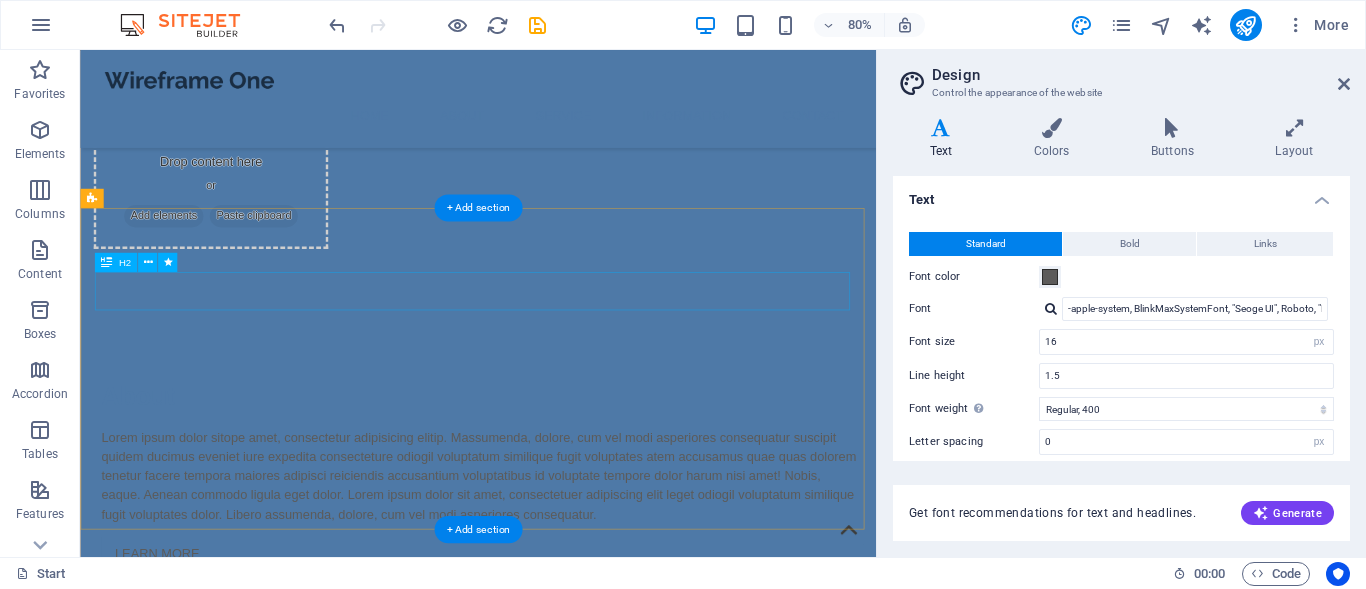 scroll, scrollTop: 800, scrollLeft: 0, axis: vertical 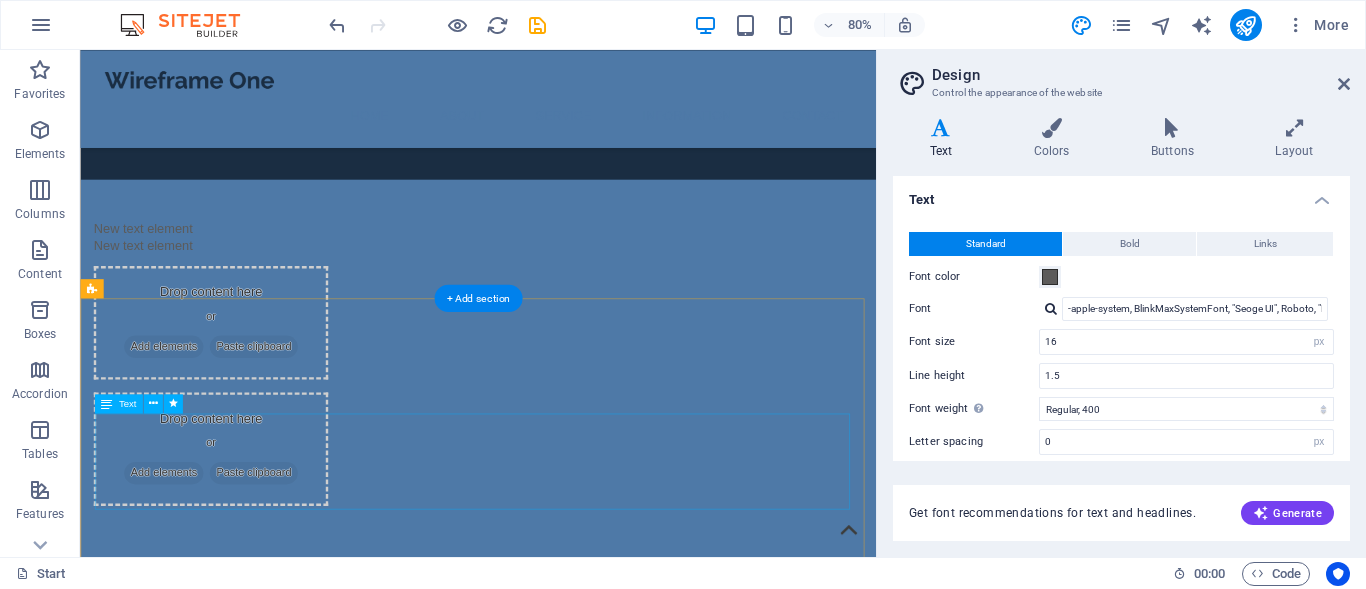 click on "Lorem ipsum dolor sitope amet, consectetur adipisicing elitip. Massumenda, dolore, cum vel modi asperiores consequatur suscipit quidem ducimus eveniet iure expedita consecteture odiogil voluptatum similique fugit voluptates atem accusamus quae quas dolorem tenetur facere tempora maiores adipisci reiciendis accusantium voluptatibus id voluptate tempore dolor harum nisi amet! Nobis, eaque. Aenean commodo ligula eget dolor. Lorem ipsum dolor sit amet, consectetuer adipiscing elit leget odiogil voluptatum similique fugit voluptates dolor. Libero assumenda, dolore, cum vel modi asperiores consequatur." at bounding box center [578, 904] 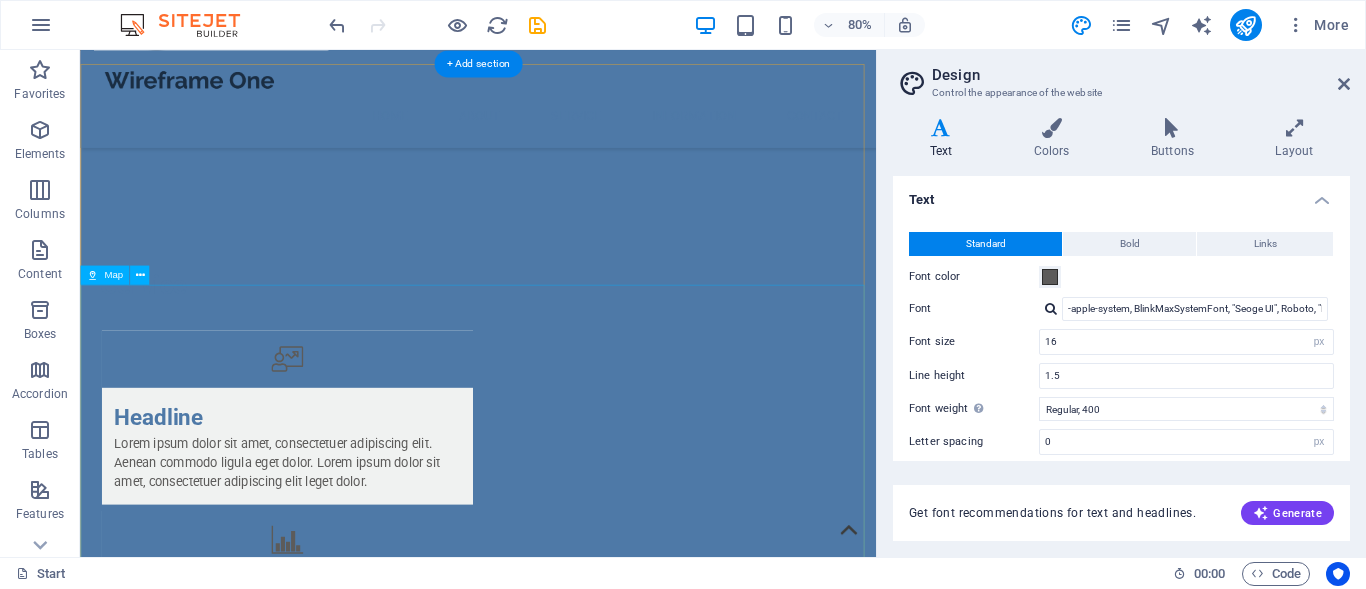 scroll, scrollTop: 5544, scrollLeft: 0, axis: vertical 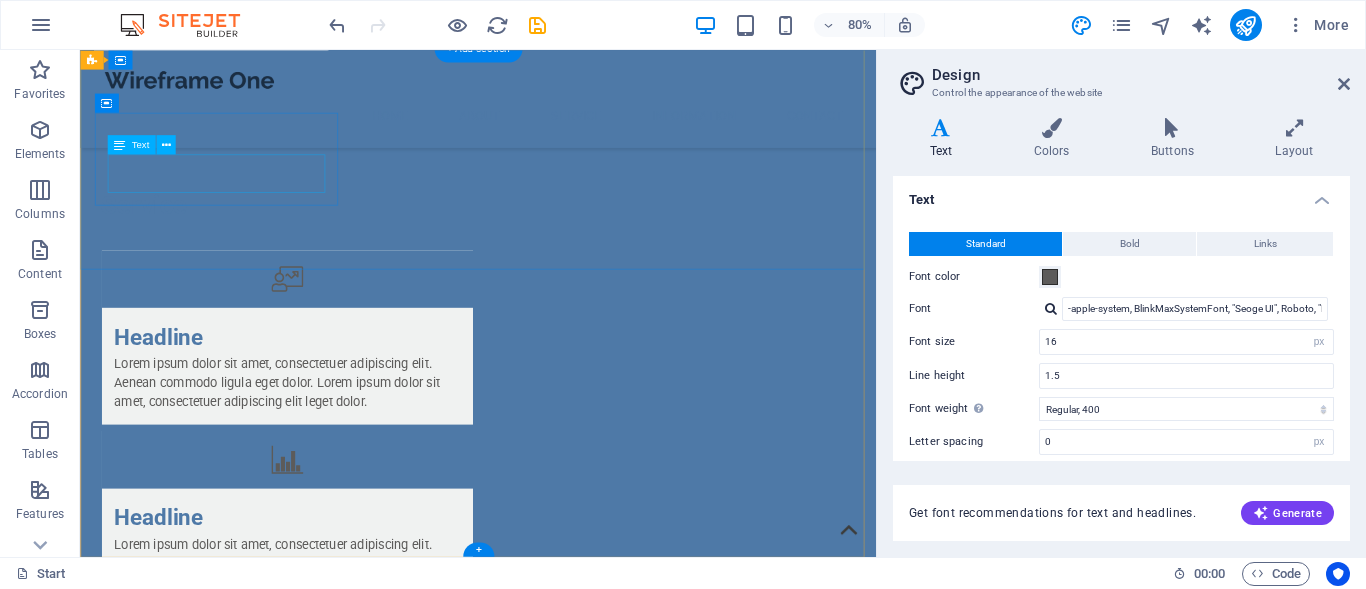 click on "[NUMBER] [STREET] [CITY], [STATE]   [POSTAL_CODE]" at bounding box center (248, 3720) 